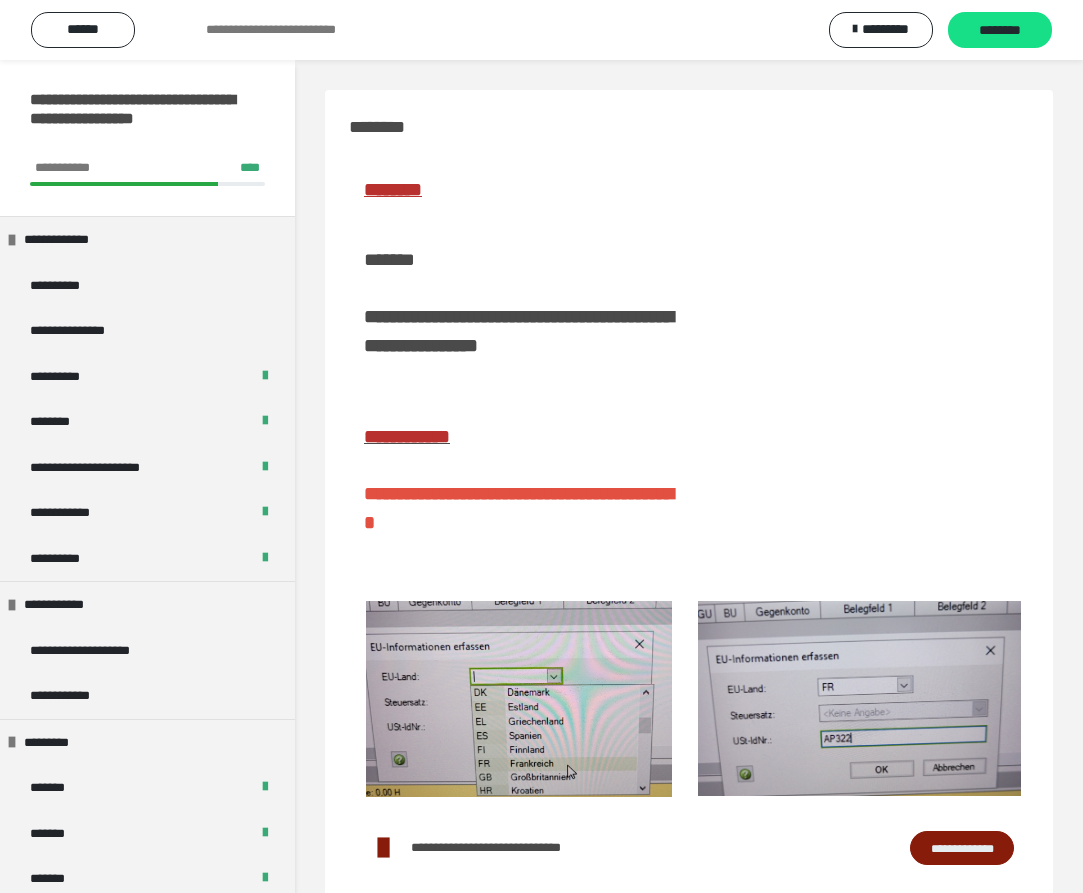 scroll, scrollTop: 79, scrollLeft: 0, axis: vertical 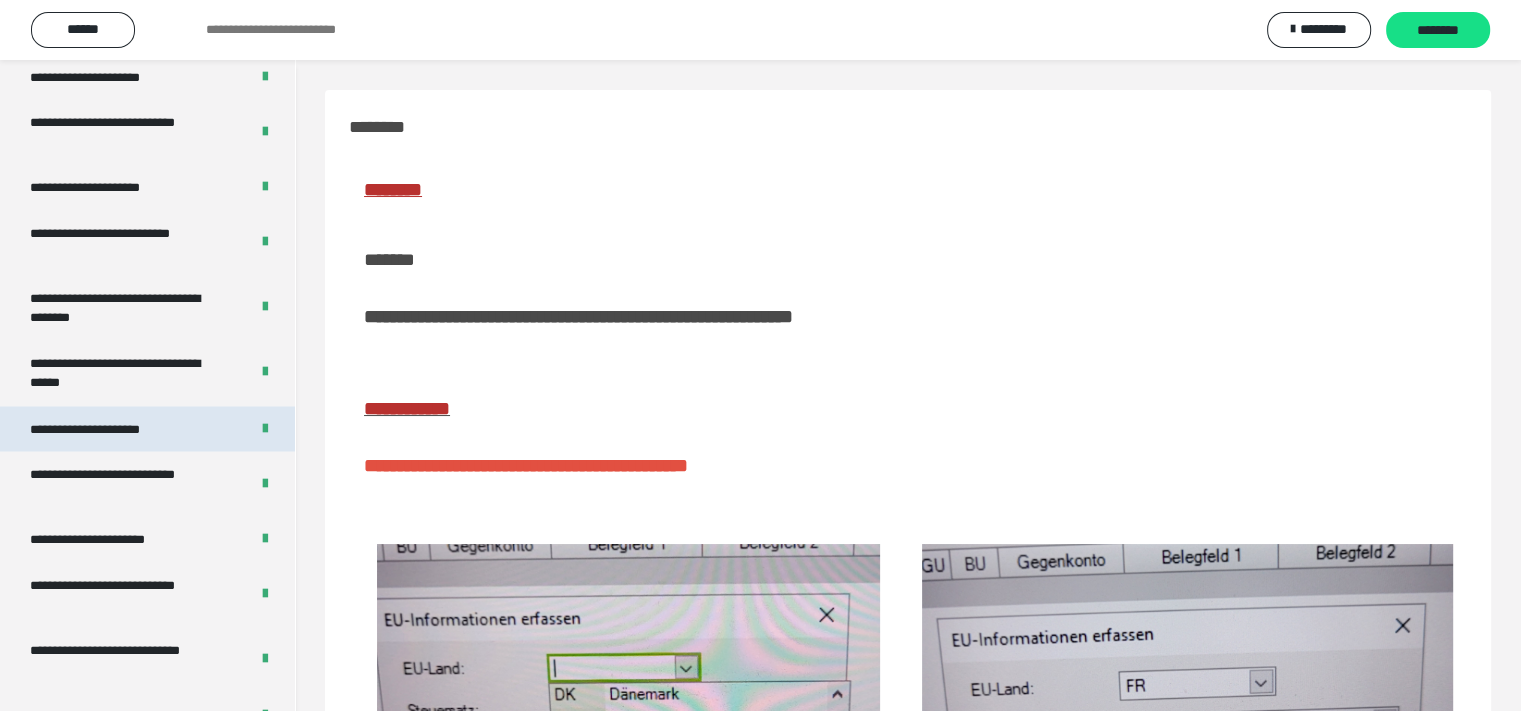 click on "**********" at bounding box center [109, 429] 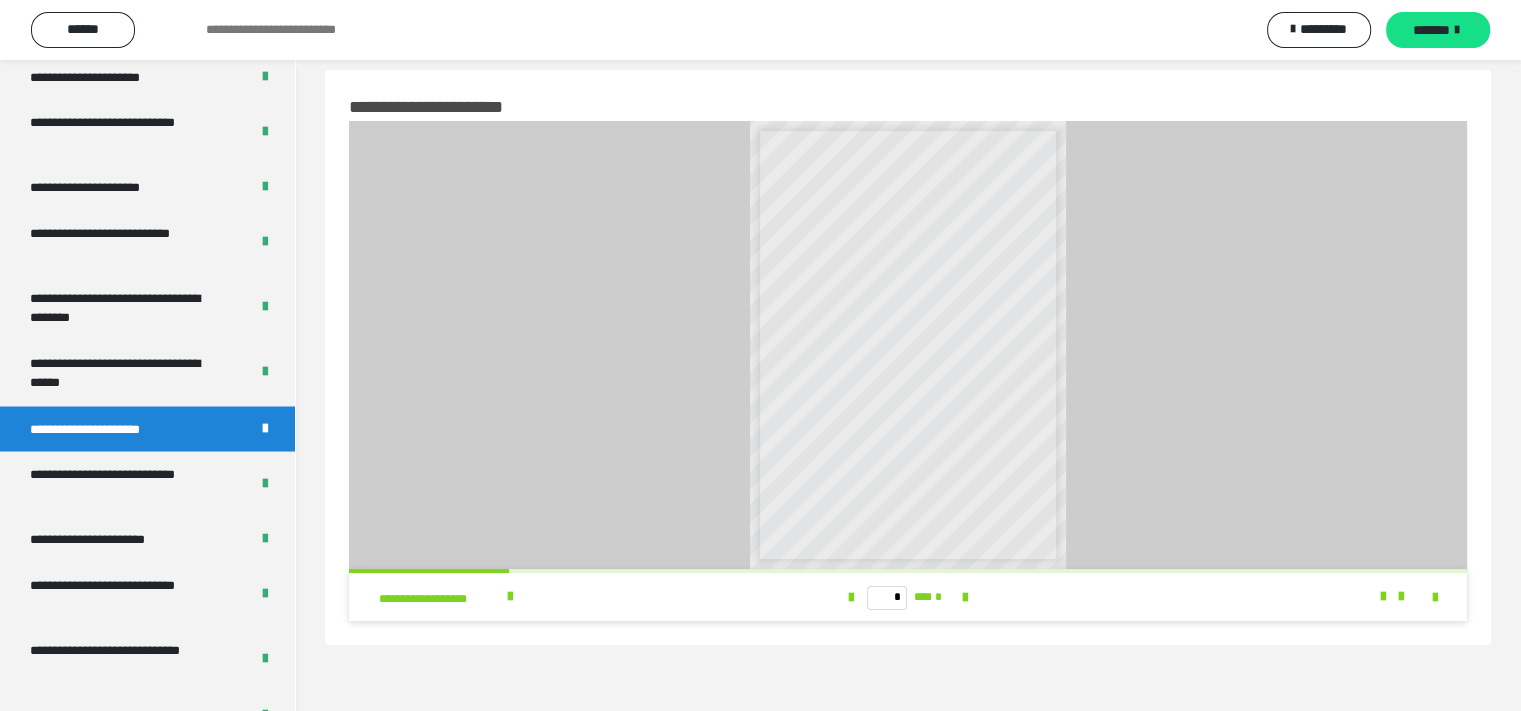 scroll, scrollTop: 0, scrollLeft: 0, axis: both 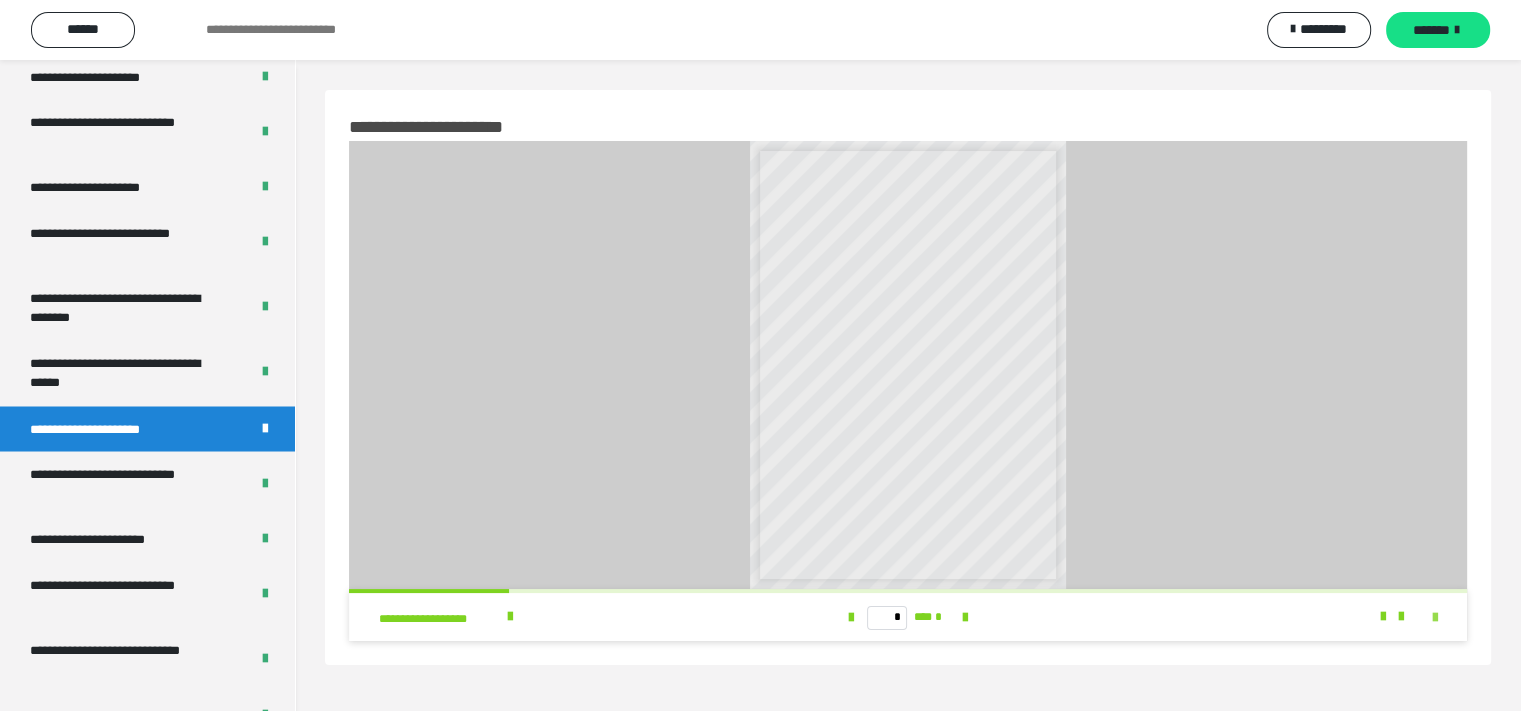 click at bounding box center [1435, 618] 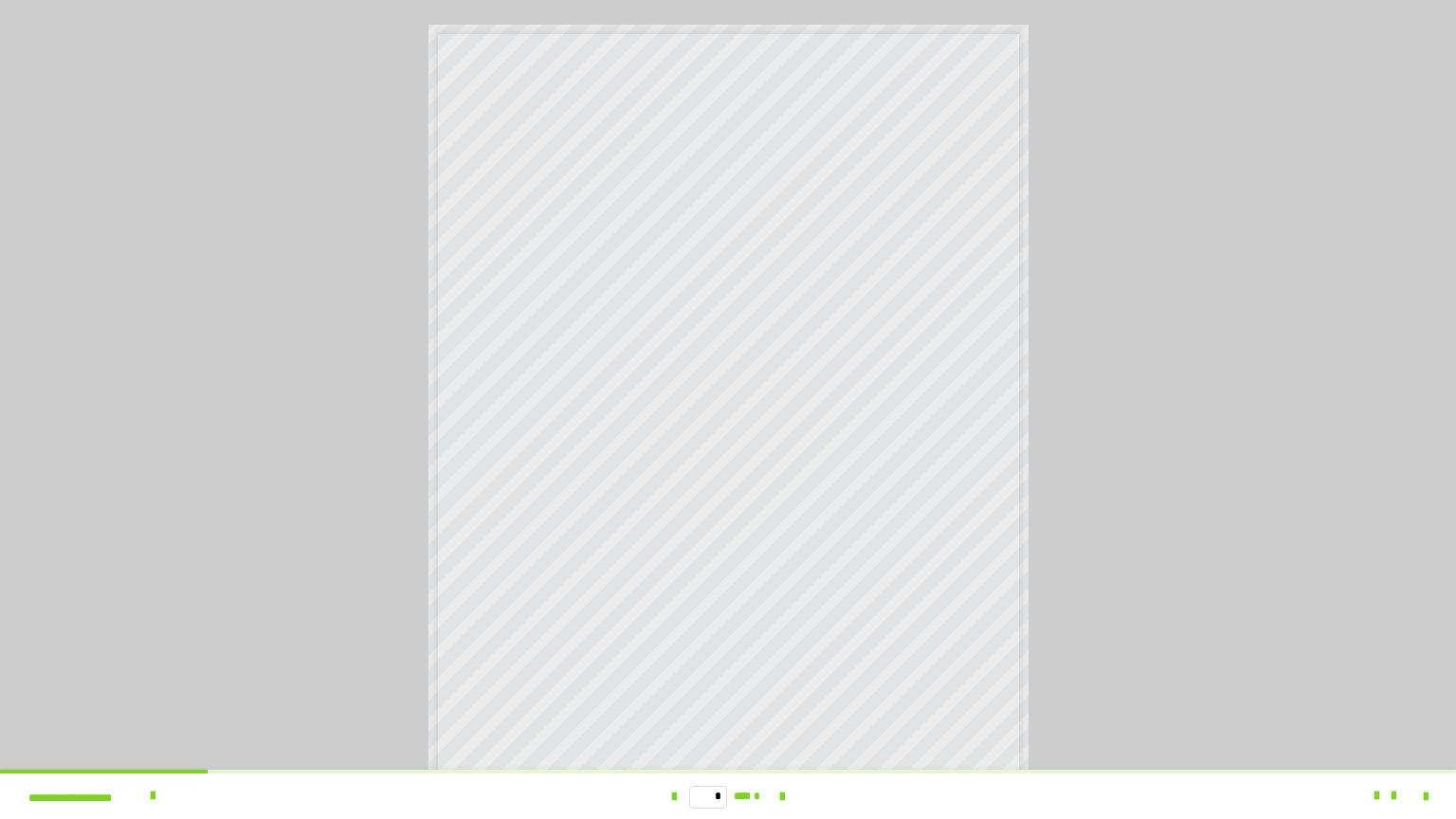 drag, startPoint x: 1202, startPoint y: 487, endPoint x: 1071, endPoint y: 656, distance: 213.82703 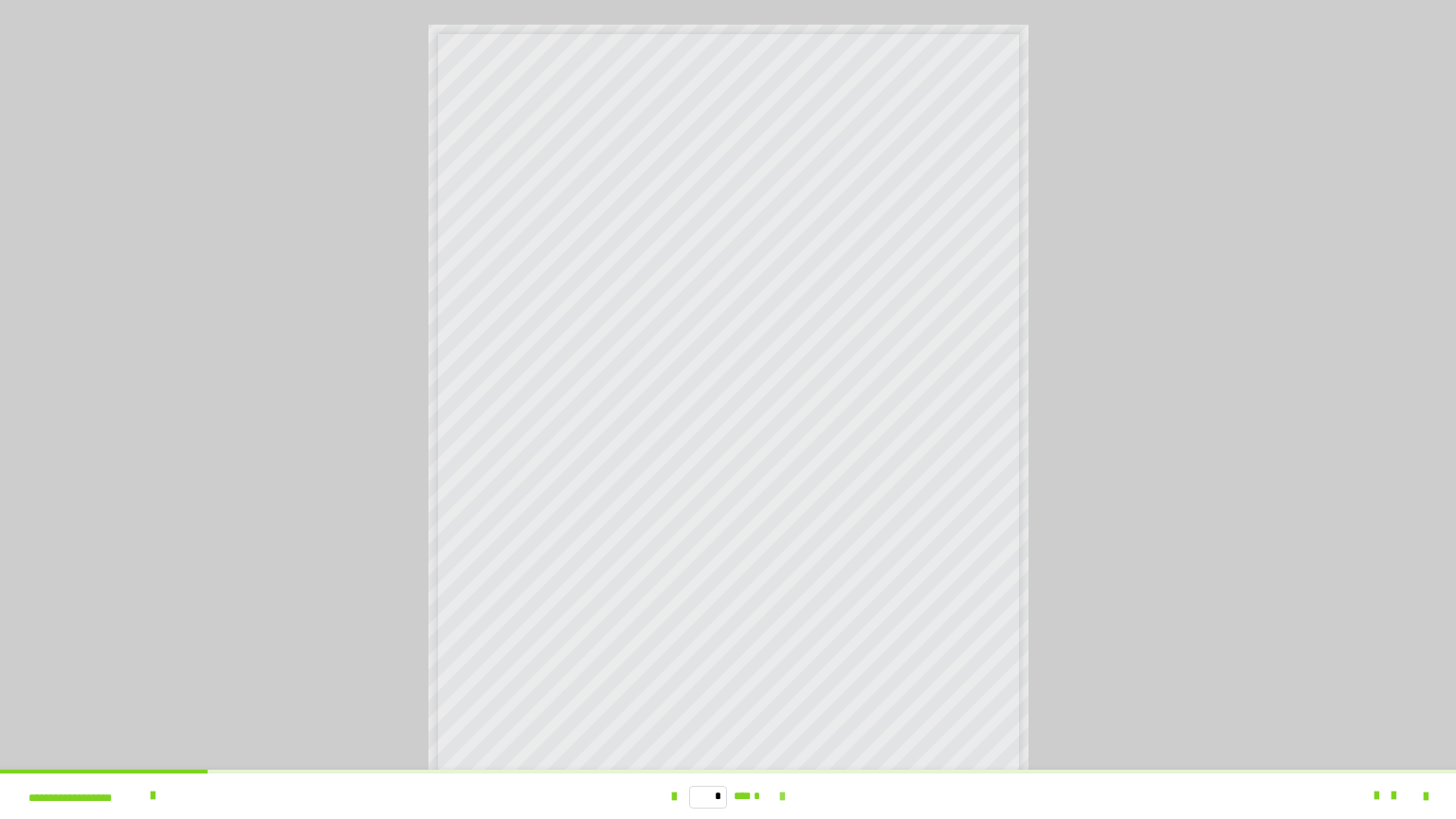 click at bounding box center [782, 797] 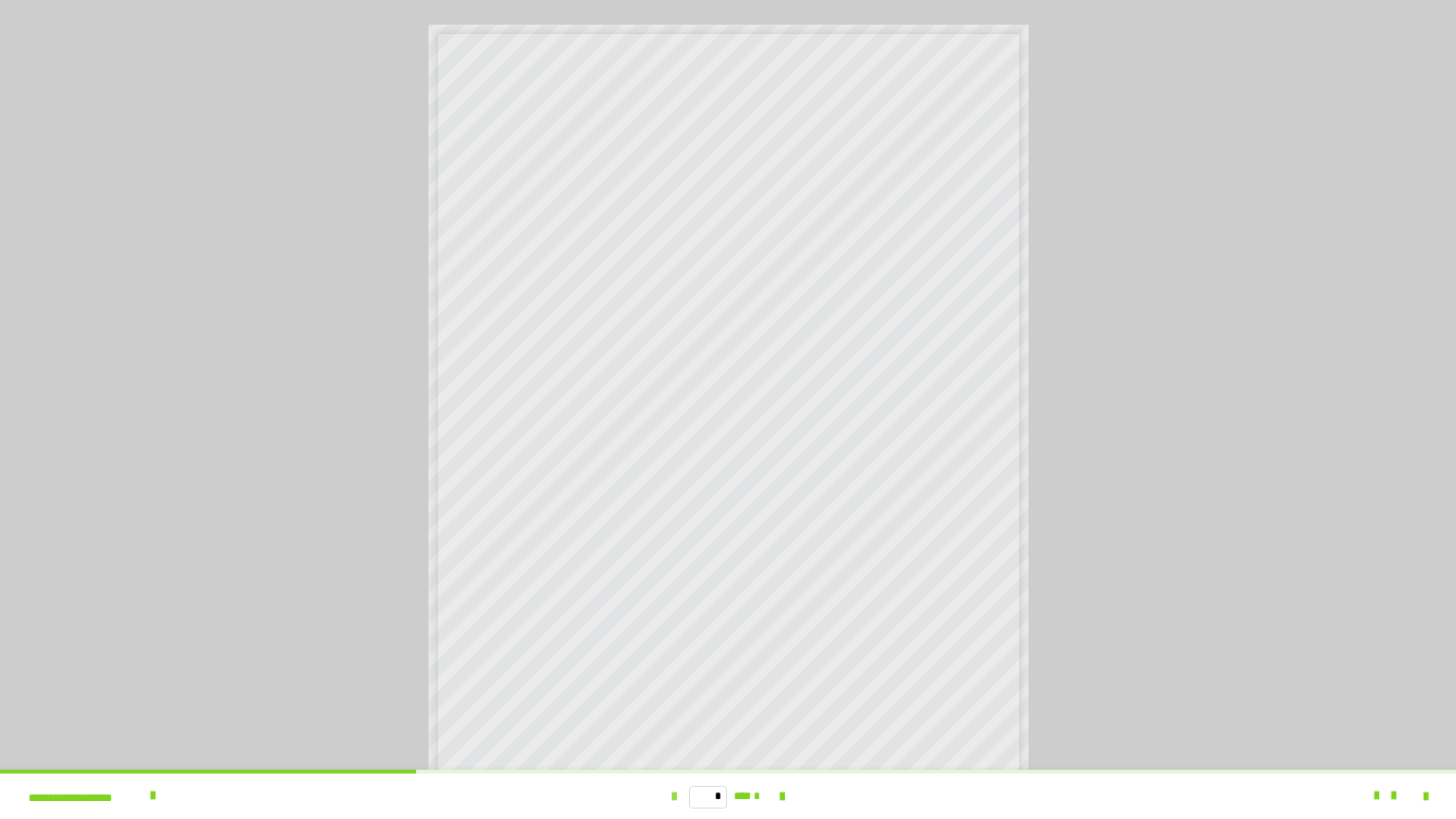 click at bounding box center (674, 797) 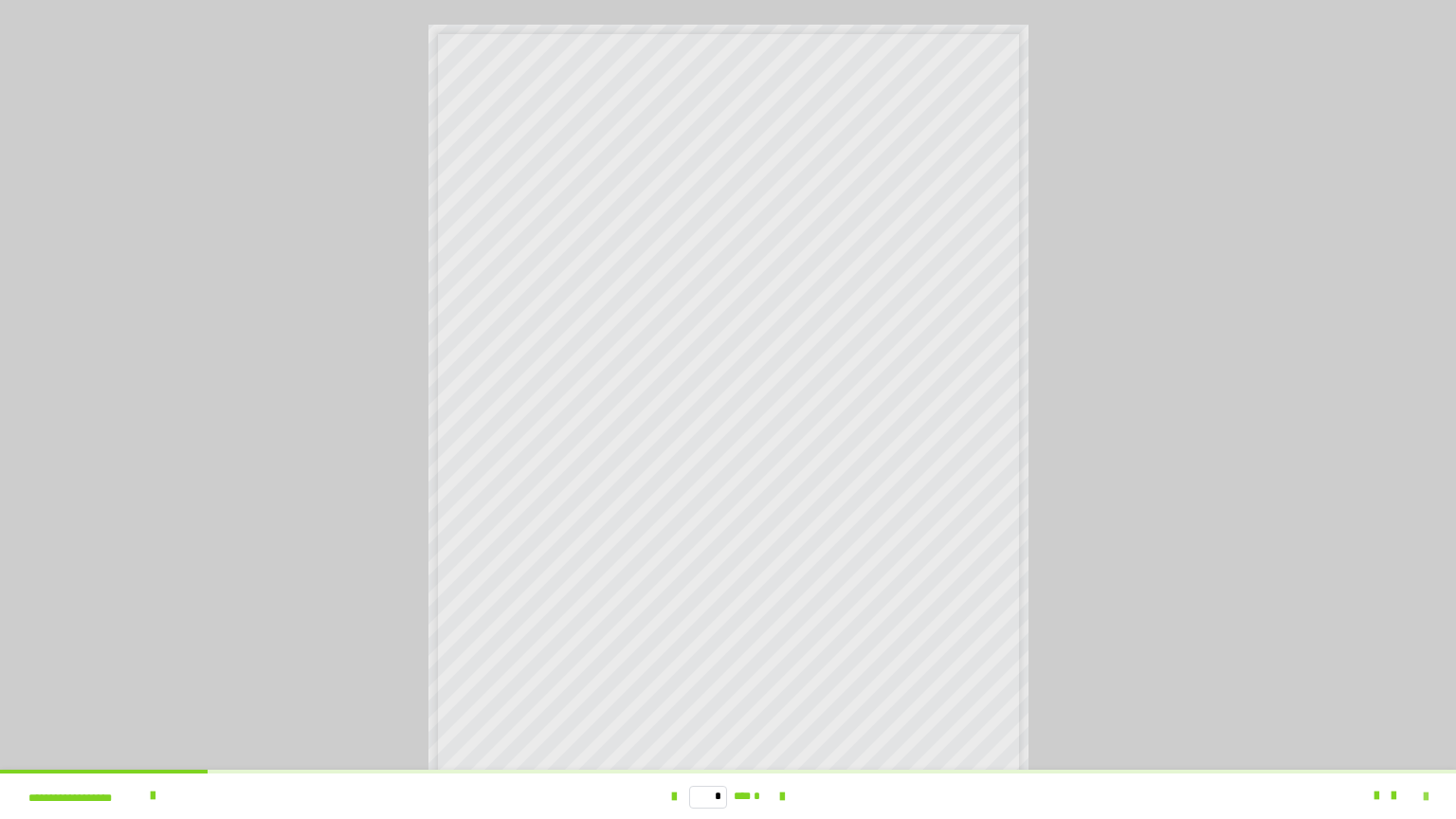 click at bounding box center (1426, 797) 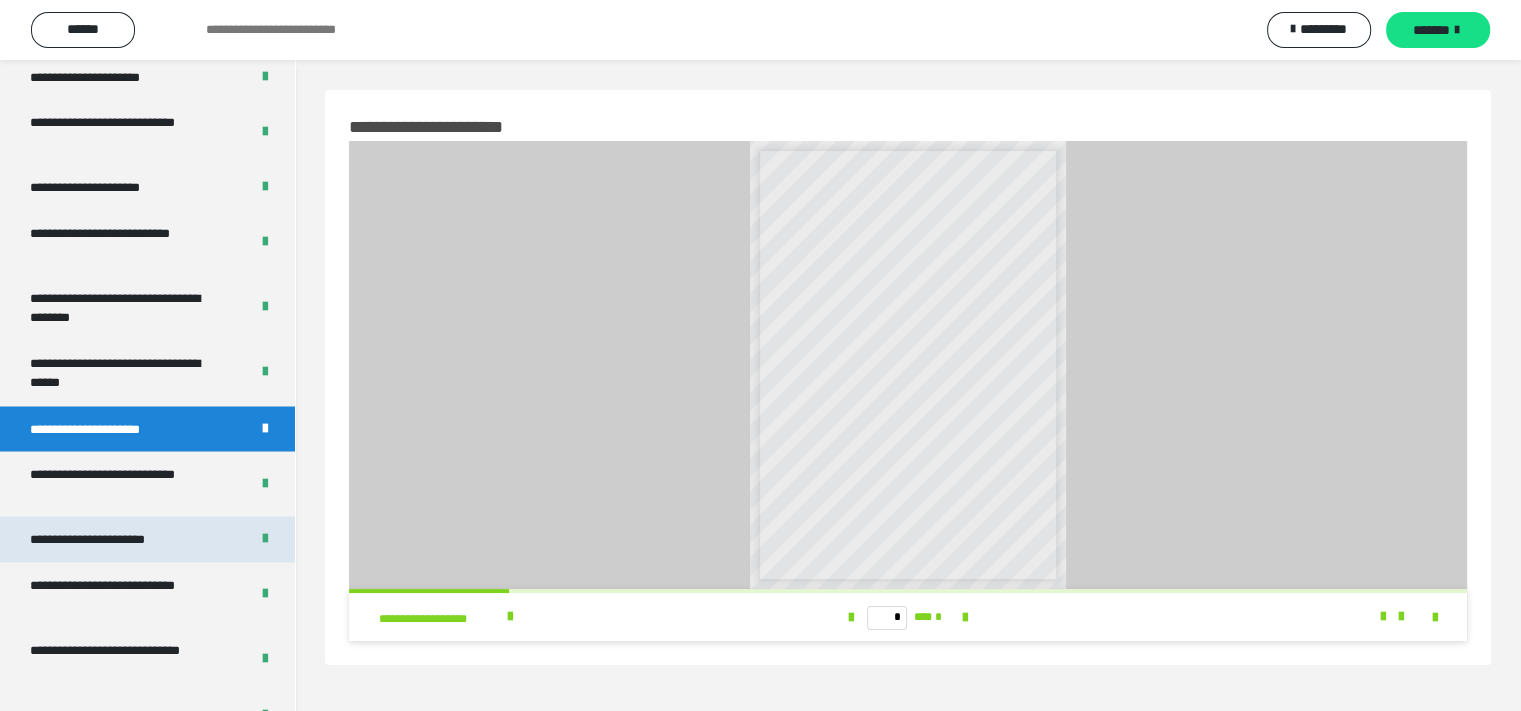 click on "**********" at bounding box center (111, 539) 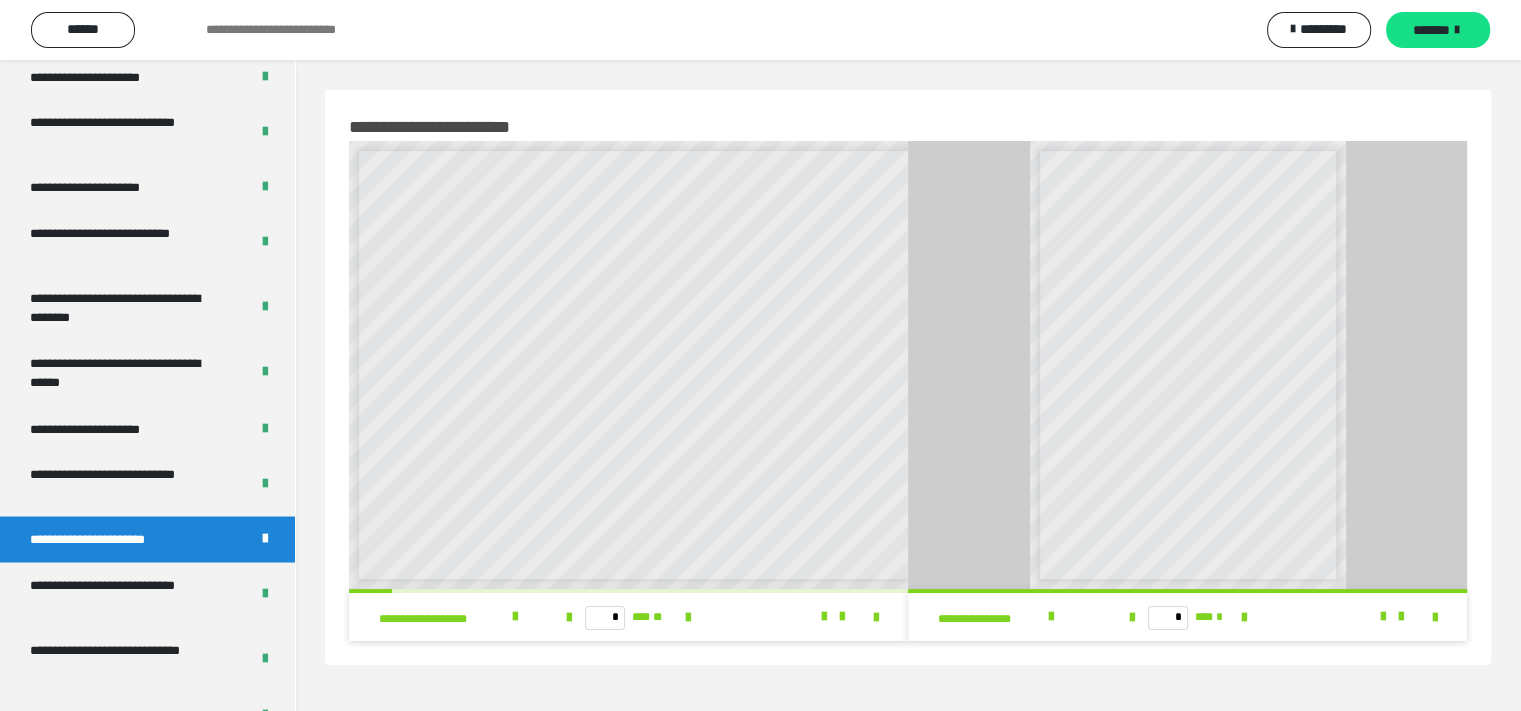 scroll, scrollTop: 60, scrollLeft: 0, axis: vertical 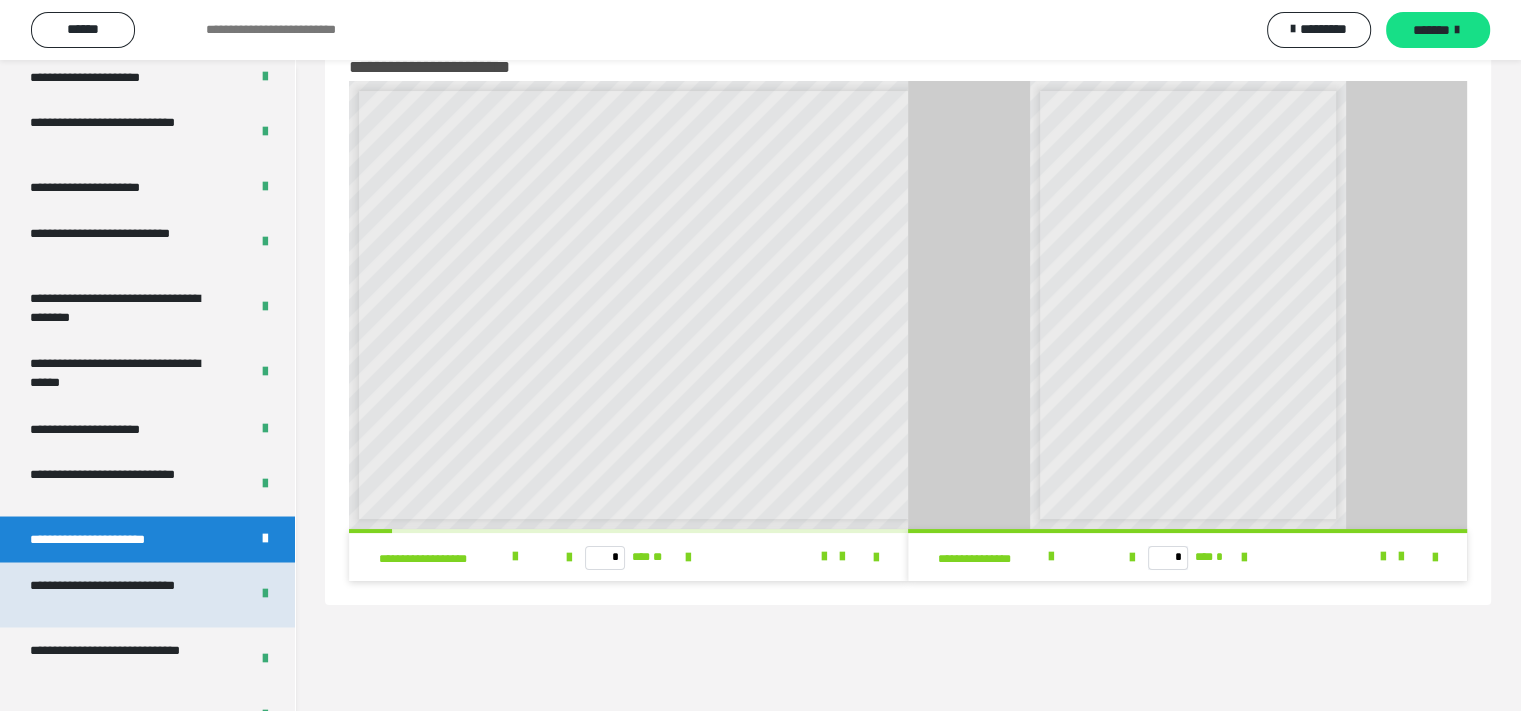 click on "**********" at bounding box center (124, 594) 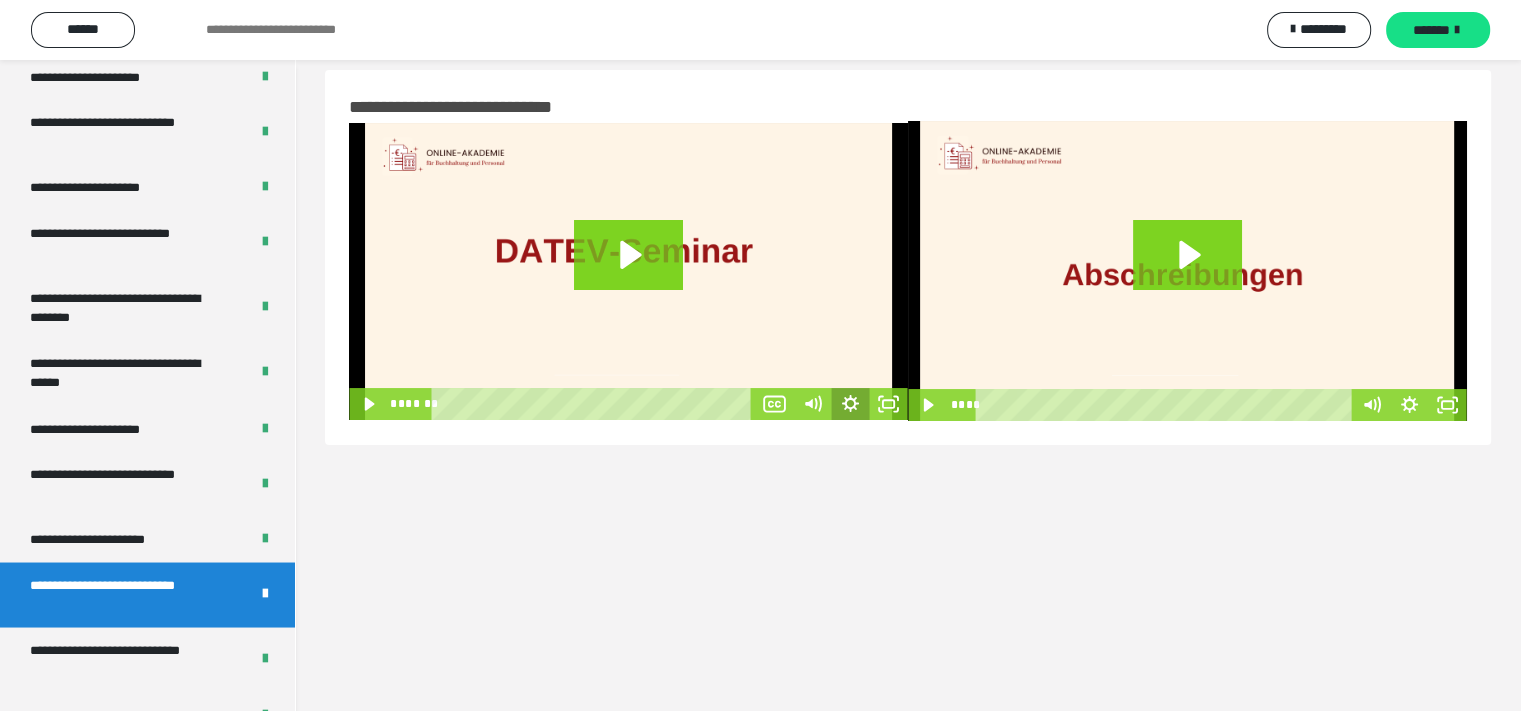 scroll, scrollTop: 0, scrollLeft: 0, axis: both 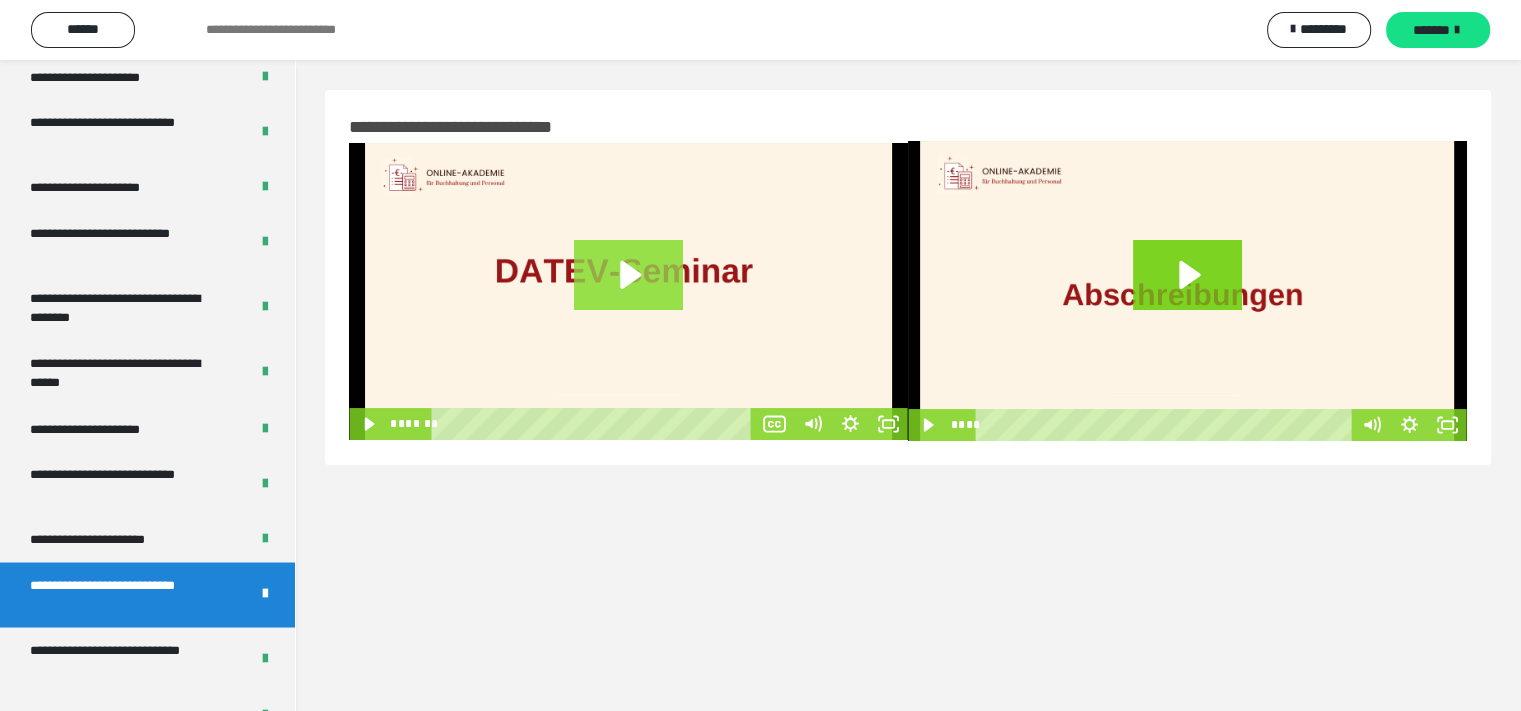 click 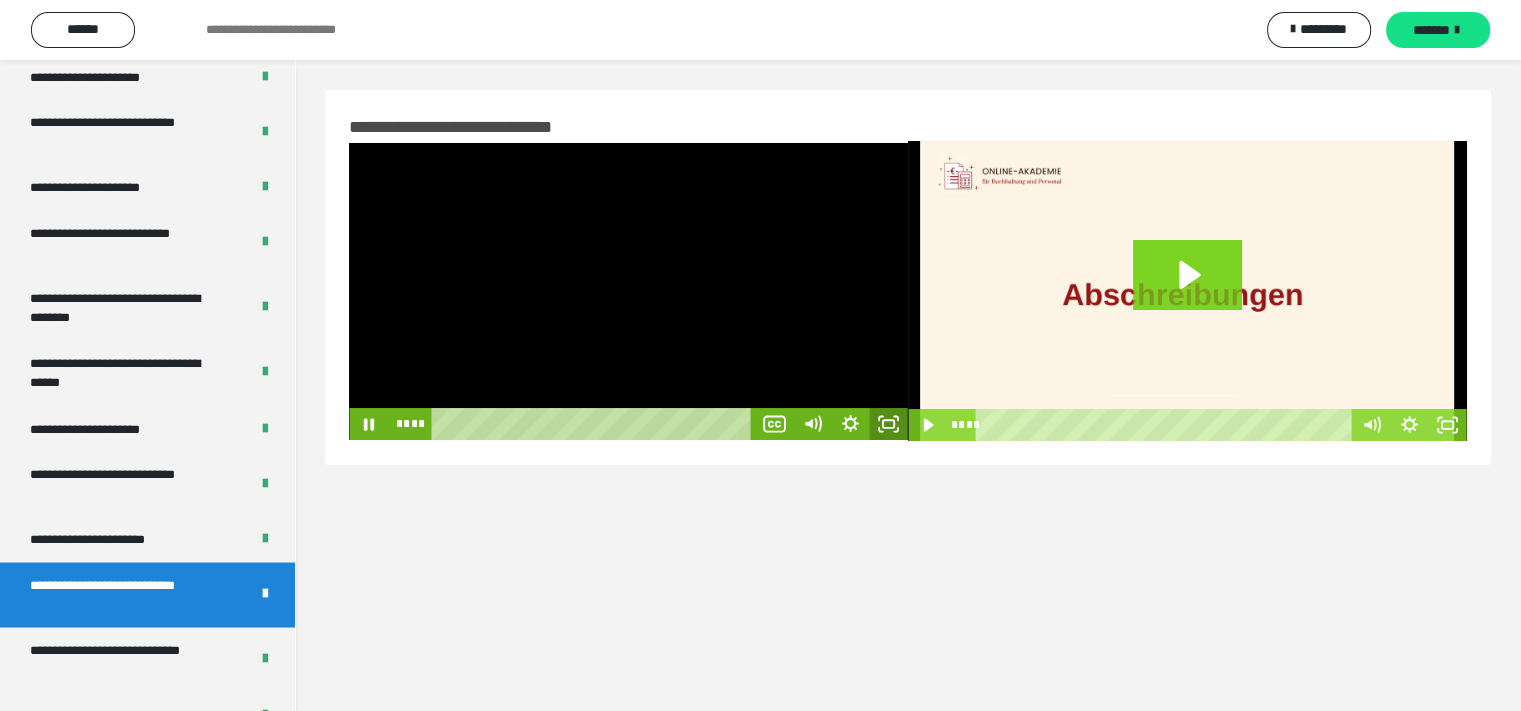 click 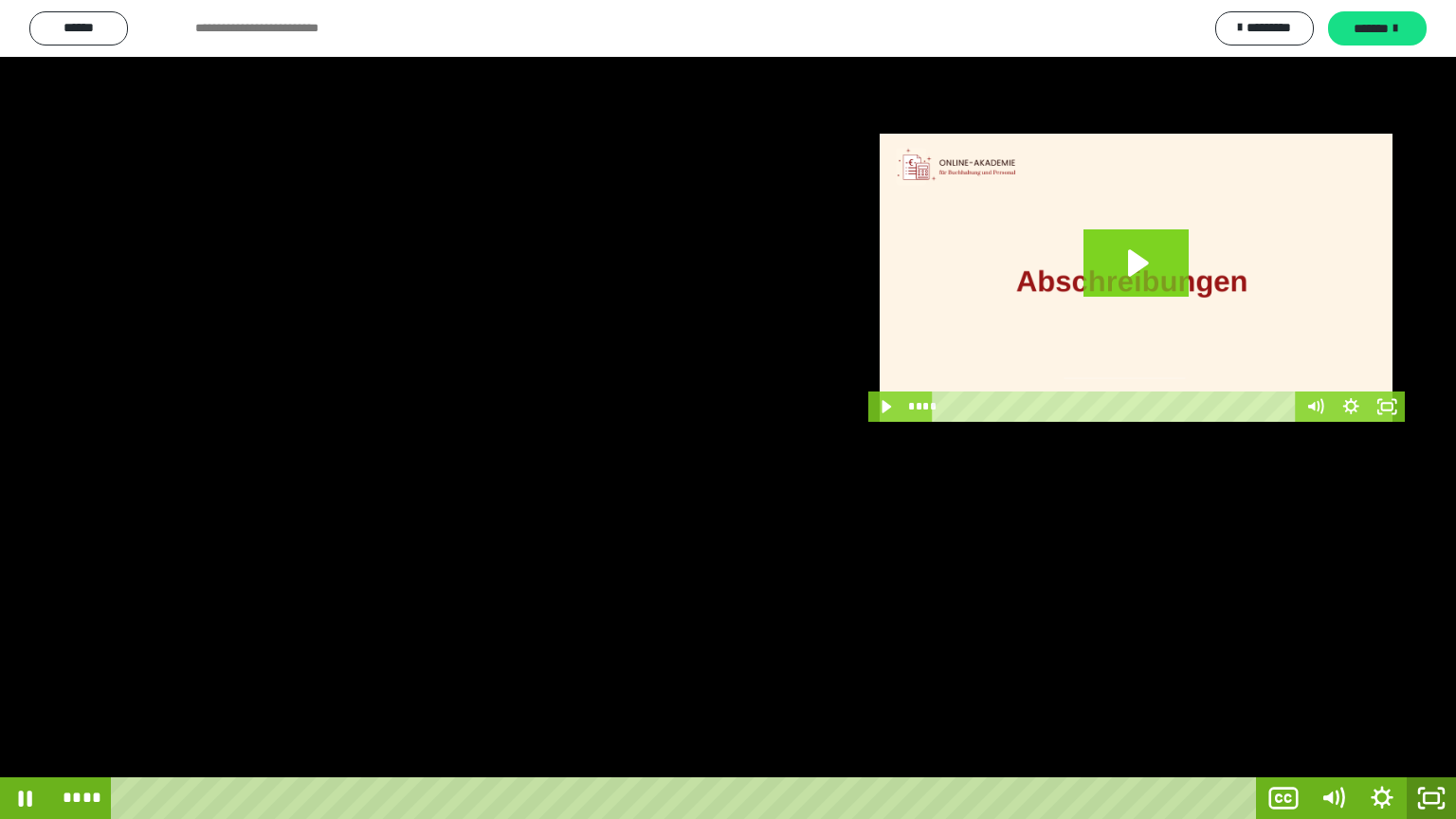 click 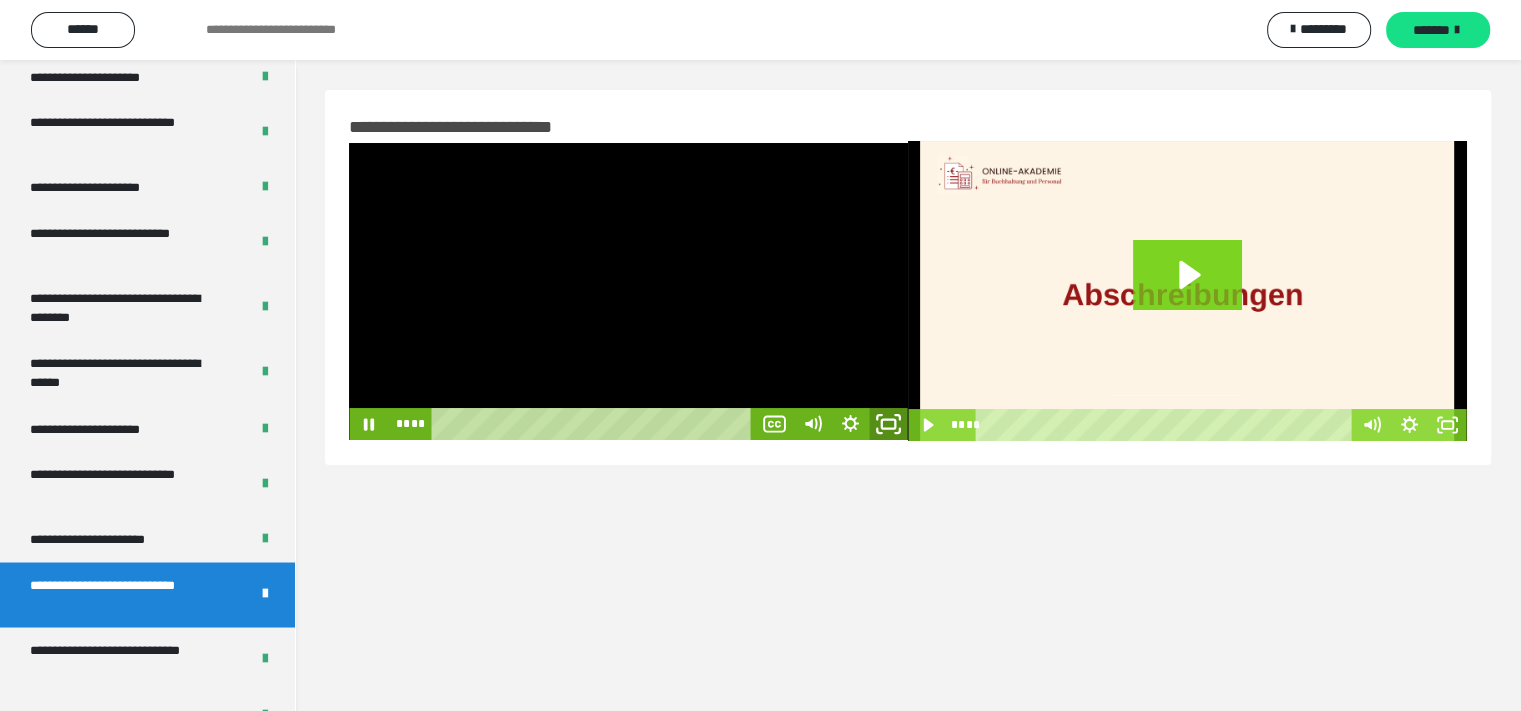 click 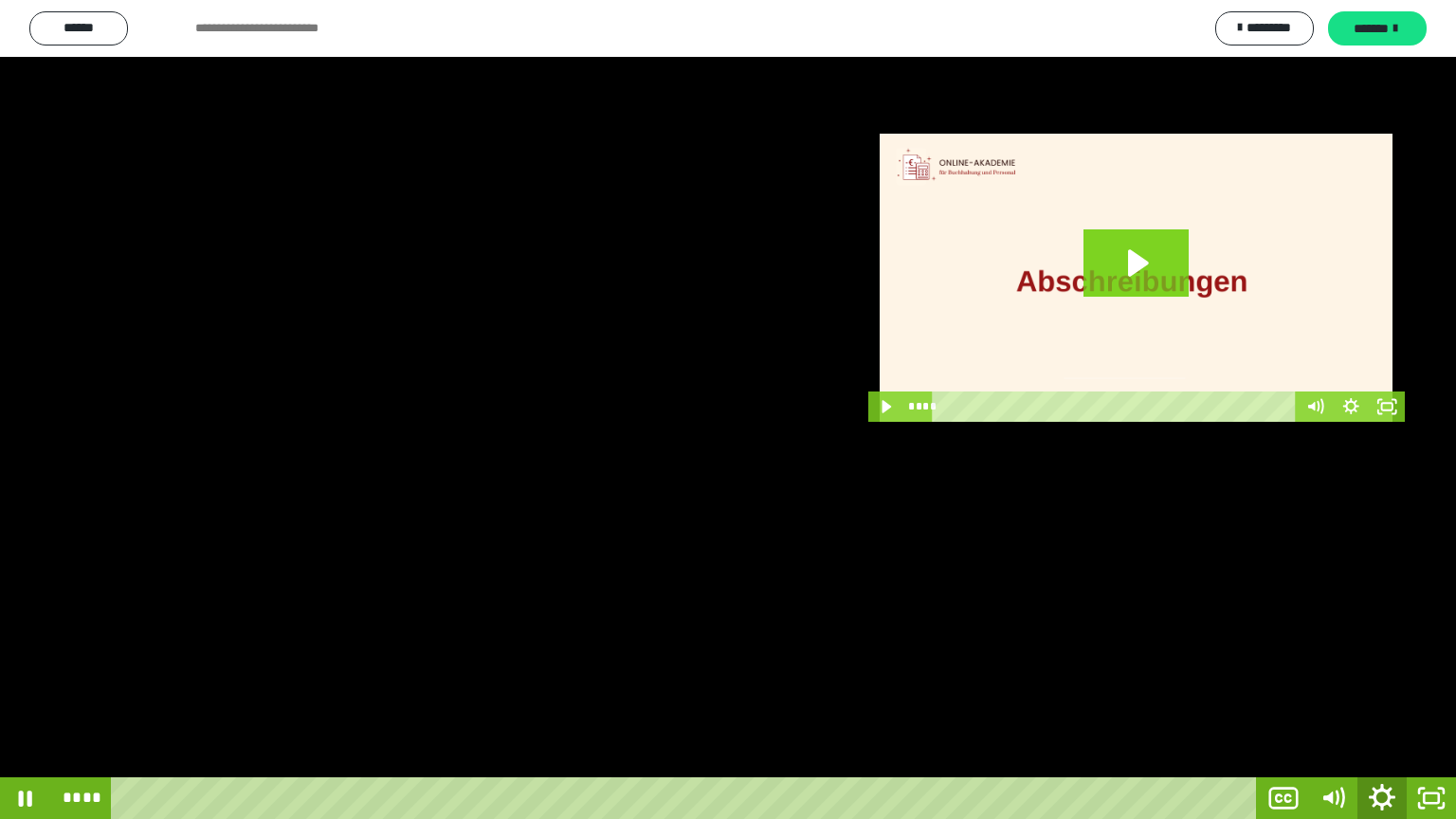 click 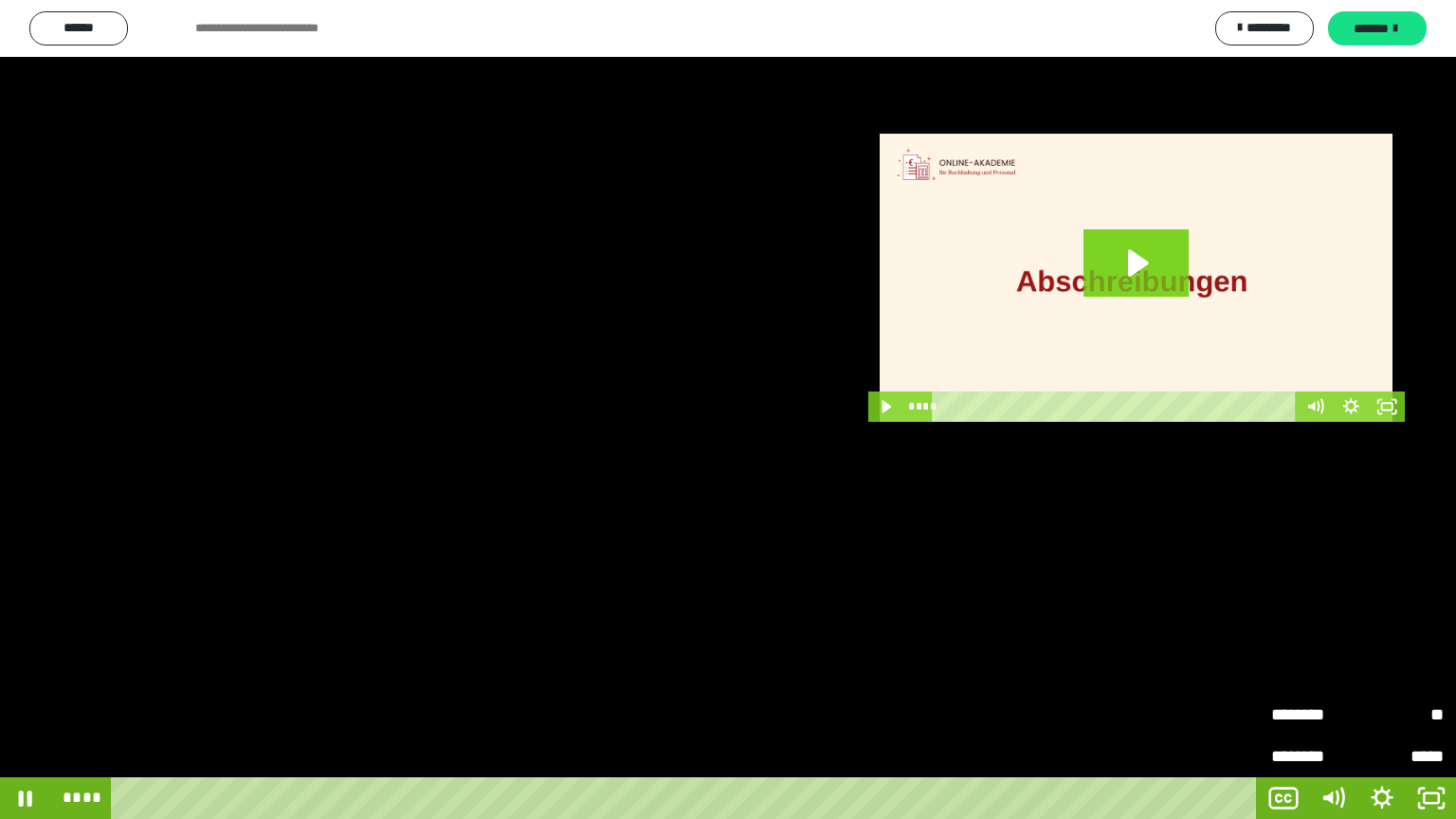 click on "**" at bounding box center [1400, 715] 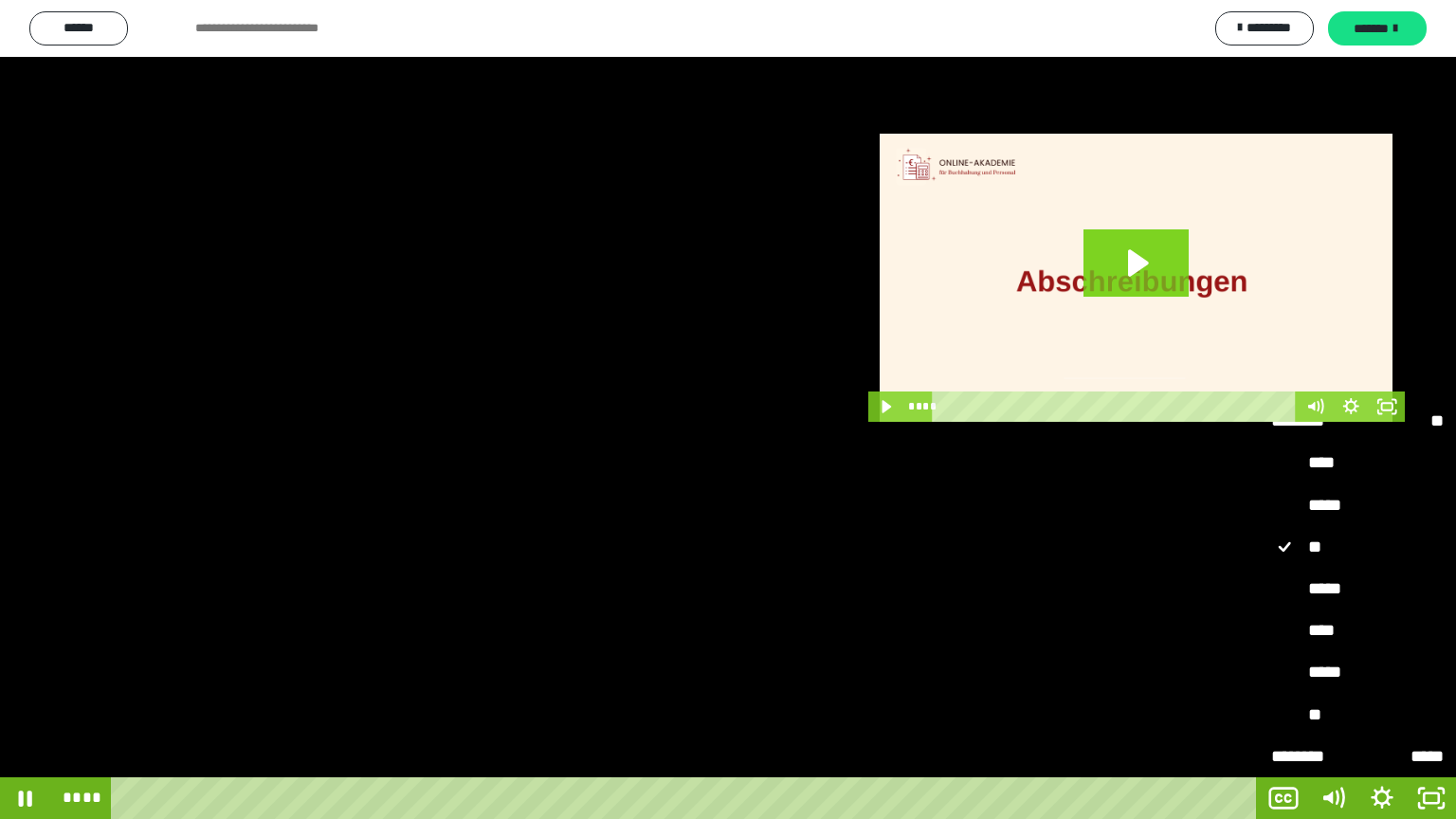 click on "**" at bounding box center [1357, 716] 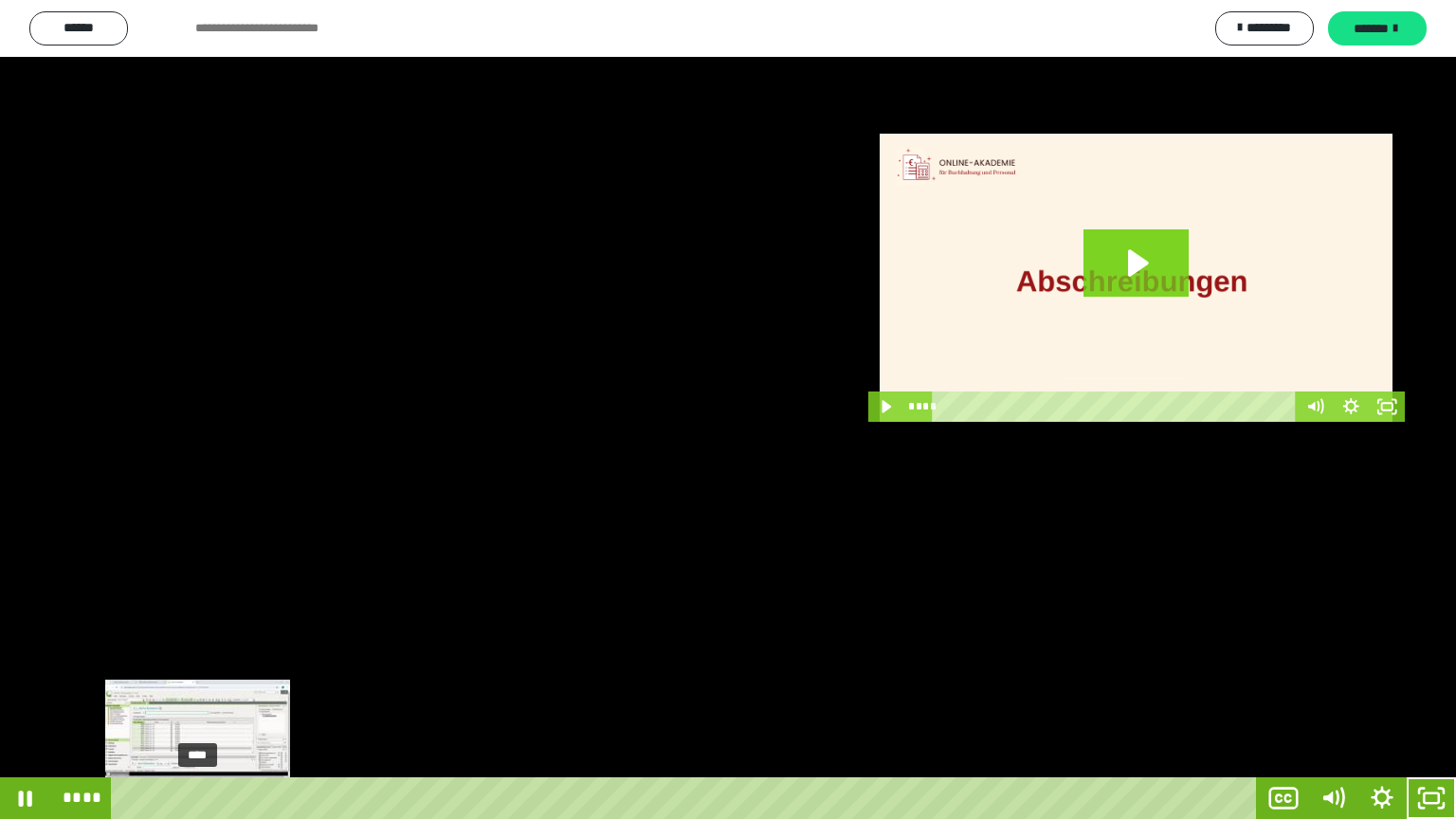 click on "****" at bounding box center (687, 798) 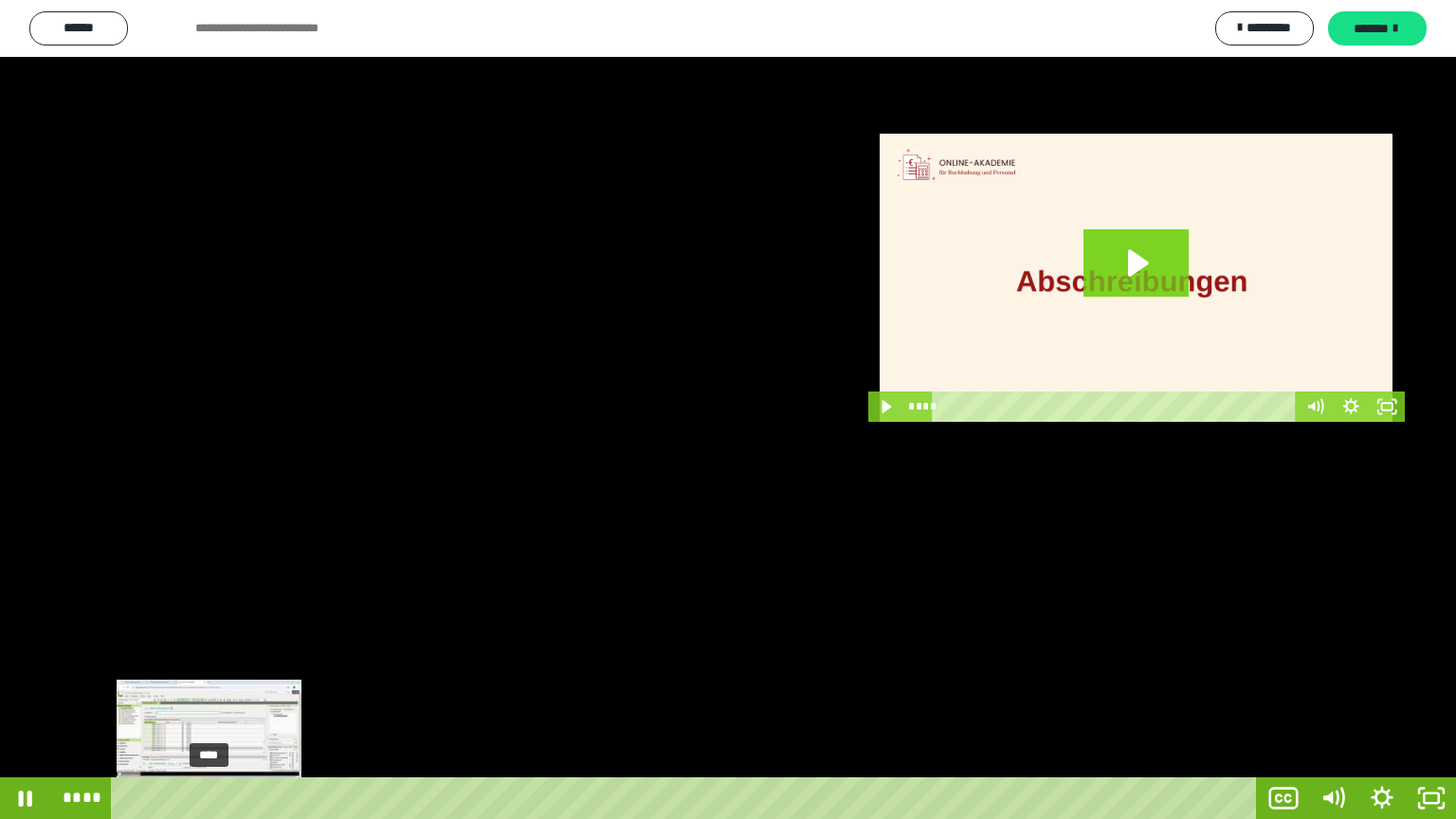 click on "****" at bounding box center (687, 798) 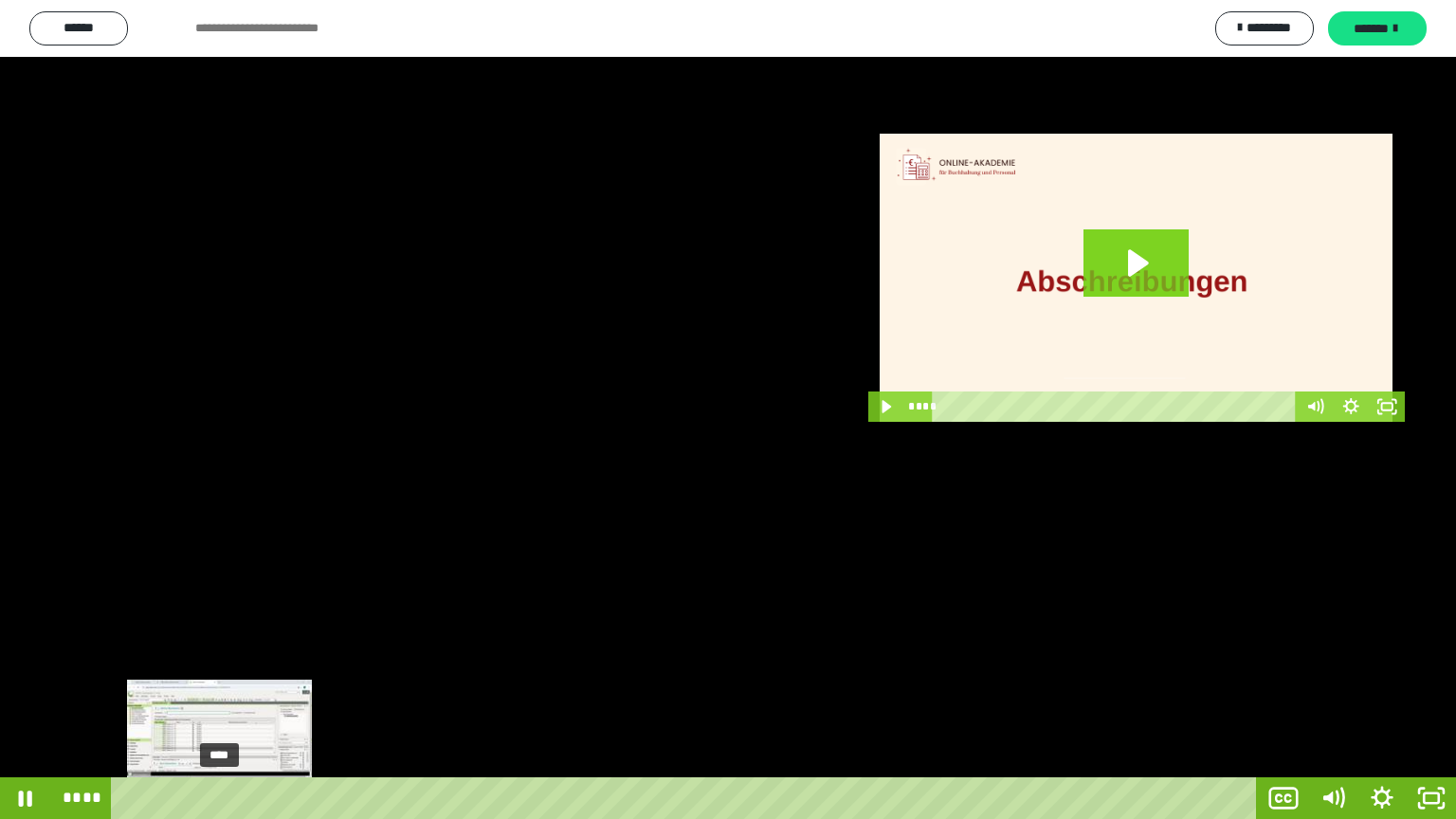 click on "****" at bounding box center [687, 798] 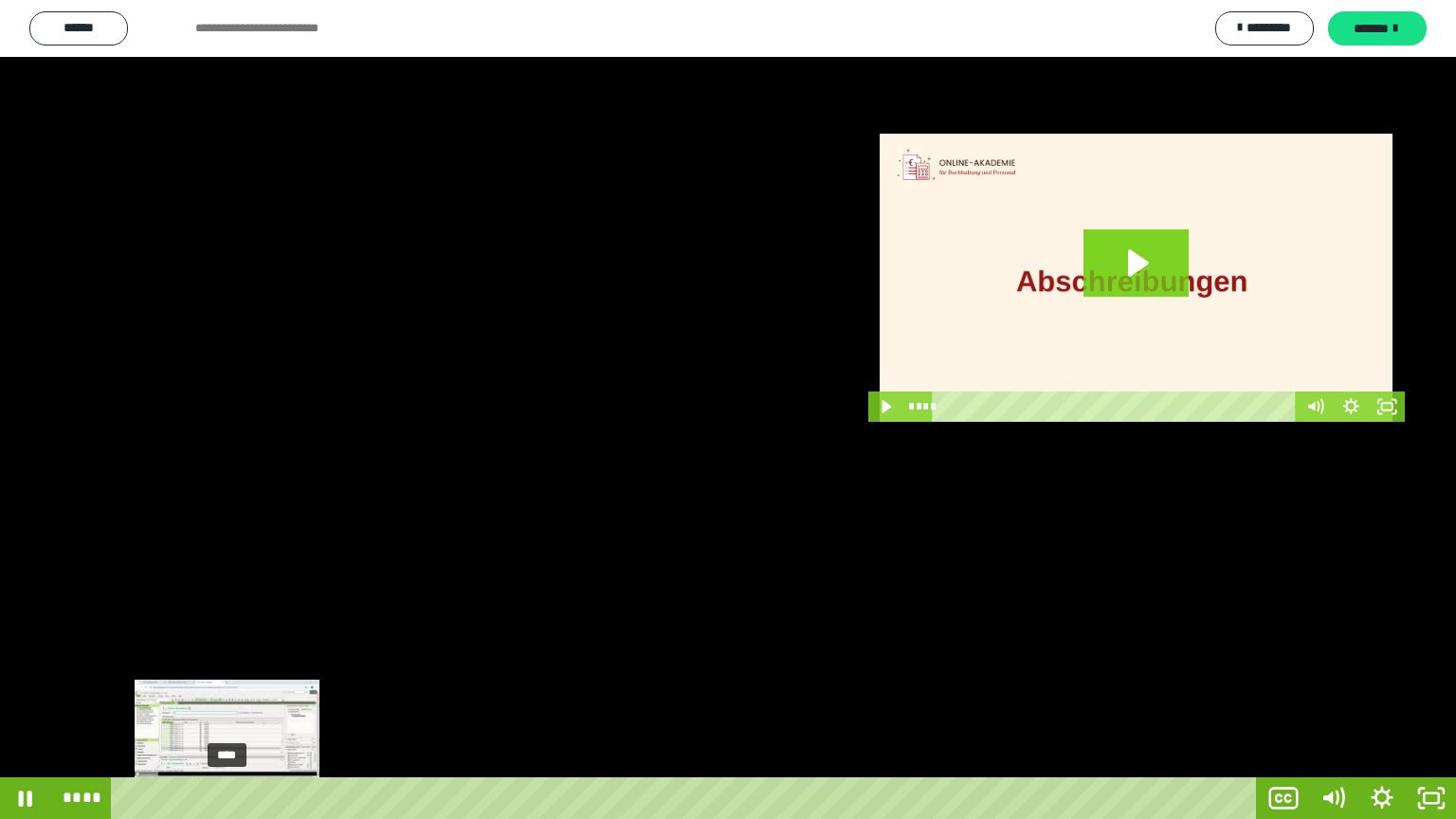 click on "****" at bounding box center (687, 798) 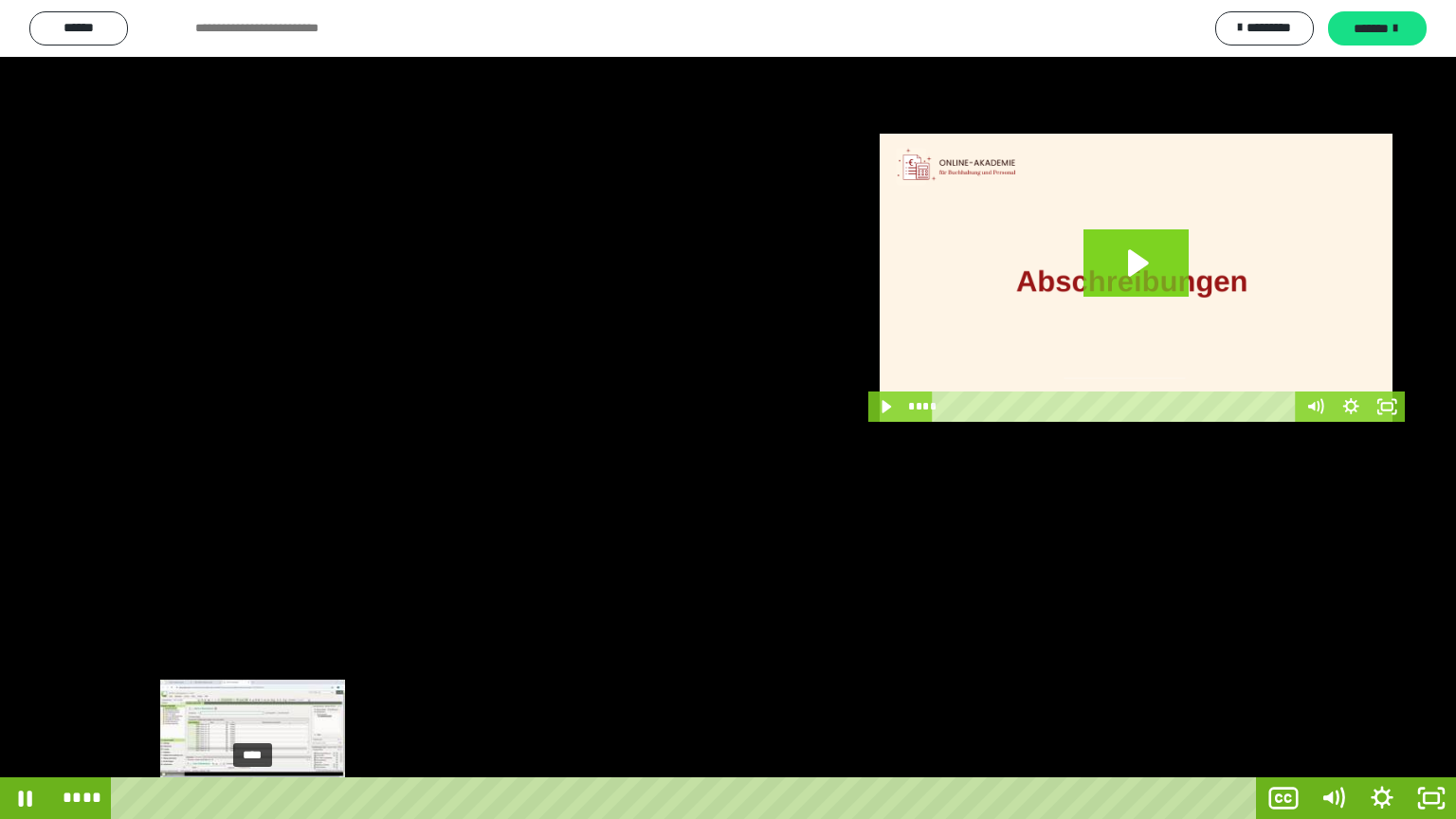 click on "****" at bounding box center (687, 798) 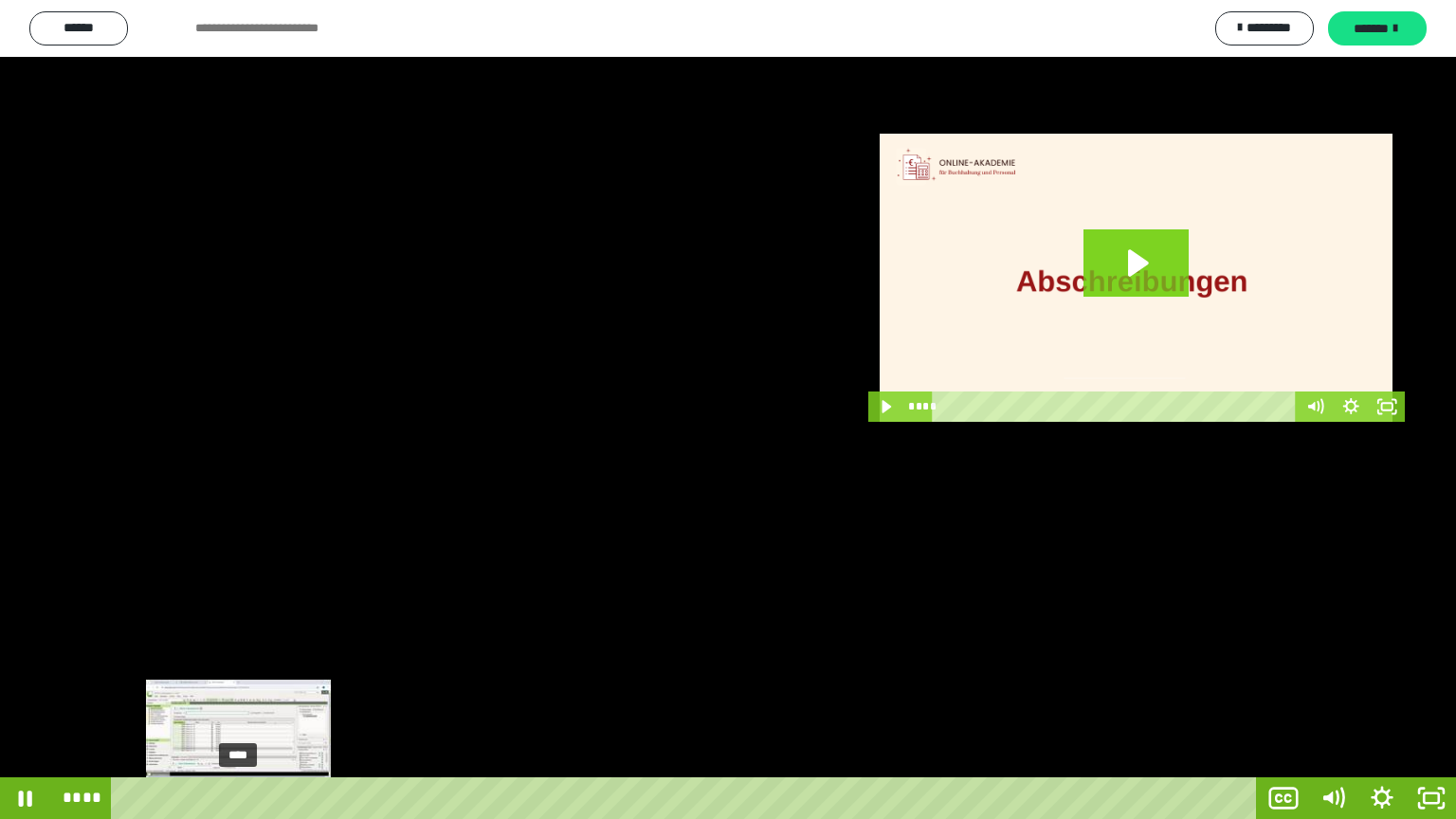 click on "****" at bounding box center [687, 798] 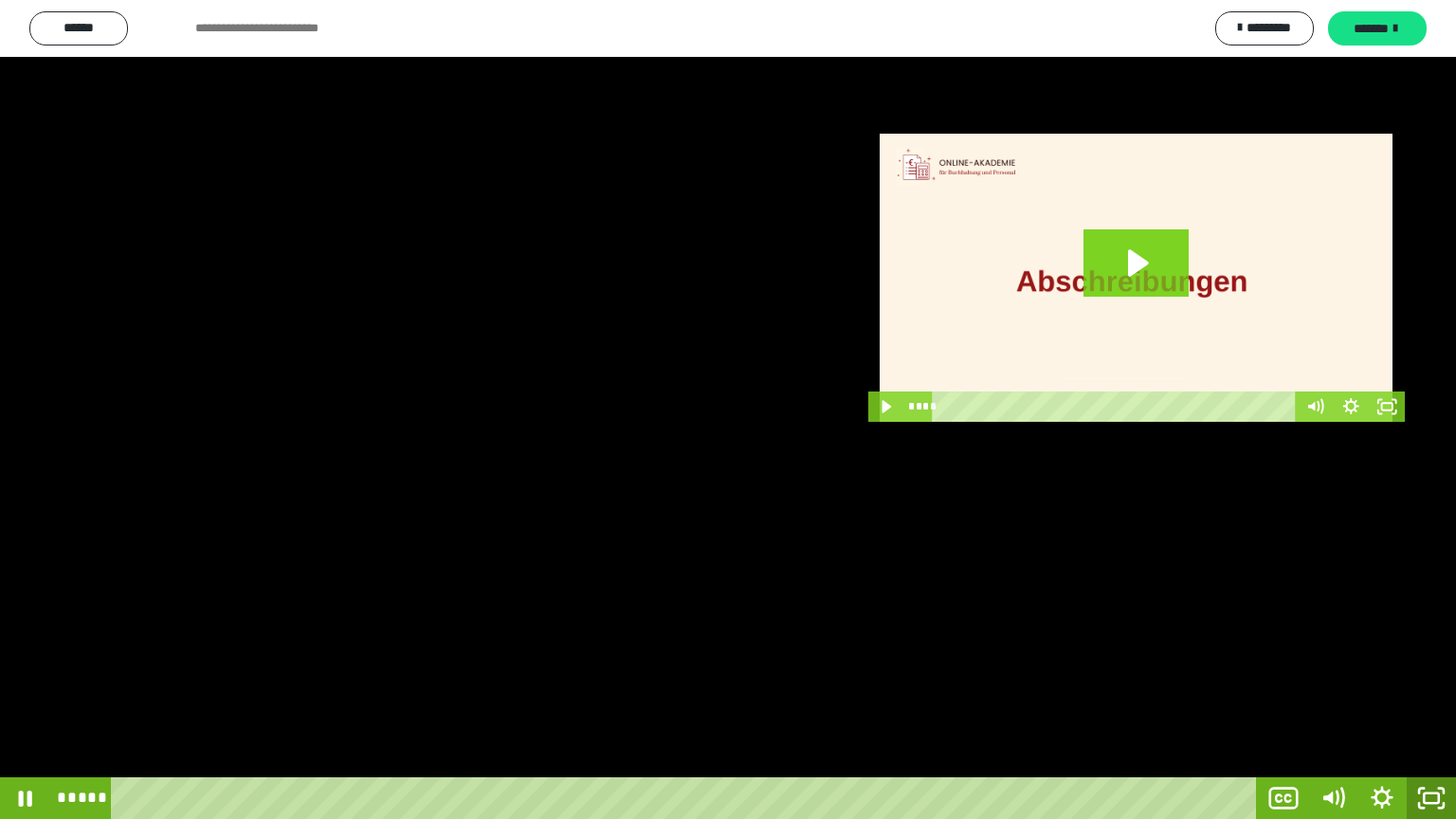 click 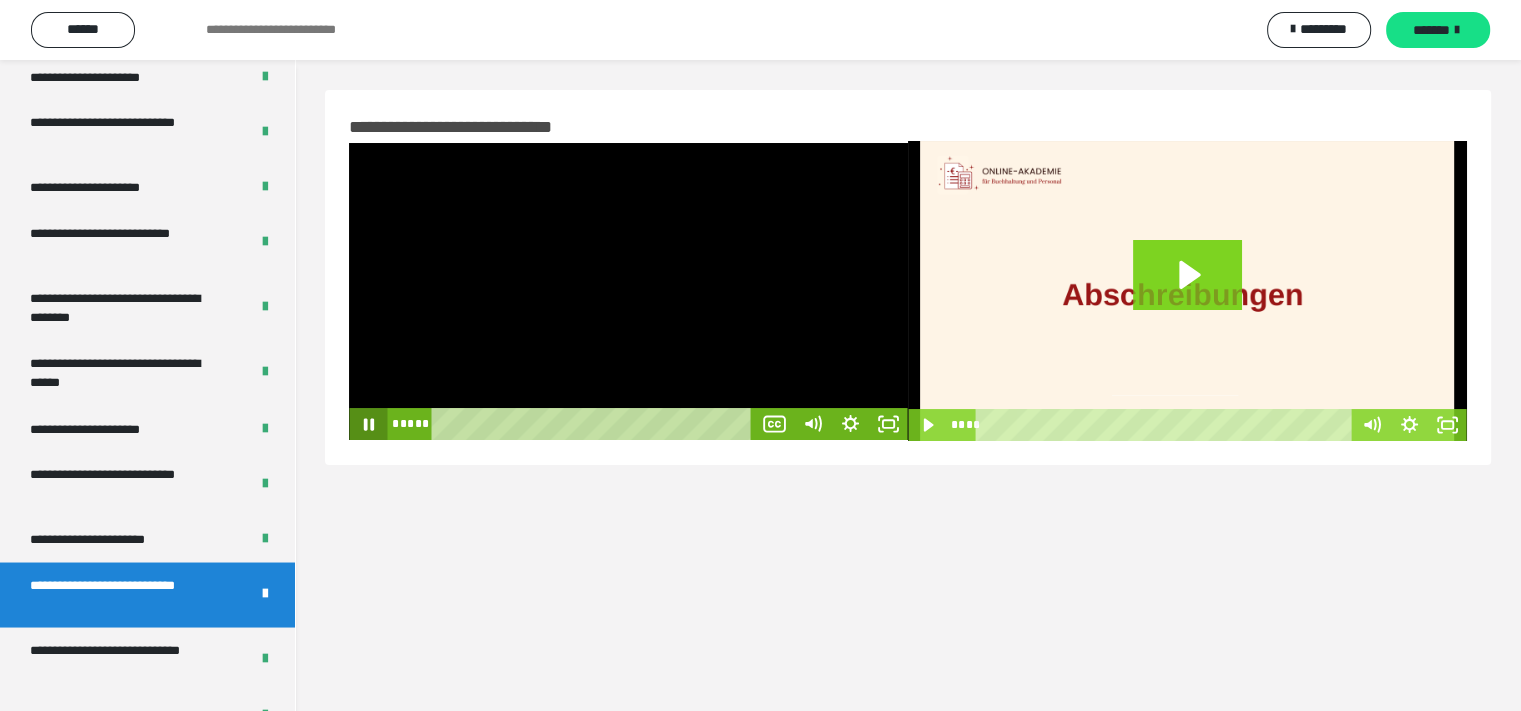 click 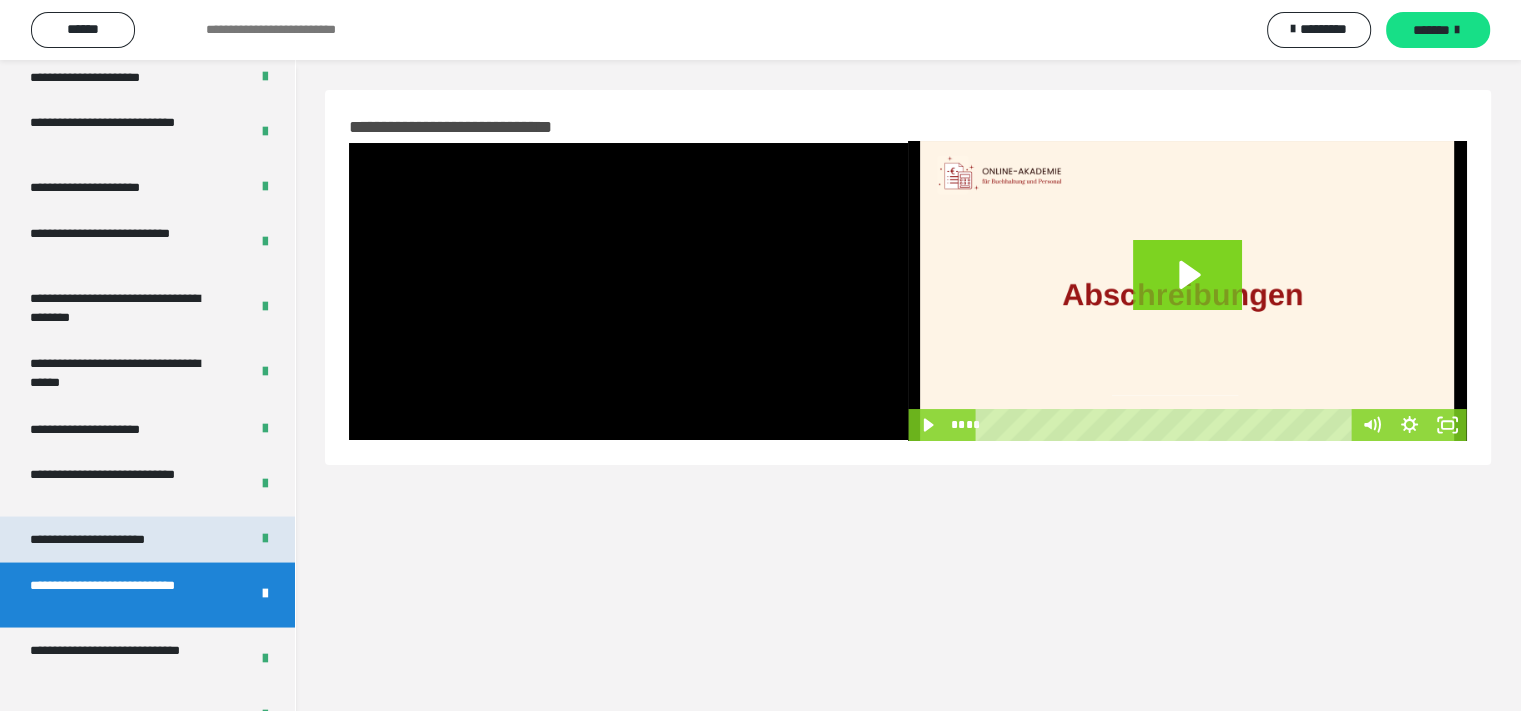 click on "**********" at bounding box center [111, 539] 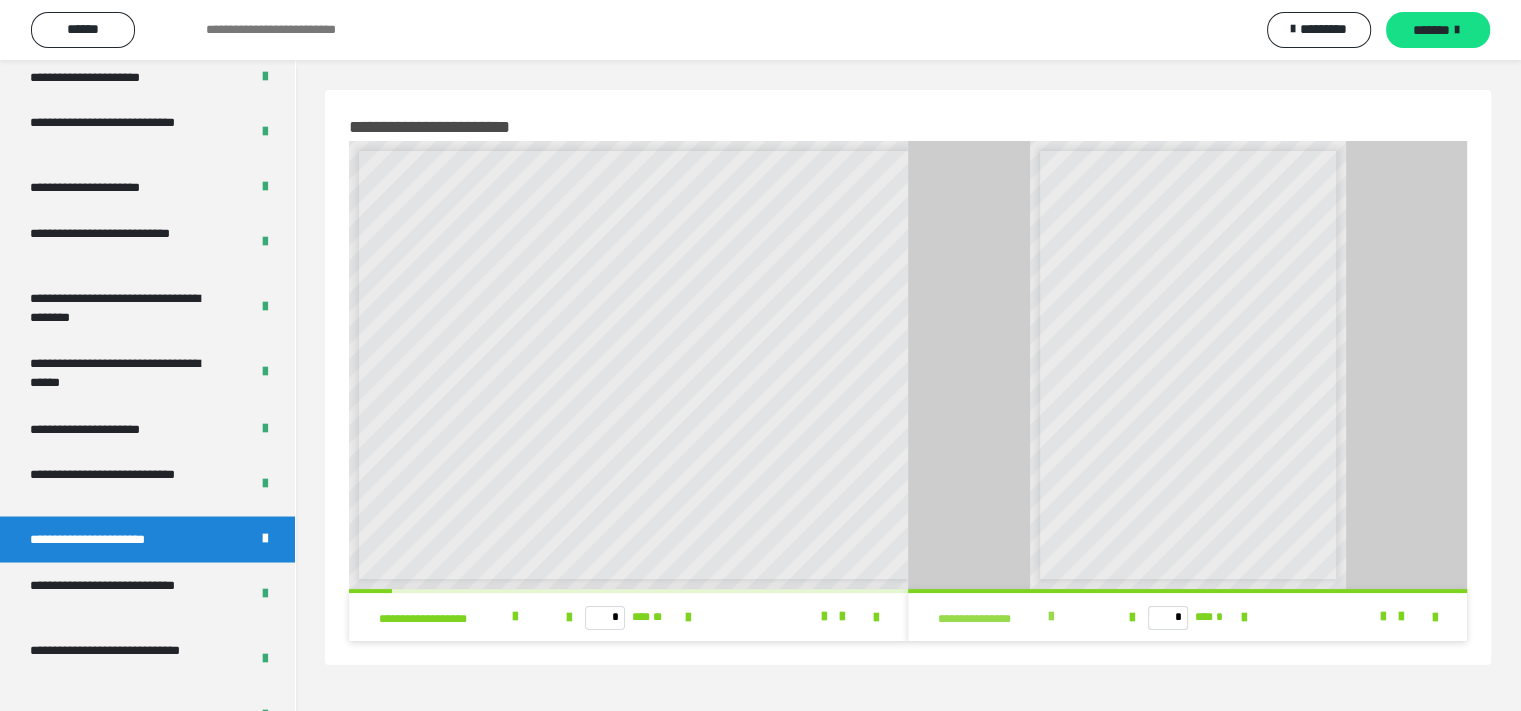 click on "**********" at bounding box center (989, 619) 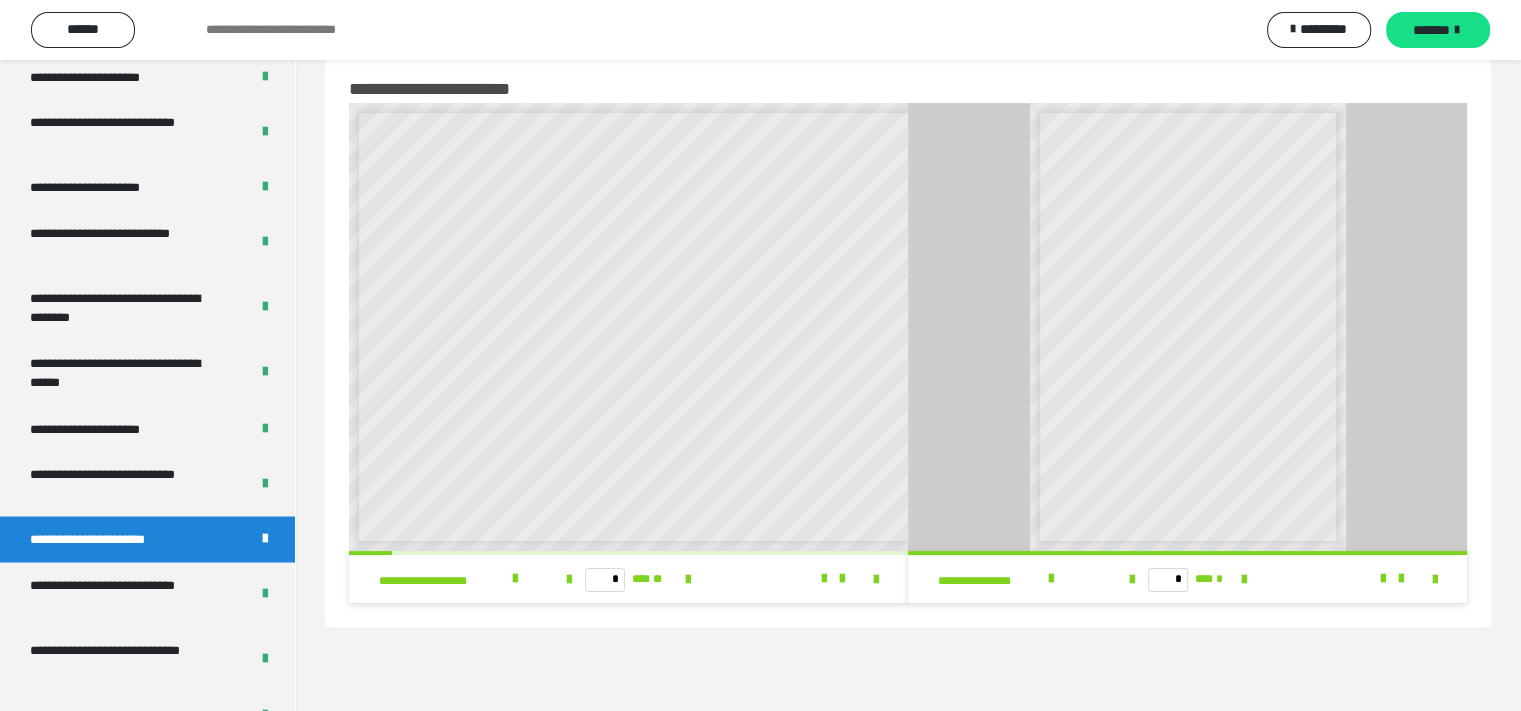 scroll, scrollTop: 60, scrollLeft: 0, axis: vertical 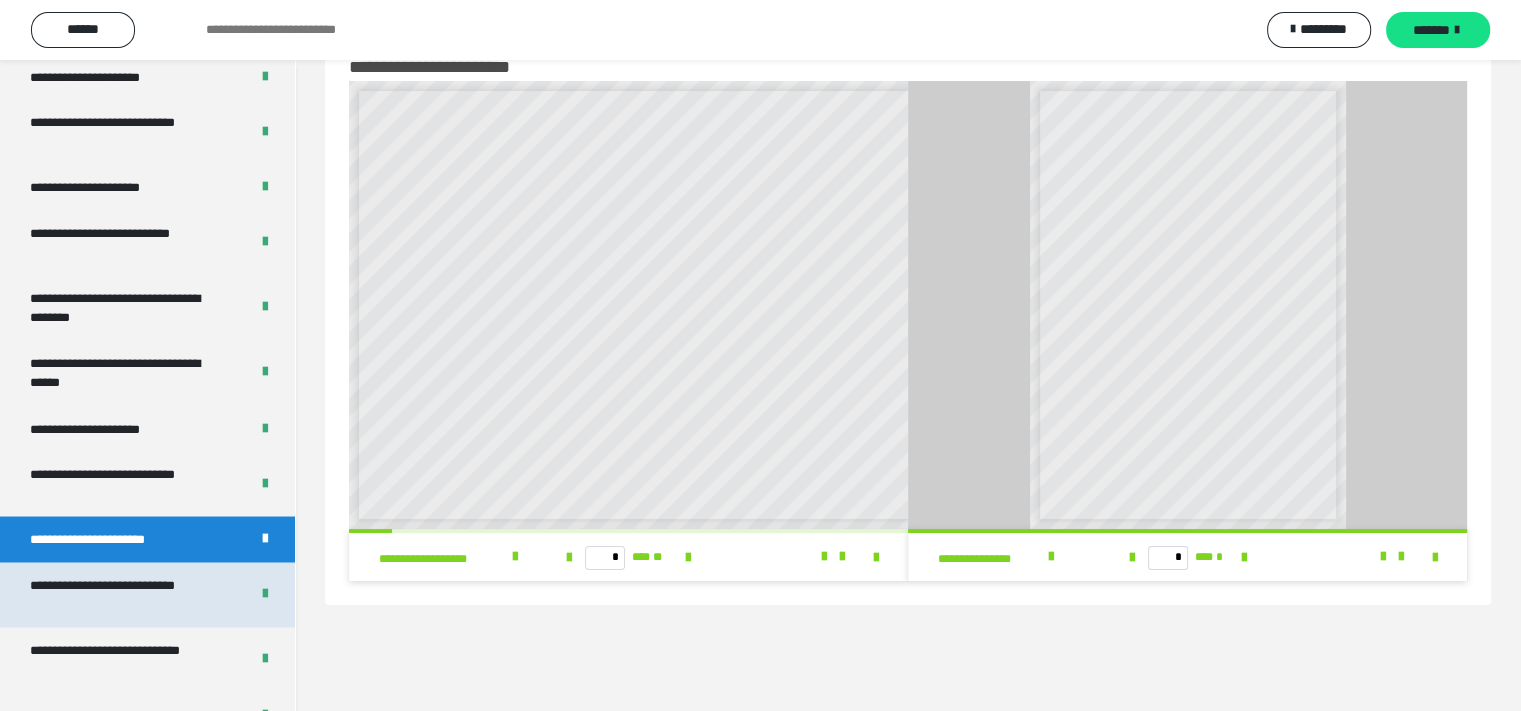 click on "**********" at bounding box center [124, 594] 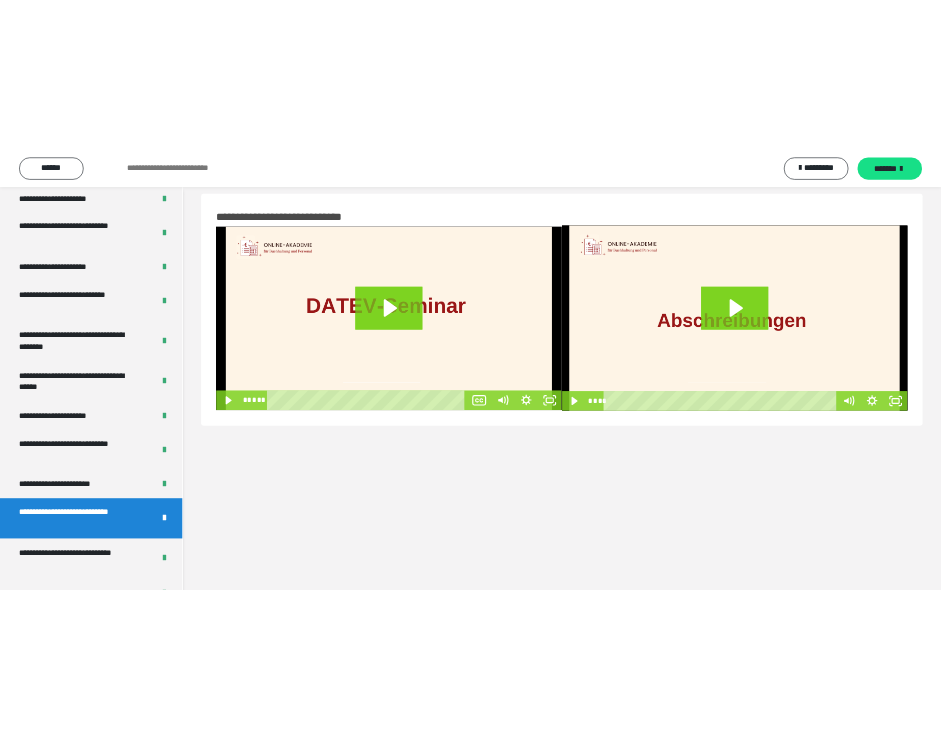 scroll, scrollTop: 0, scrollLeft: 0, axis: both 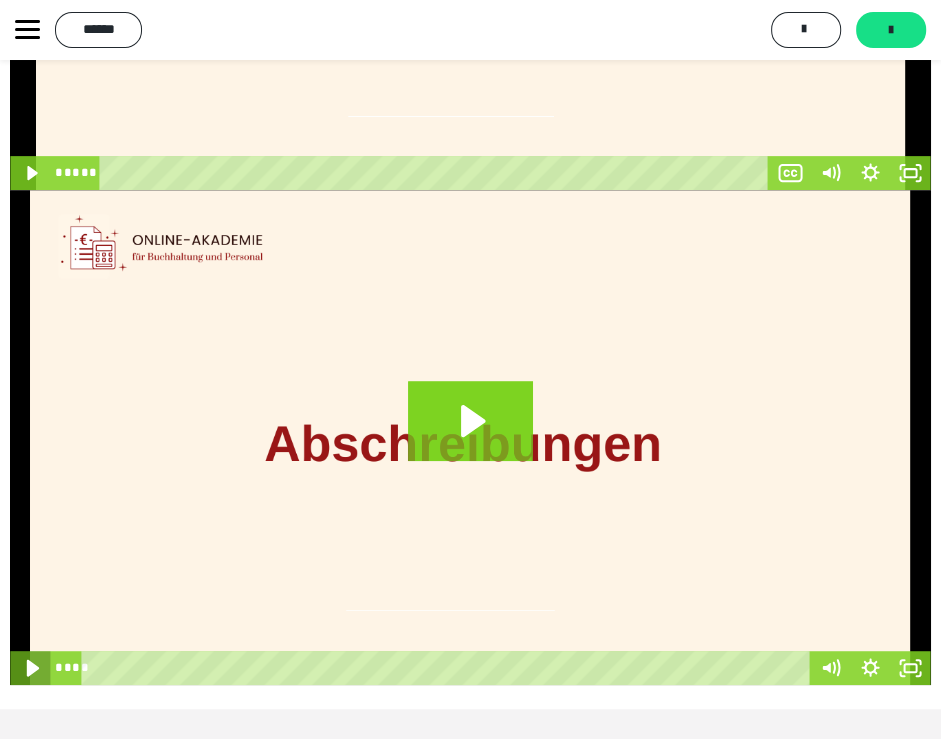 click 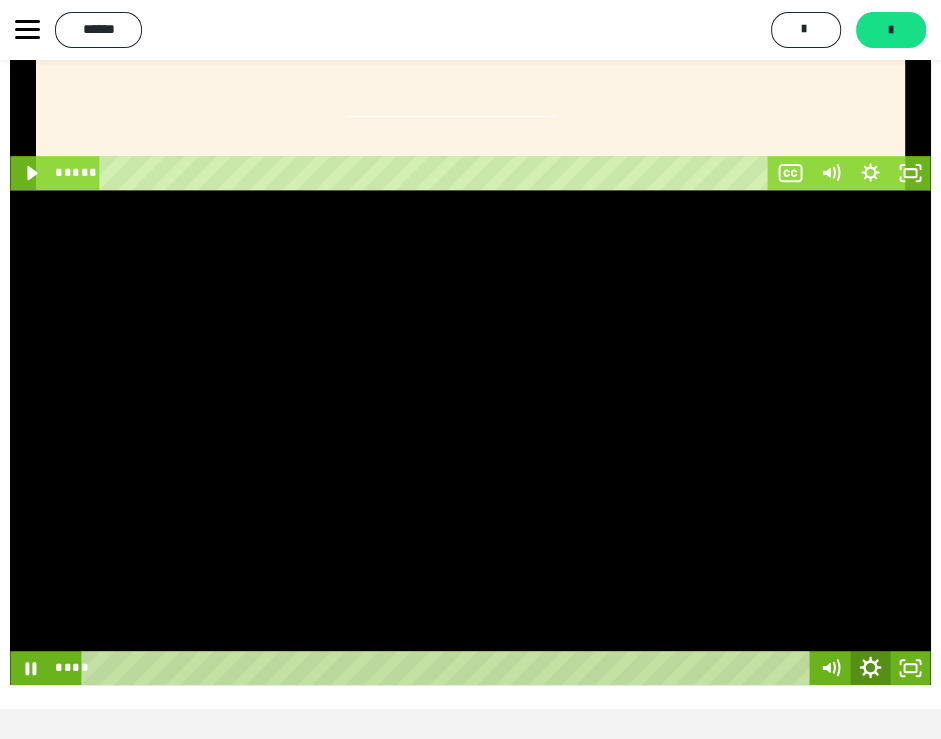 click 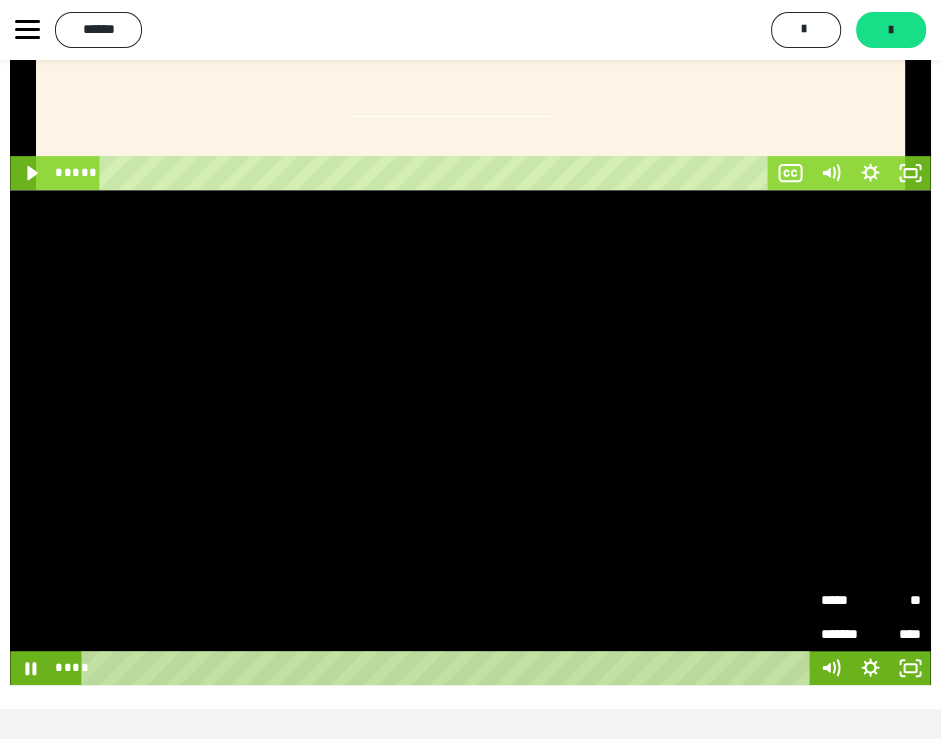 click on "**" at bounding box center [896, 600] 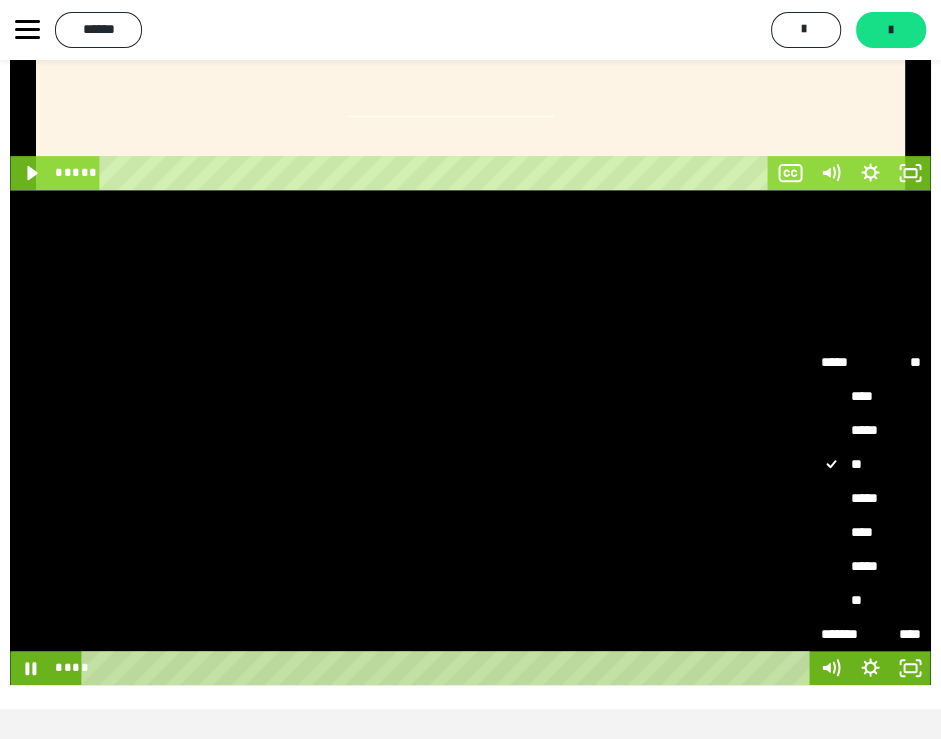 click on "****" at bounding box center [871, 532] 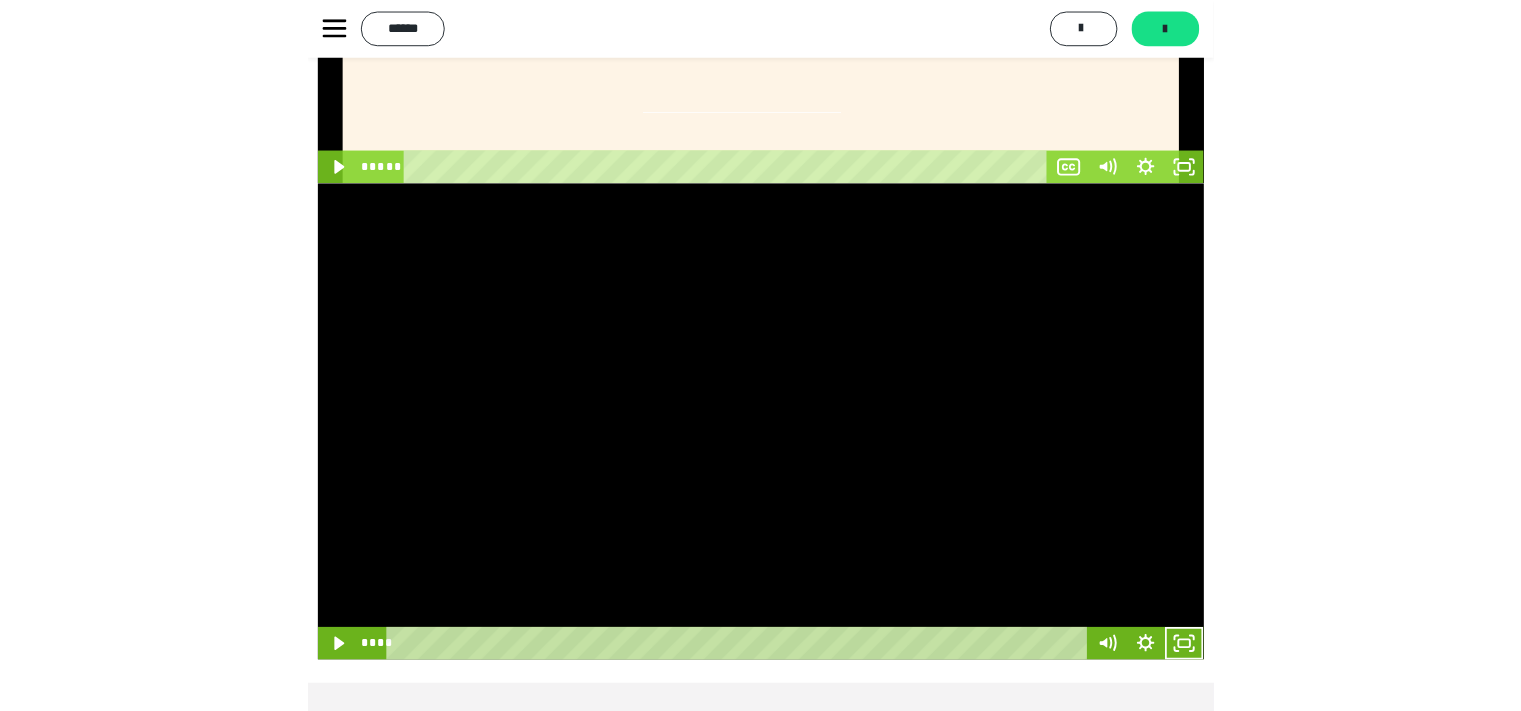 scroll, scrollTop: 60, scrollLeft: 0, axis: vertical 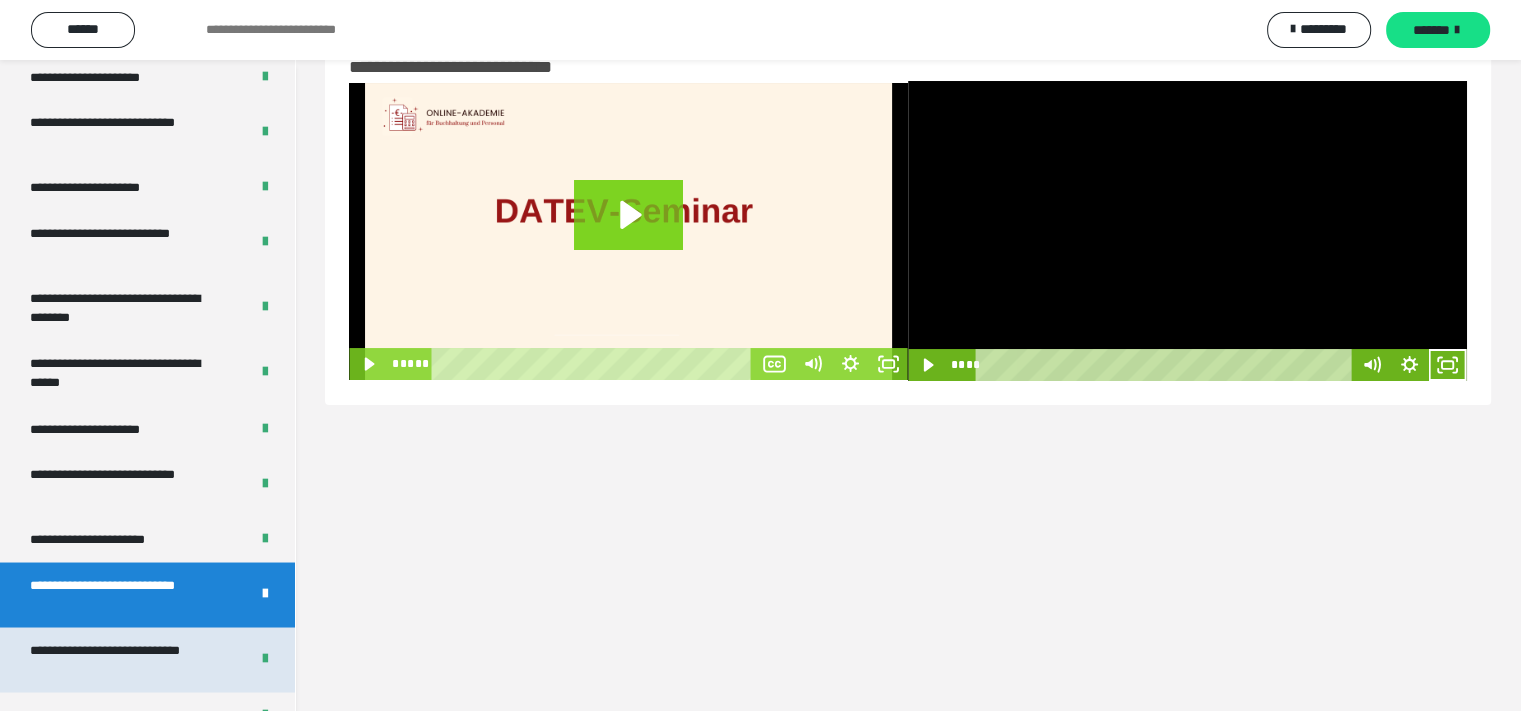click on "**********" at bounding box center [124, 659] 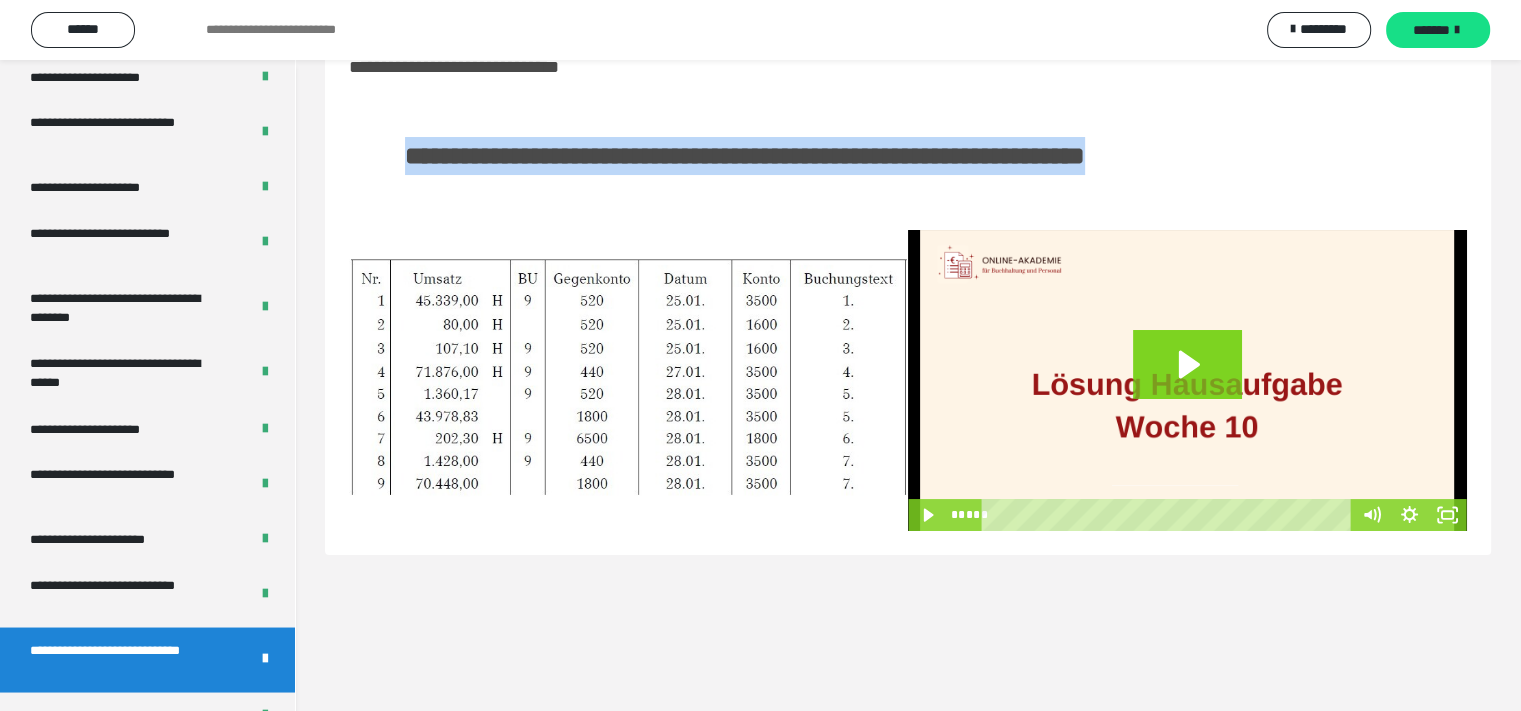 drag, startPoint x: 404, startPoint y: 163, endPoint x: 1314, endPoint y: 156, distance: 910.0269 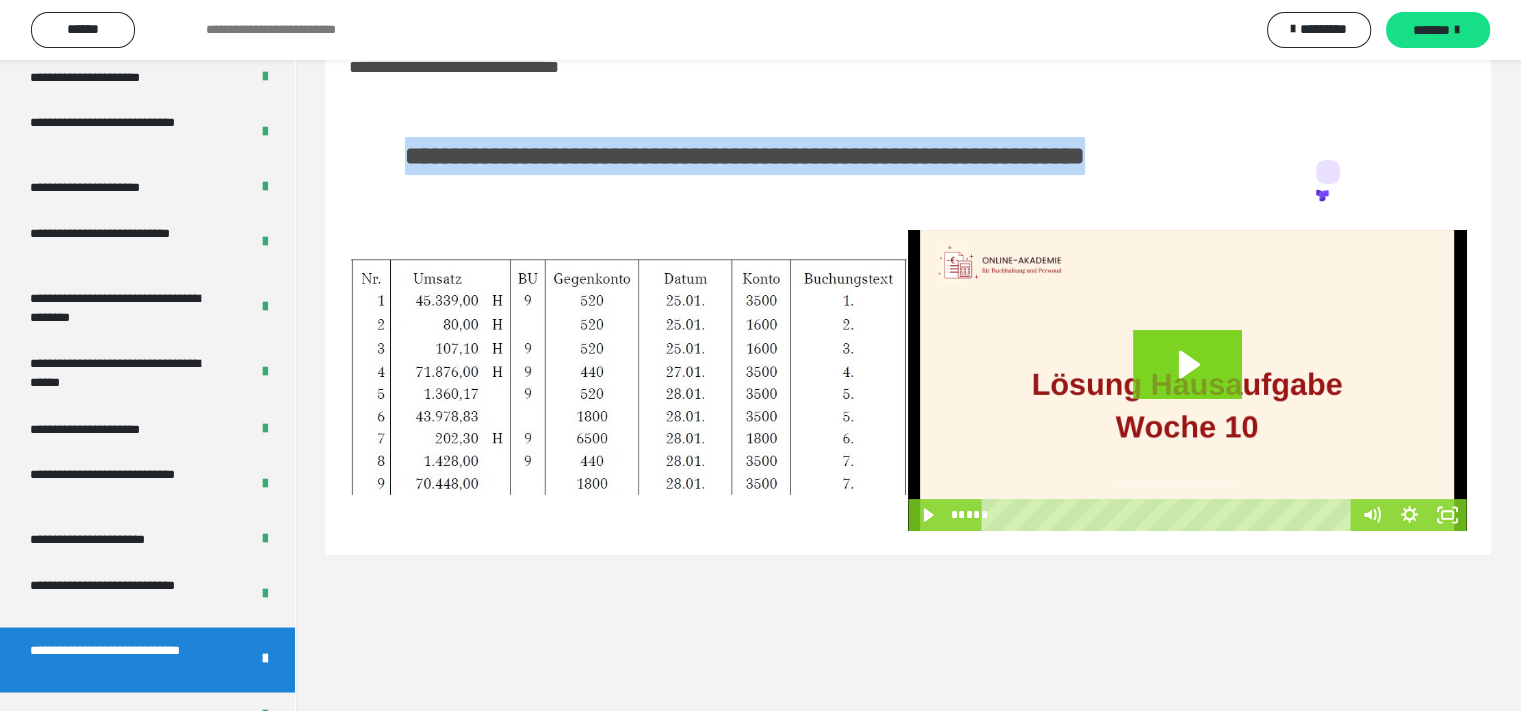 click at bounding box center [1365, 170] 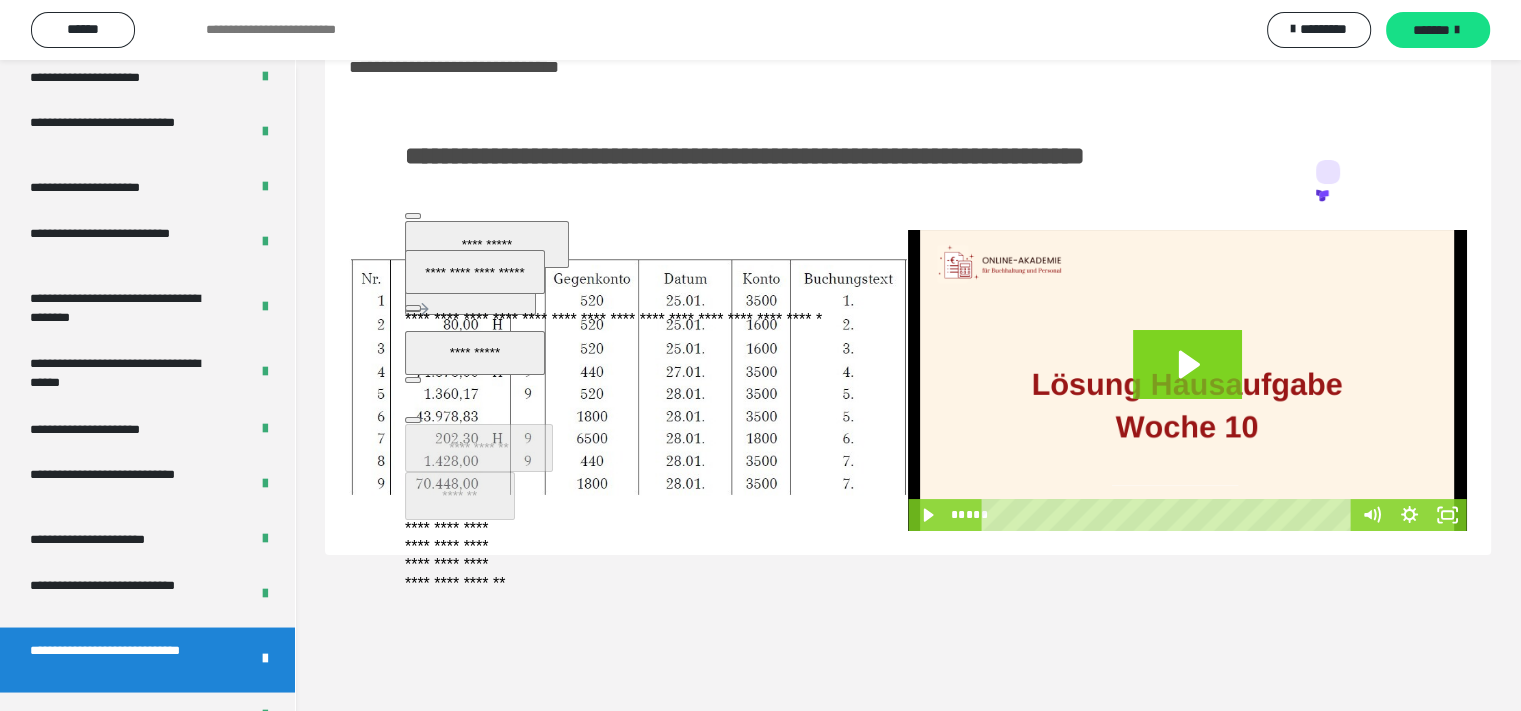 click on "**********" at bounding box center [908, 355] 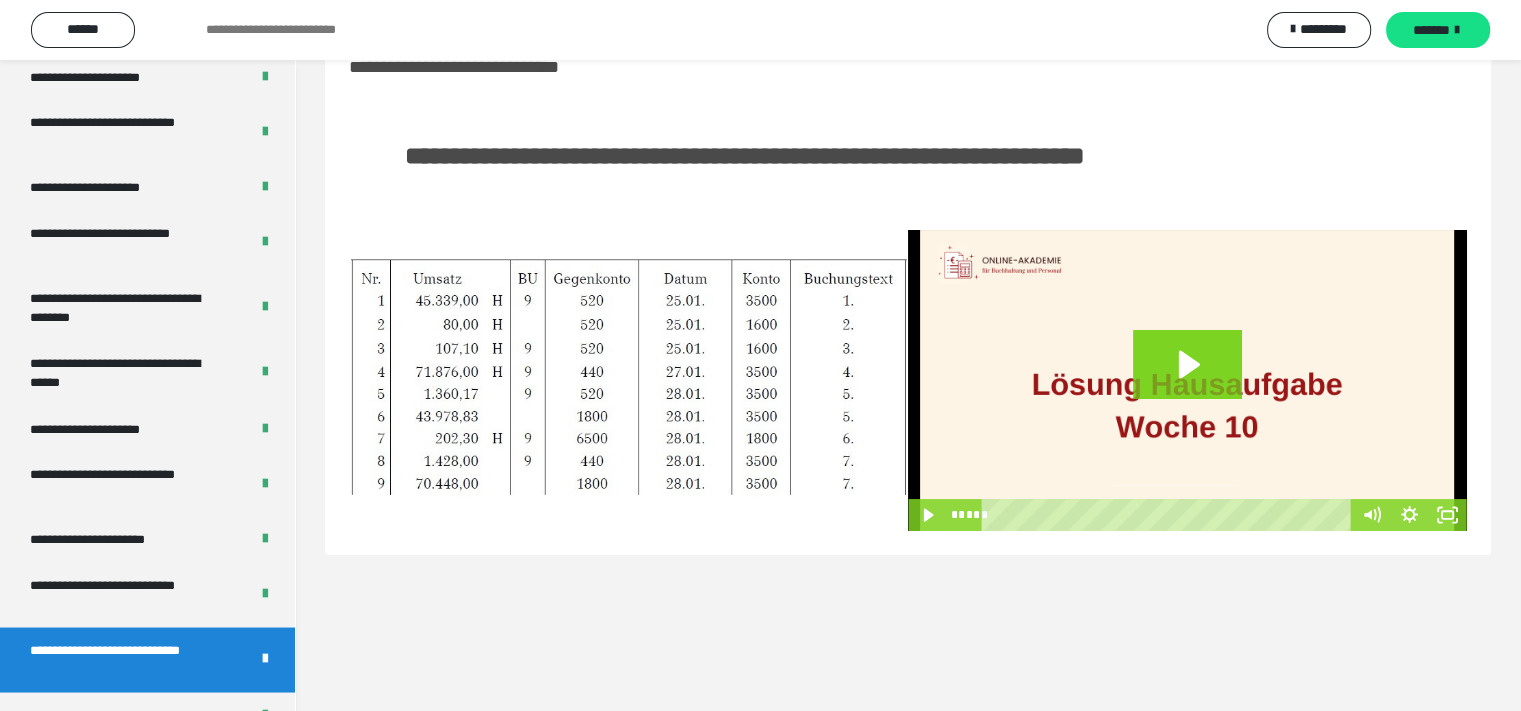 click on "**********" at bounding box center [908, 355] 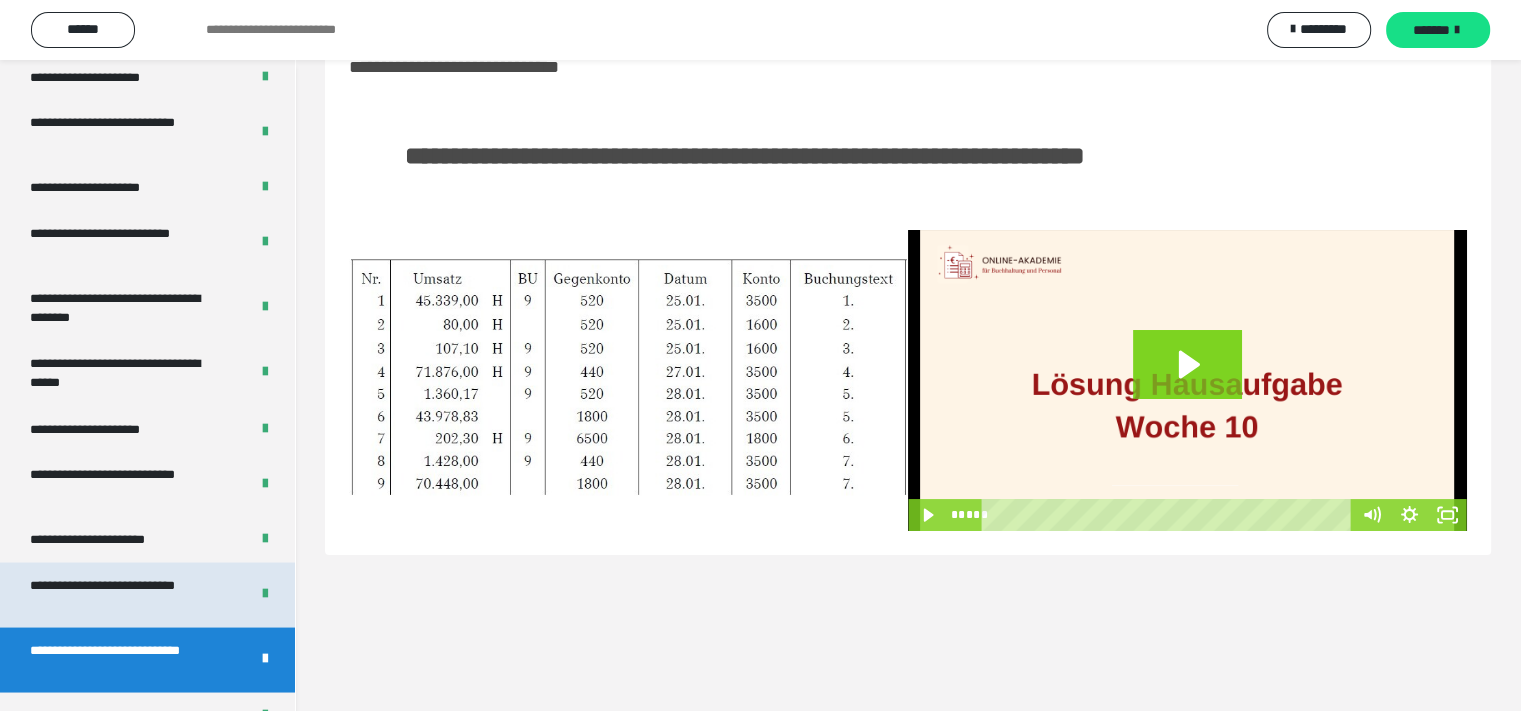 scroll, scrollTop: 3900, scrollLeft: 0, axis: vertical 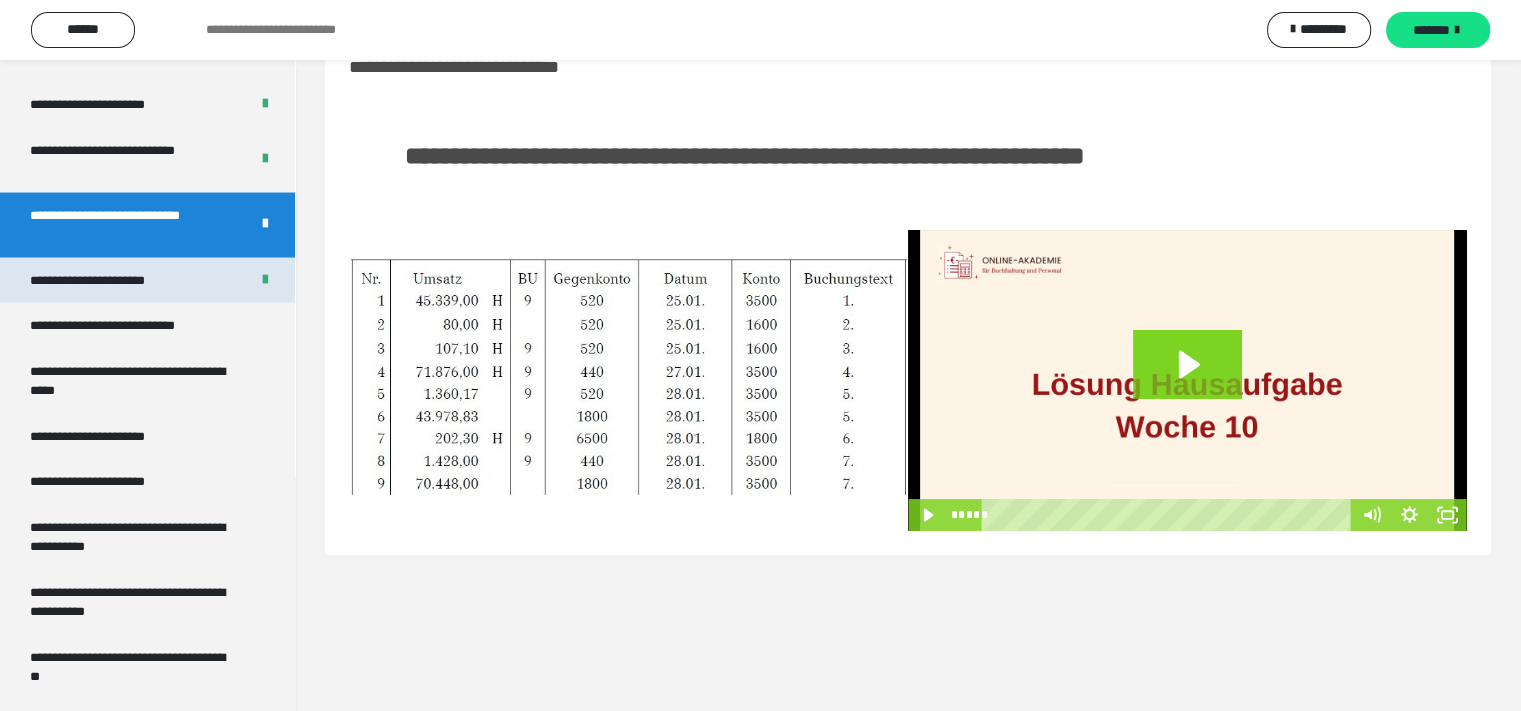 click on "**********" at bounding box center (109, 281) 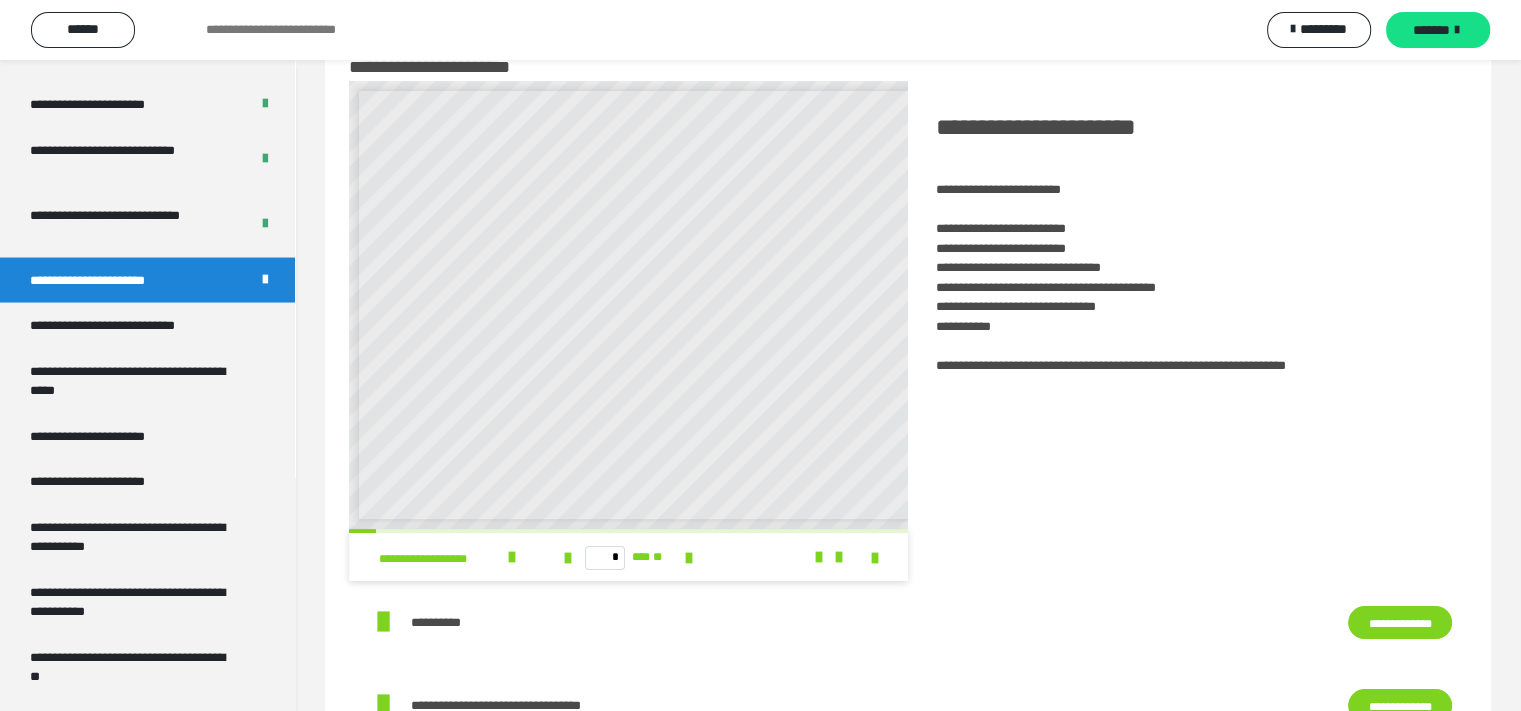 click on "**********" at bounding box center [1187, 242] 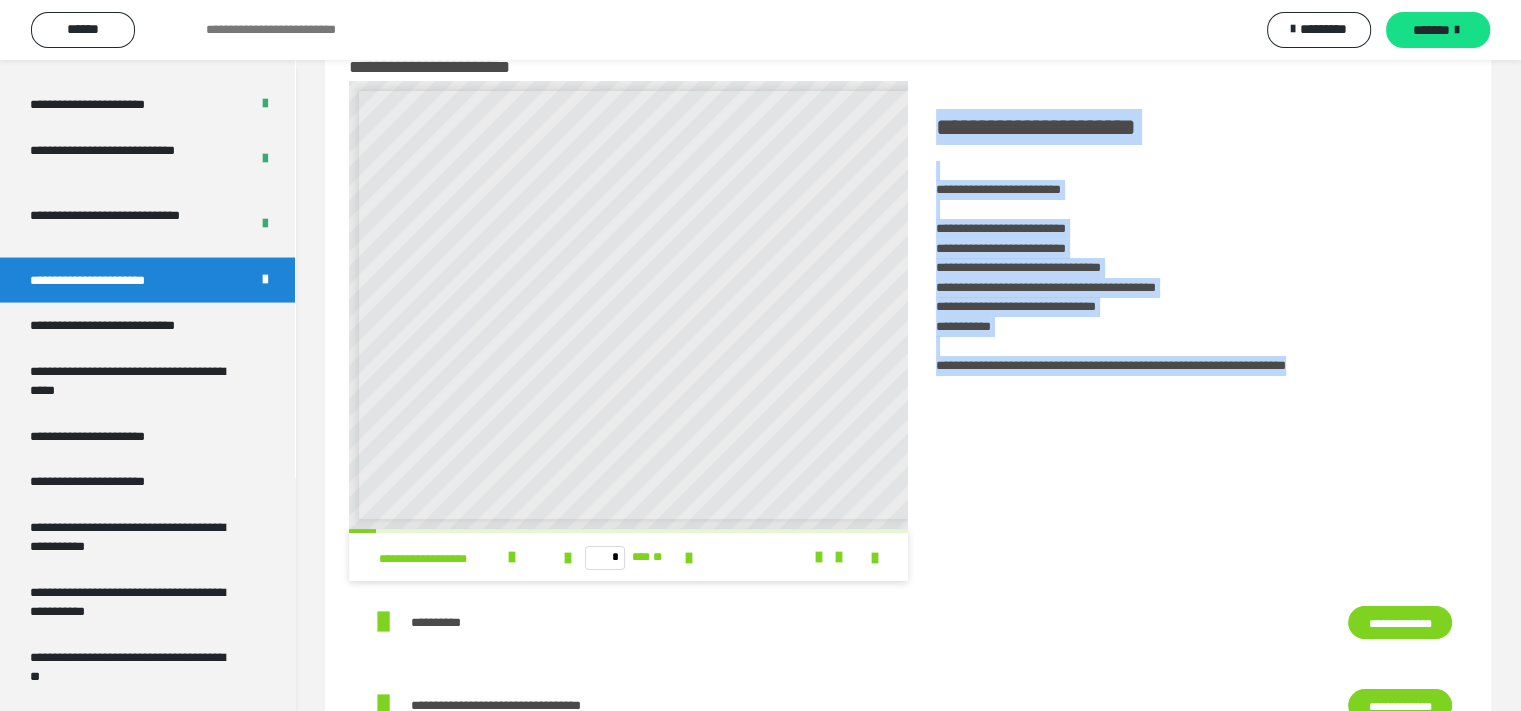 drag, startPoint x: 943, startPoint y: 127, endPoint x: 1448, endPoint y: 376, distance: 563.0506 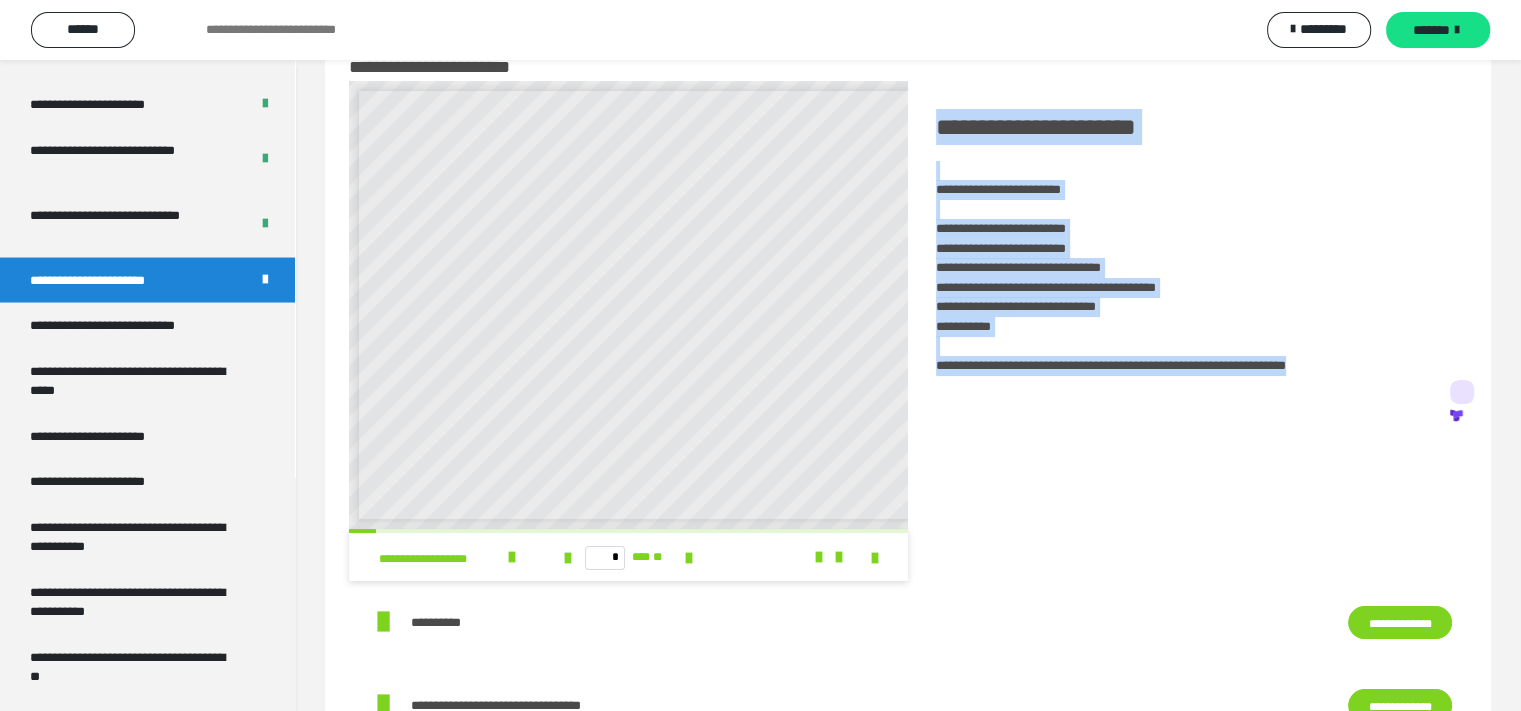 copy on "**********" 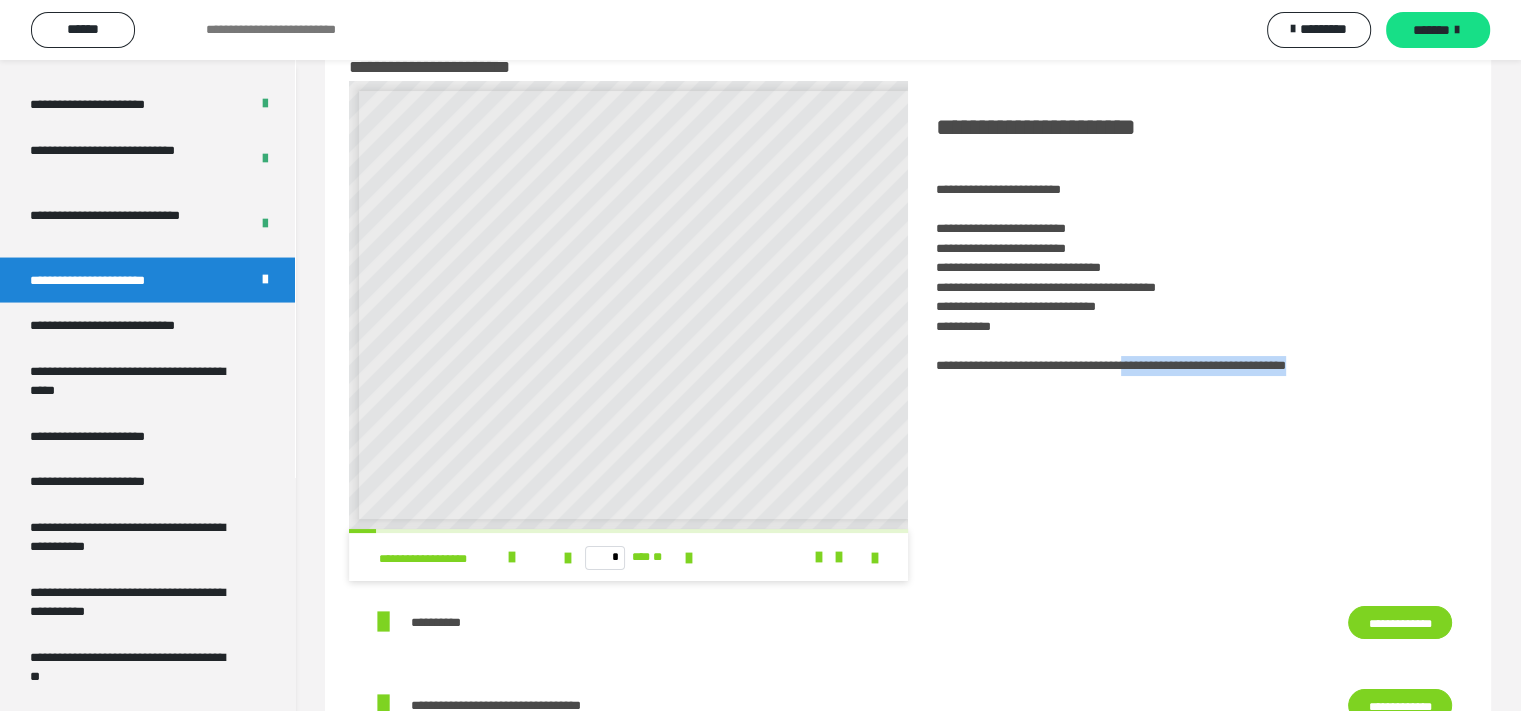 drag, startPoint x: 1305, startPoint y: 367, endPoint x: 1432, endPoint y: 367, distance: 127 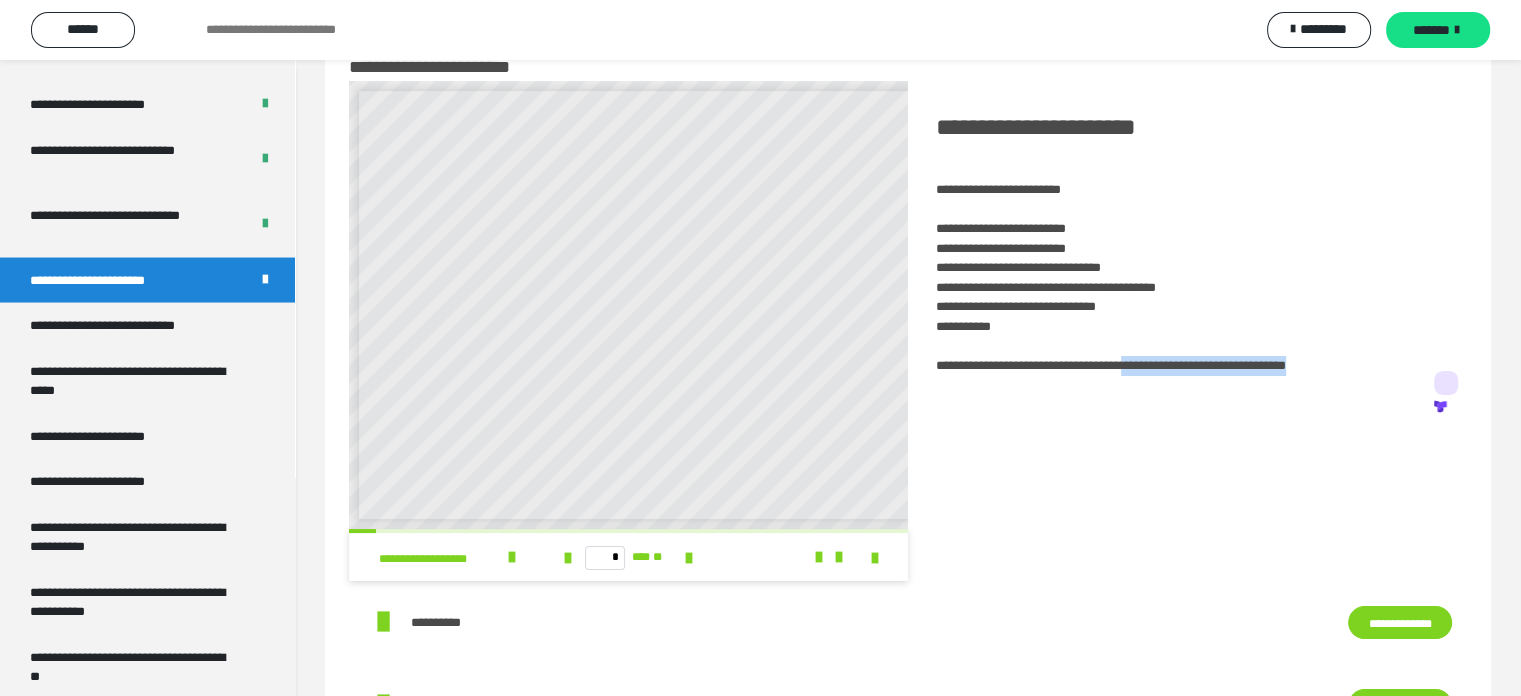 click on "**********" at bounding box center (1187, 242) 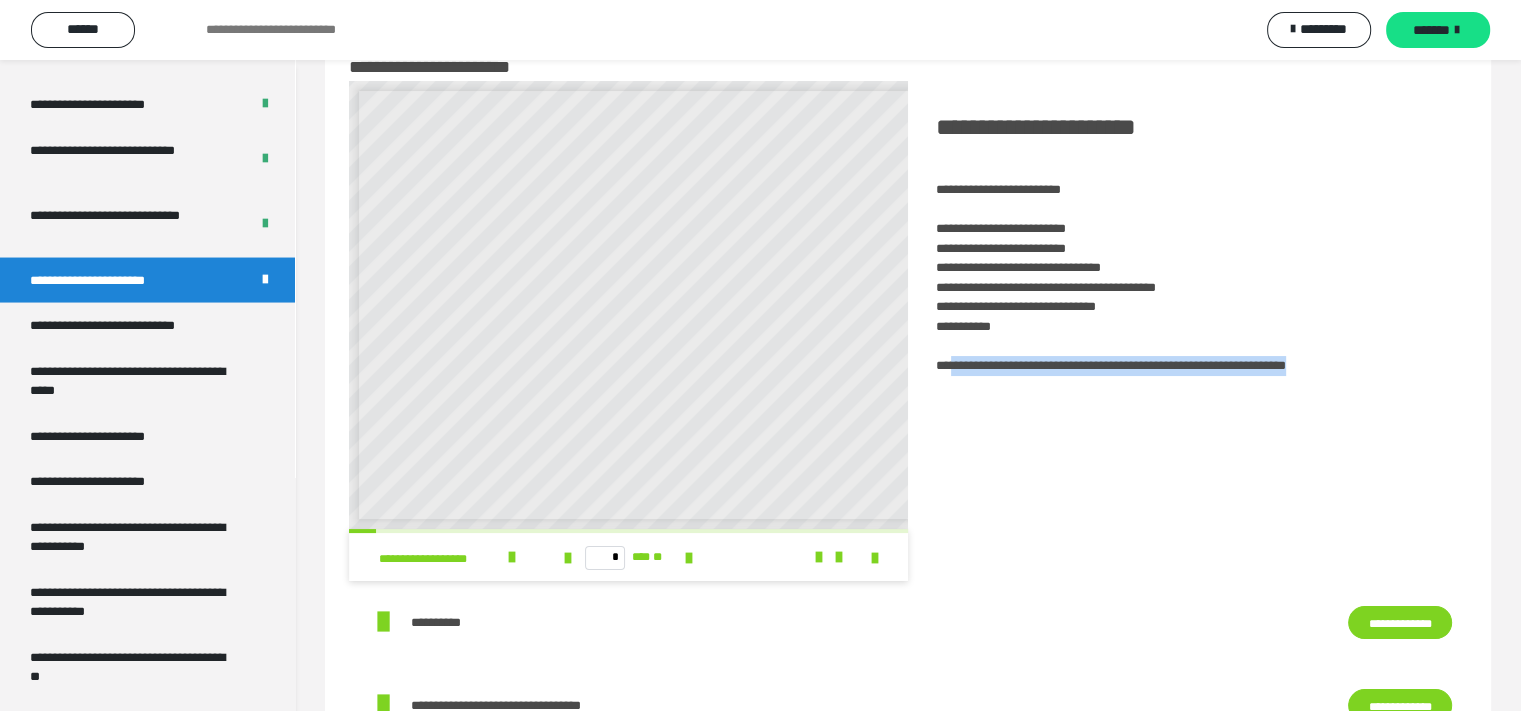 drag, startPoint x: 949, startPoint y: 366, endPoint x: 1432, endPoint y: 376, distance: 483.10352 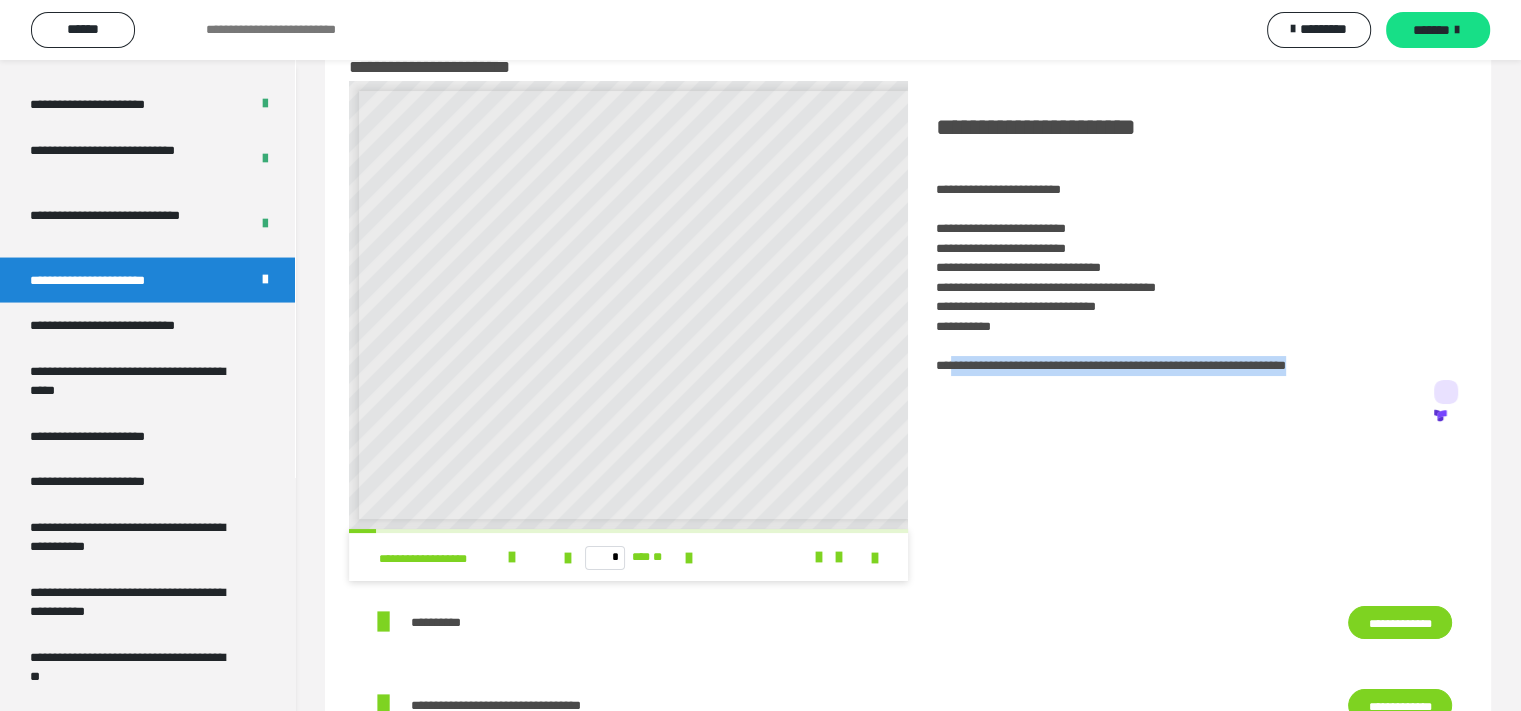 copy on "**********" 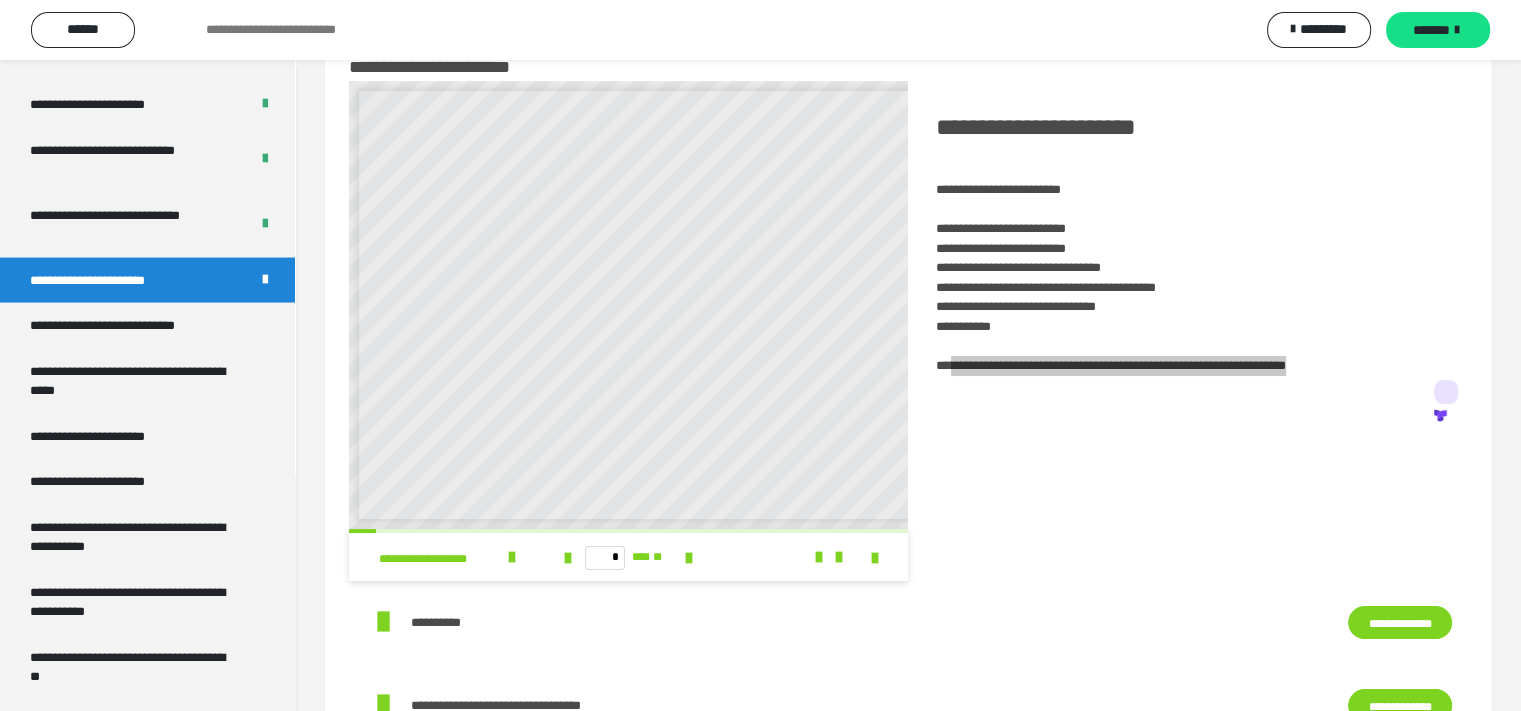 scroll, scrollTop: 8, scrollLeft: 0, axis: vertical 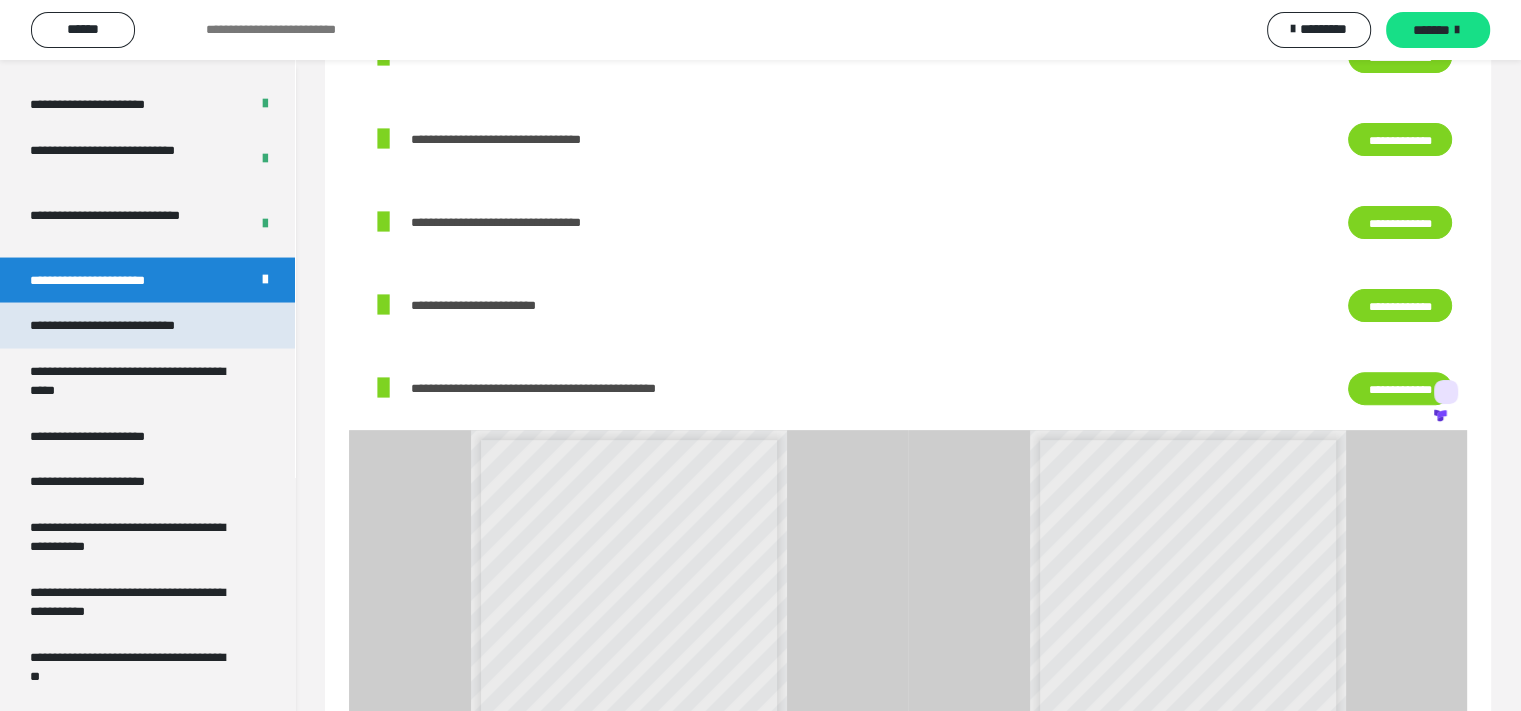 click on "**********" at bounding box center [129, 326] 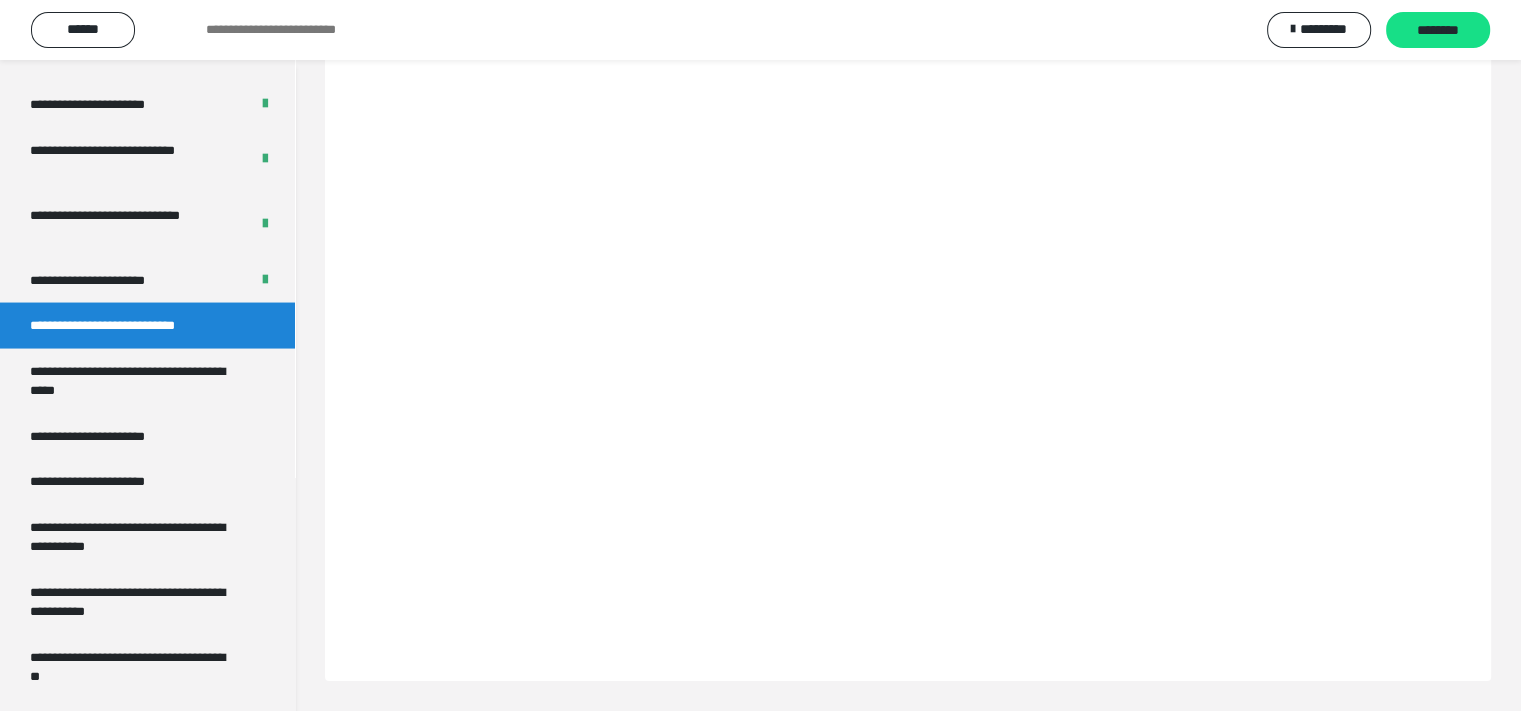 scroll, scrollTop: 60, scrollLeft: 0, axis: vertical 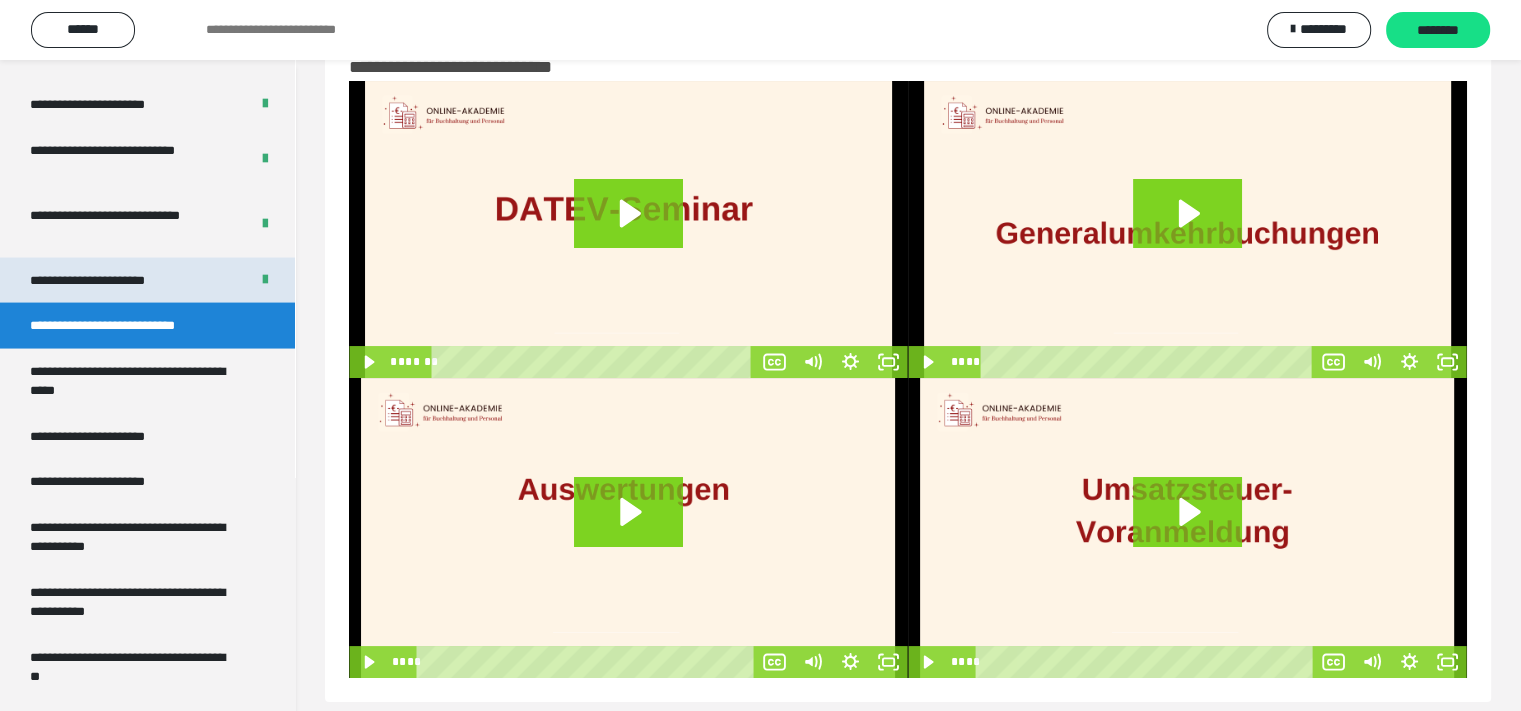 click on "**********" at bounding box center (109, 281) 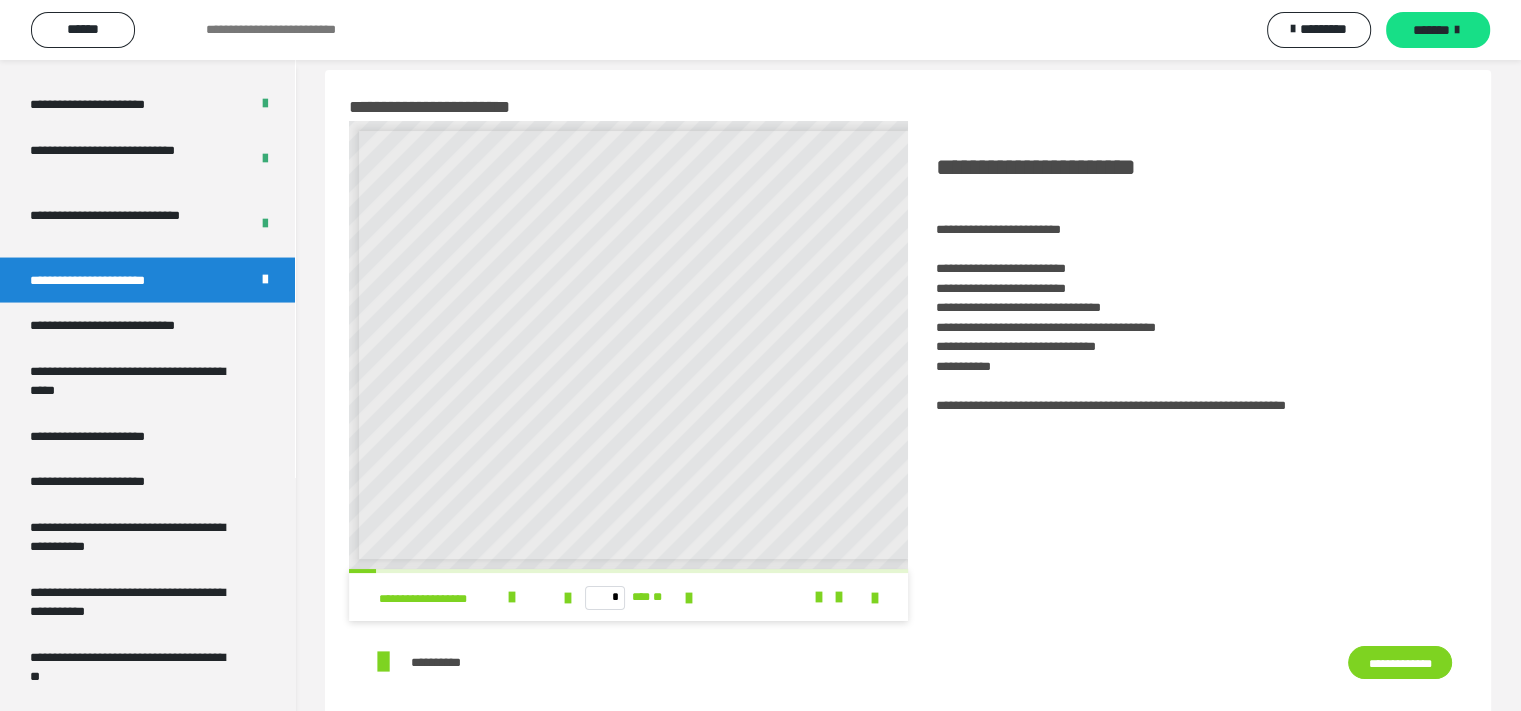 scroll, scrollTop: 0, scrollLeft: 0, axis: both 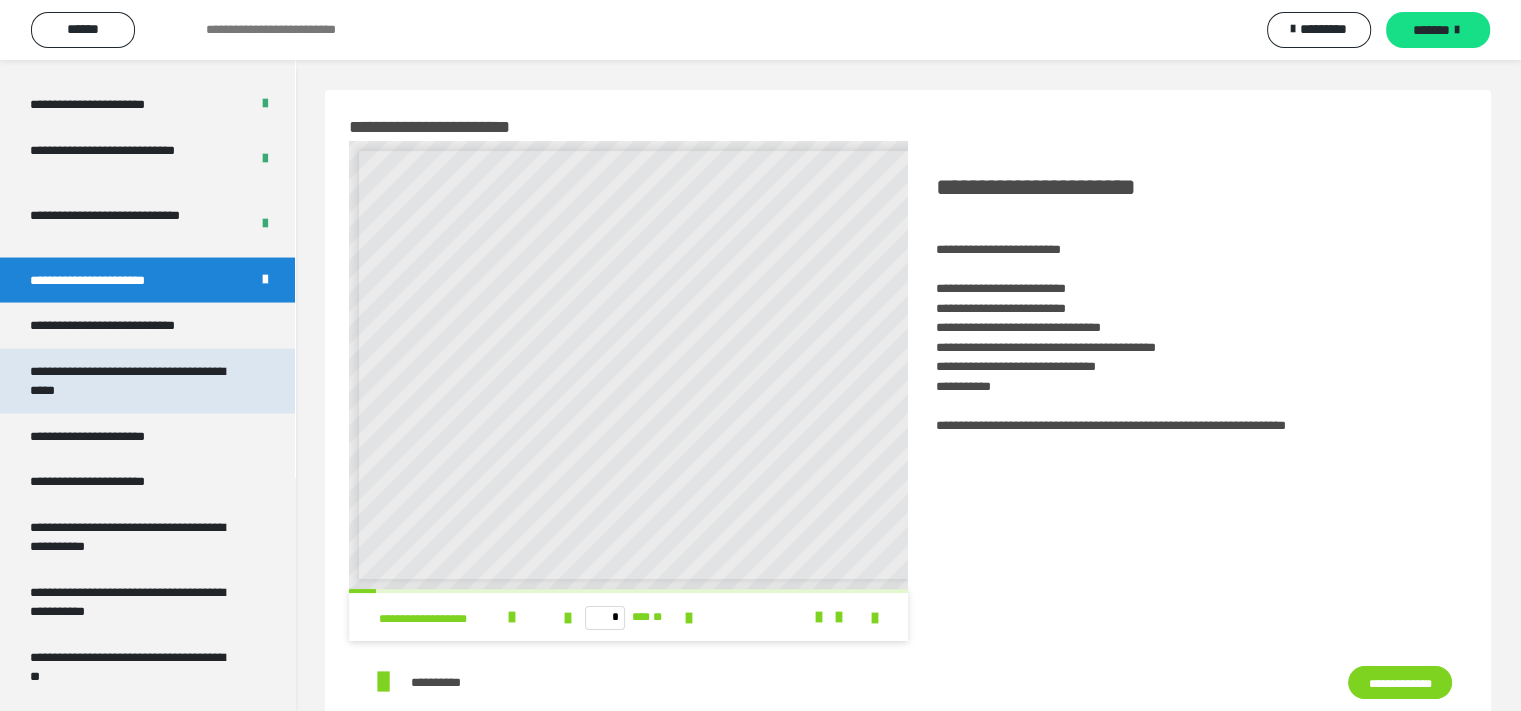 click on "**********" at bounding box center (132, 381) 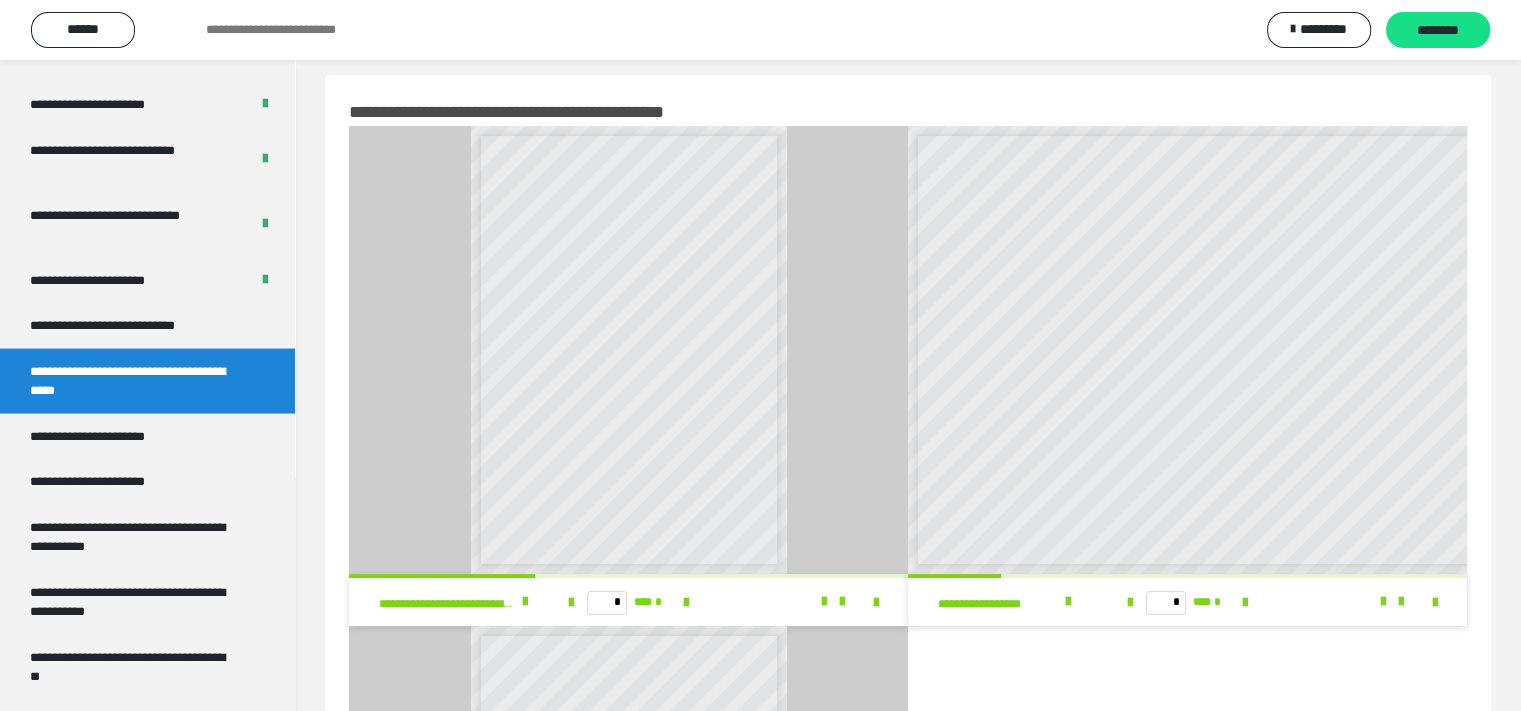 scroll, scrollTop: 0, scrollLeft: 0, axis: both 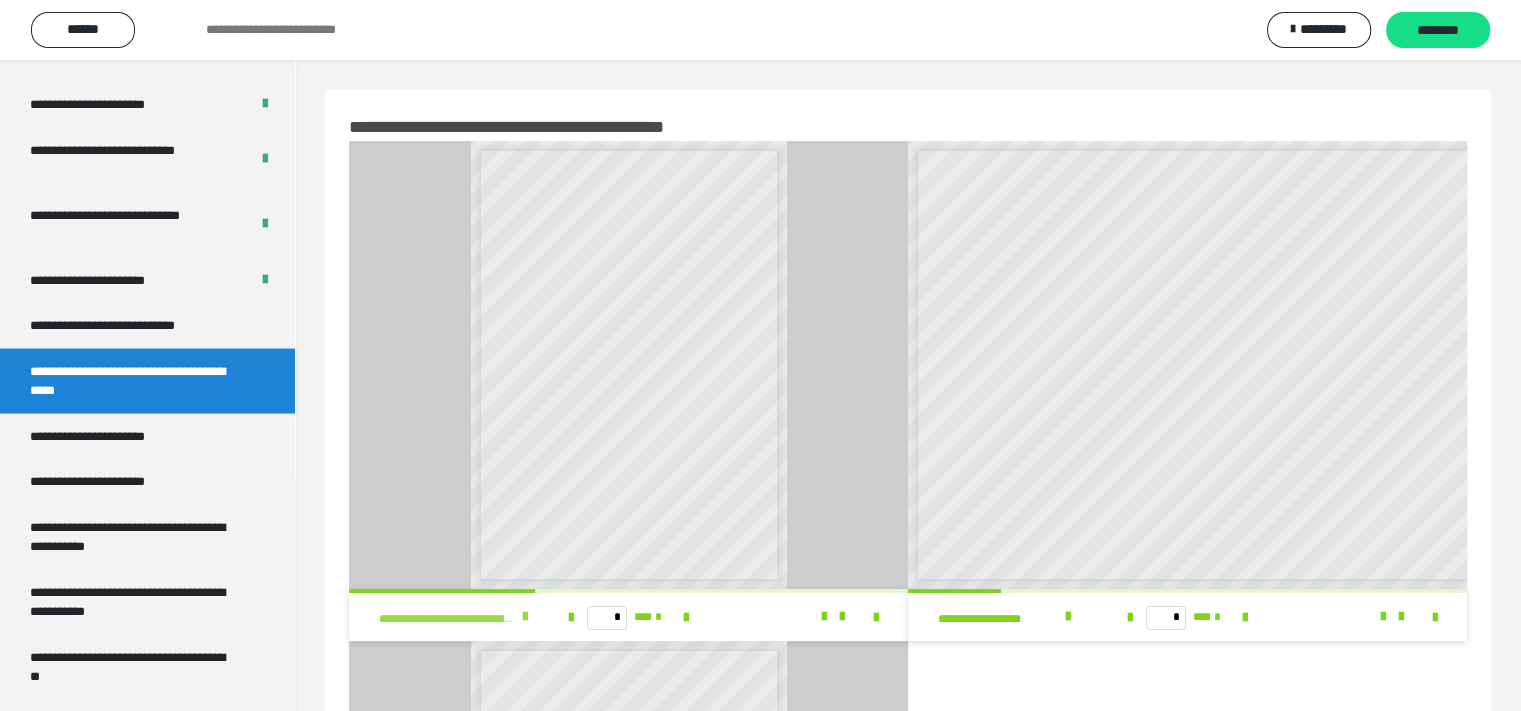 click at bounding box center [525, 617] 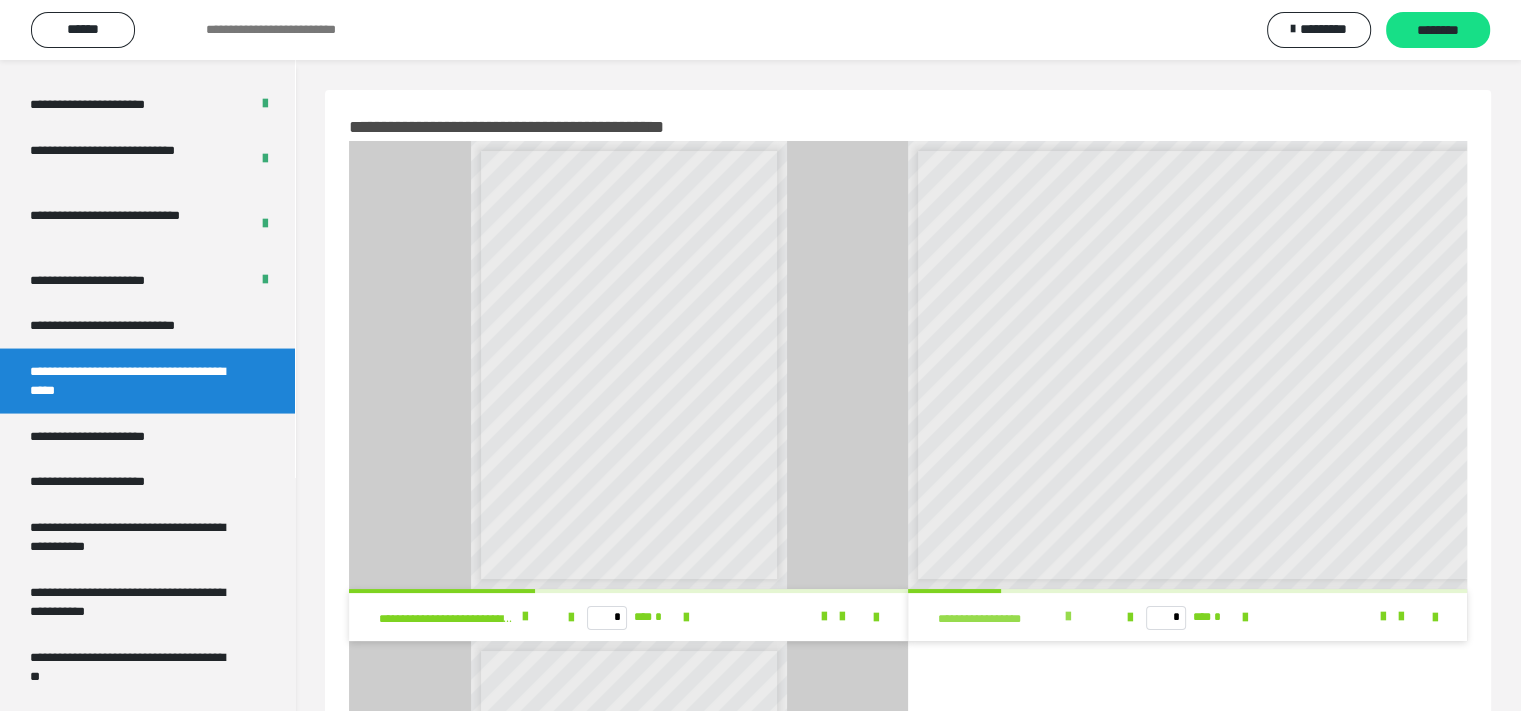 click at bounding box center (1068, 617) 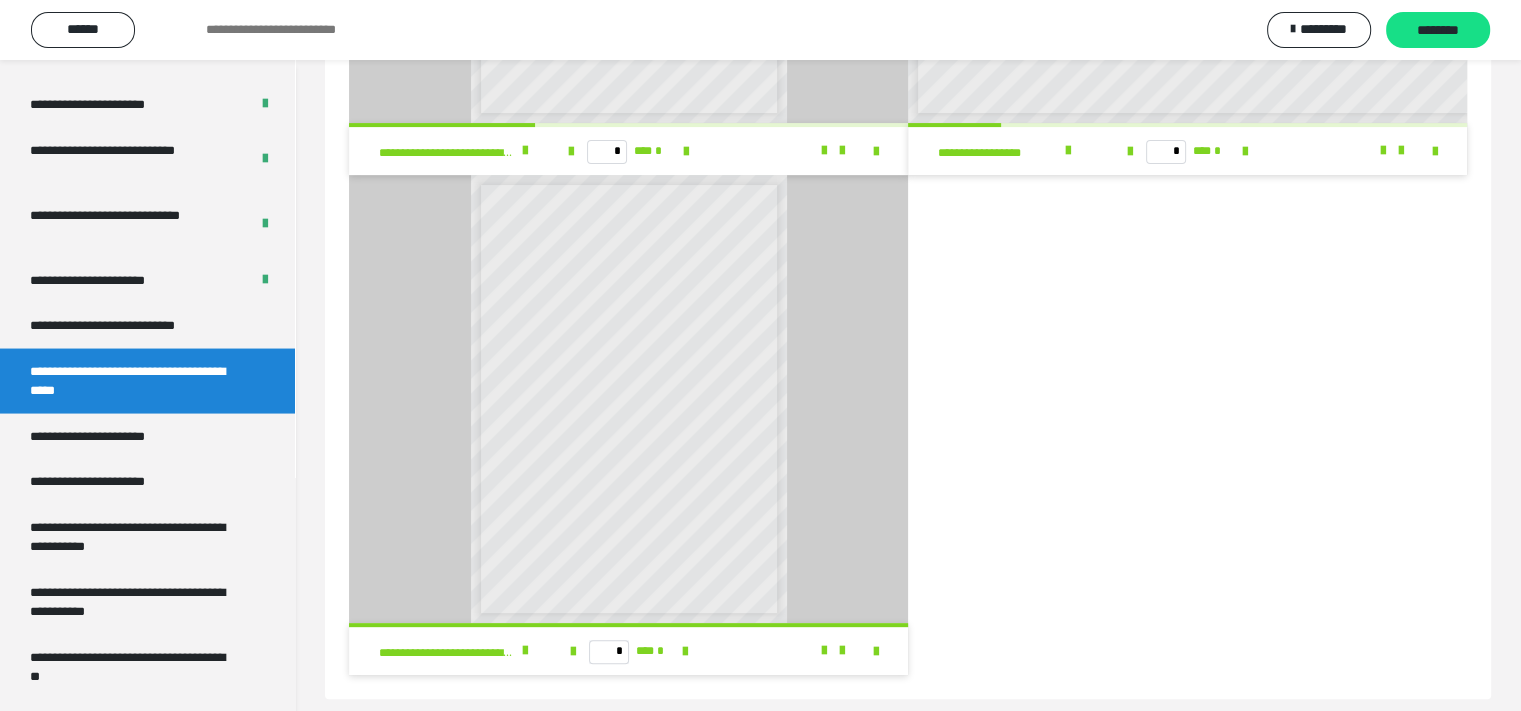 scroll, scrollTop: 484, scrollLeft: 0, axis: vertical 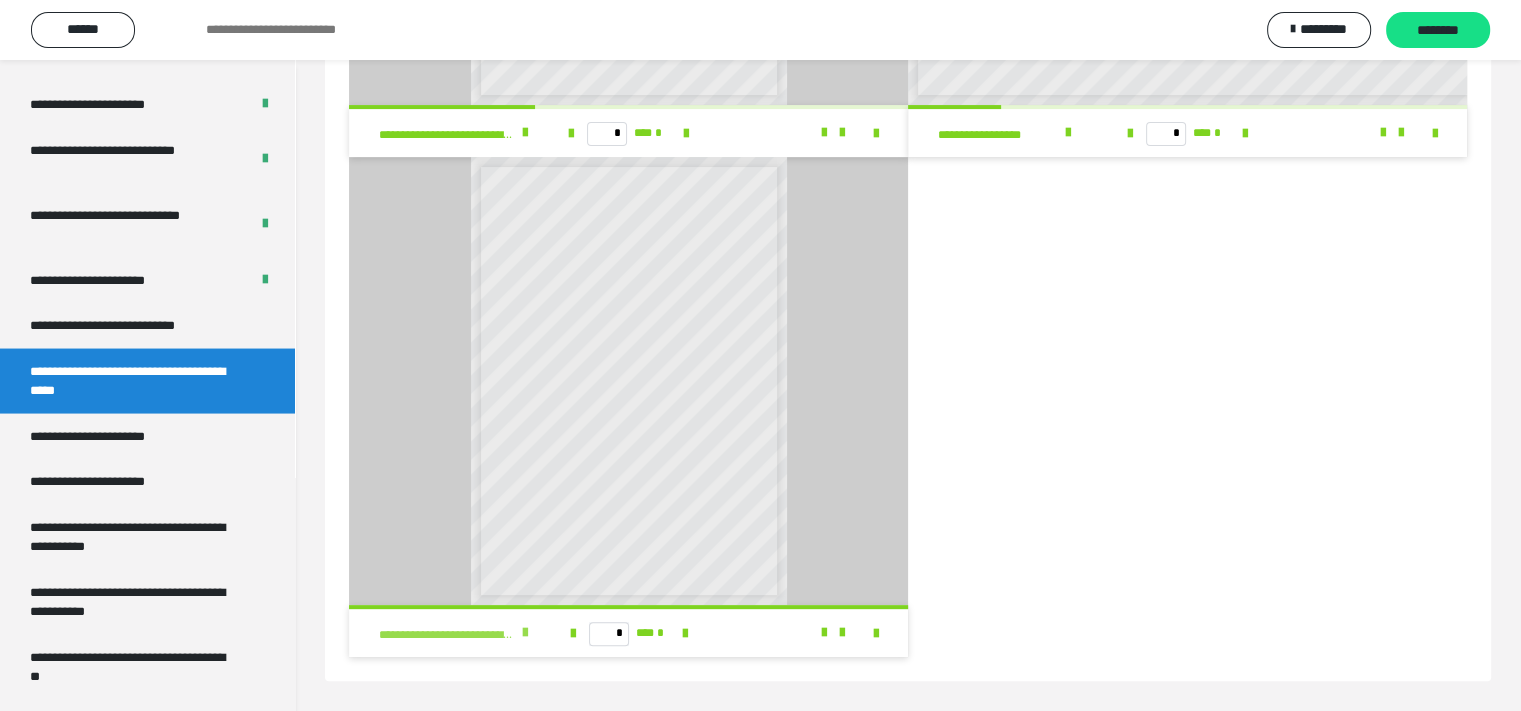 click at bounding box center (525, 633) 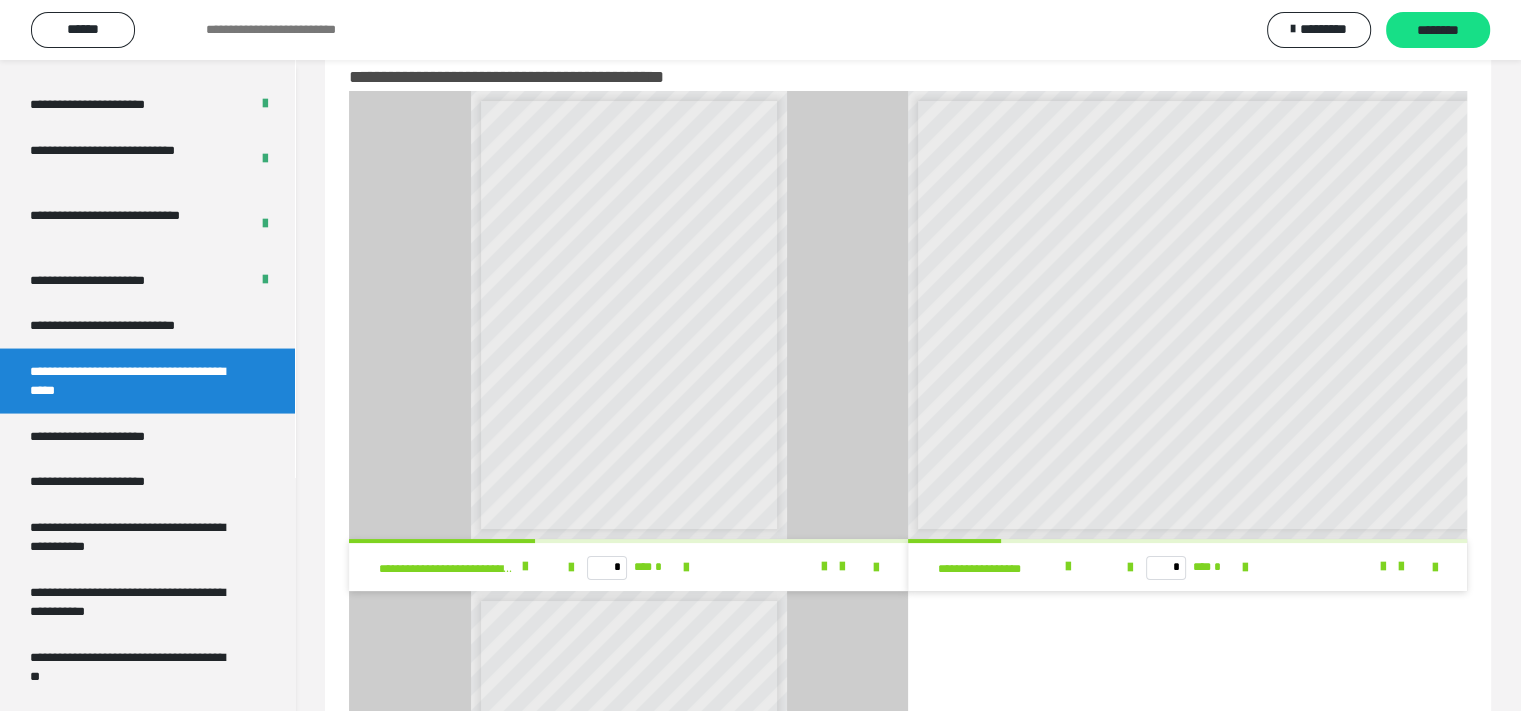 scroll, scrollTop: 0, scrollLeft: 0, axis: both 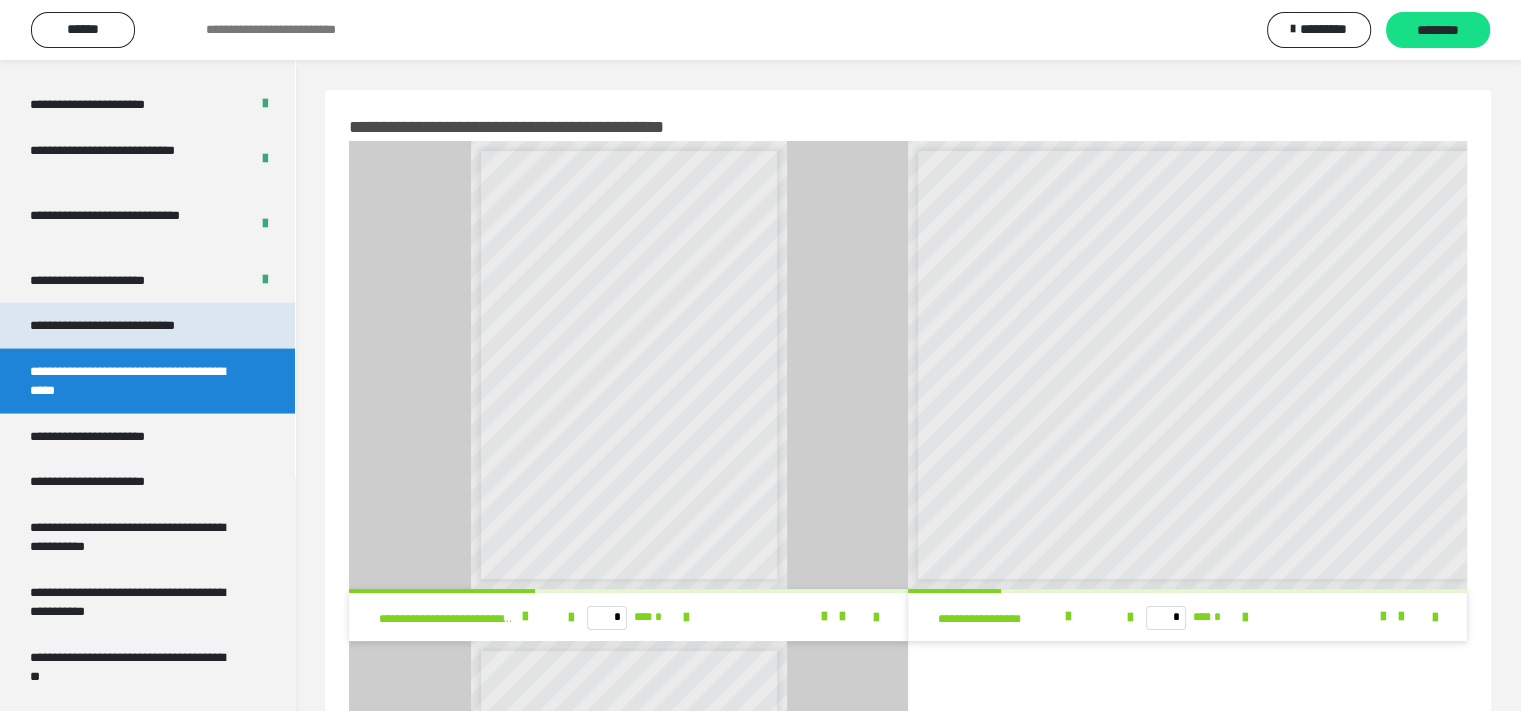 click on "**********" at bounding box center (129, 326) 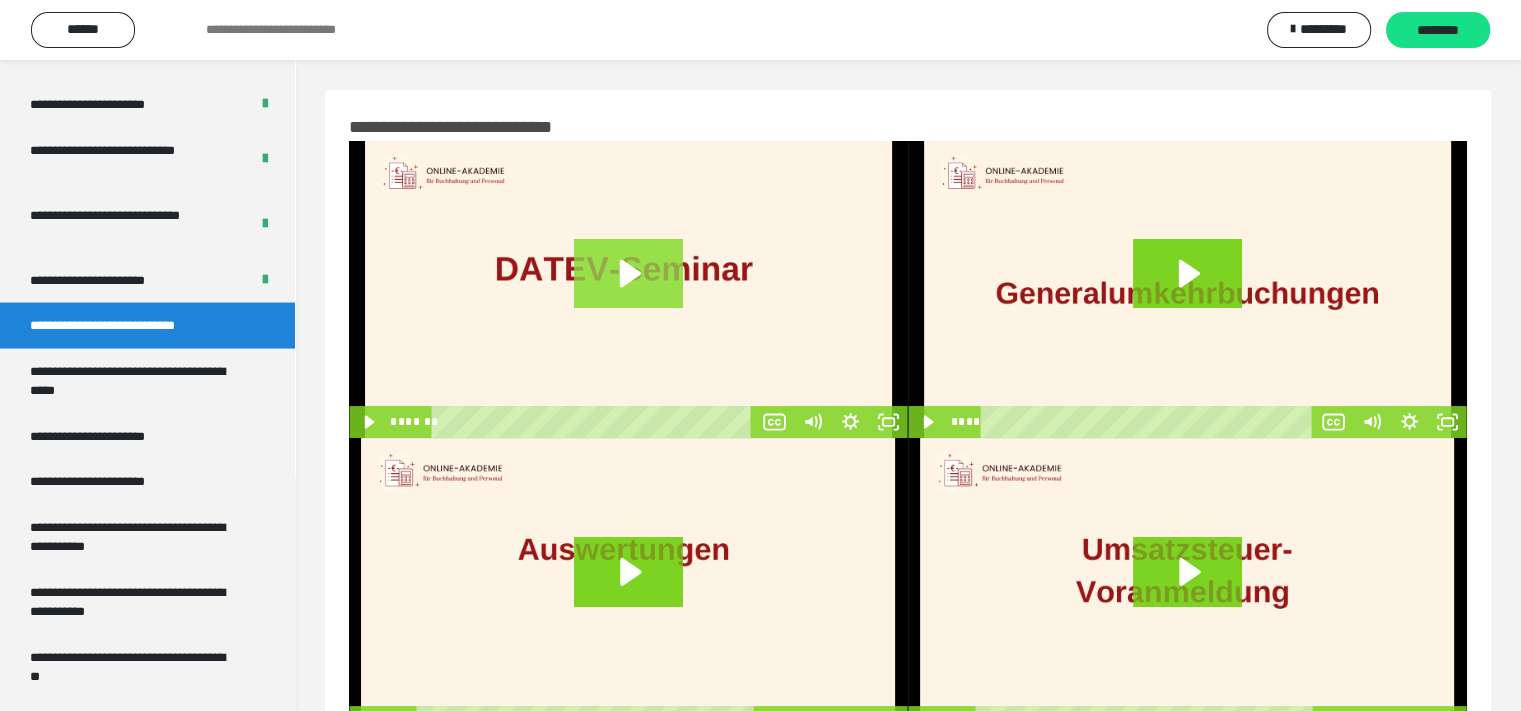 click 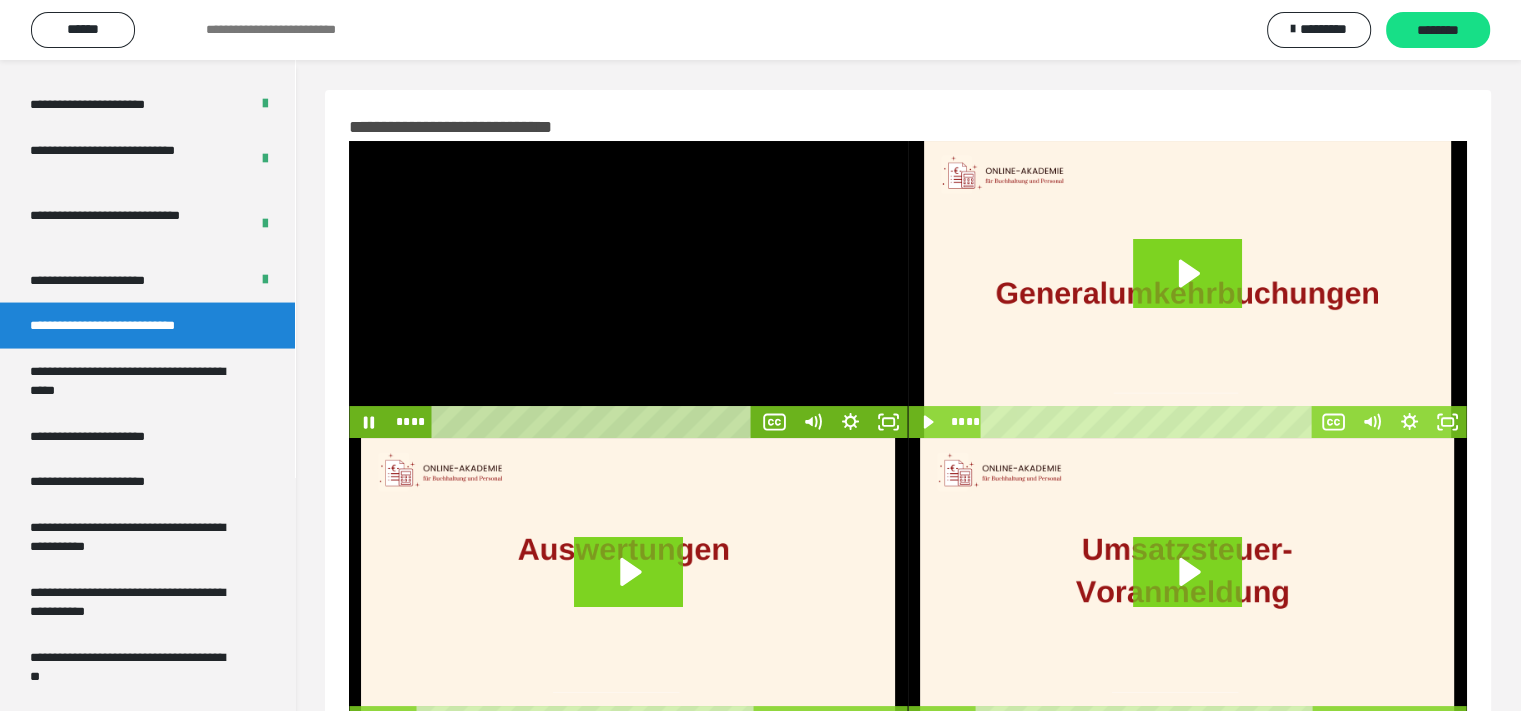 click at bounding box center (628, 289) 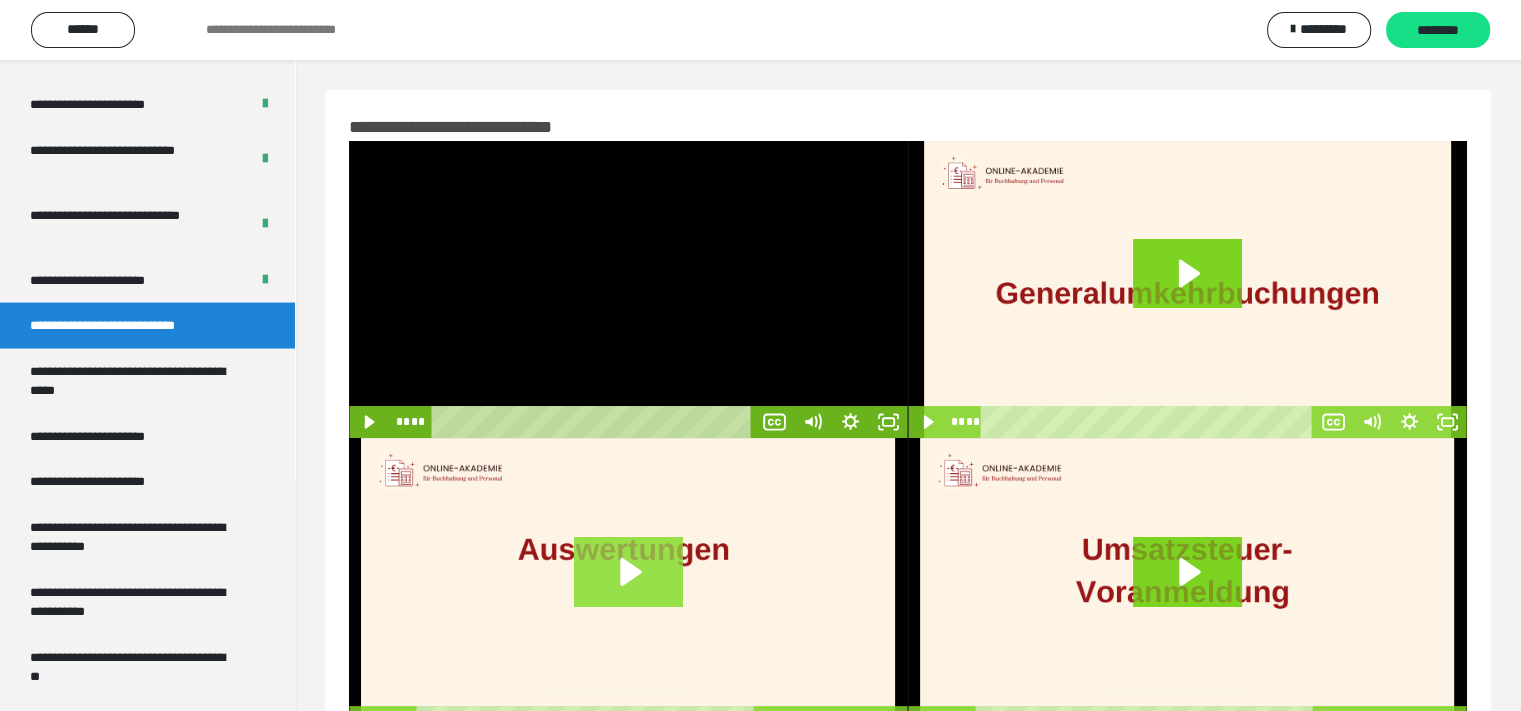 click 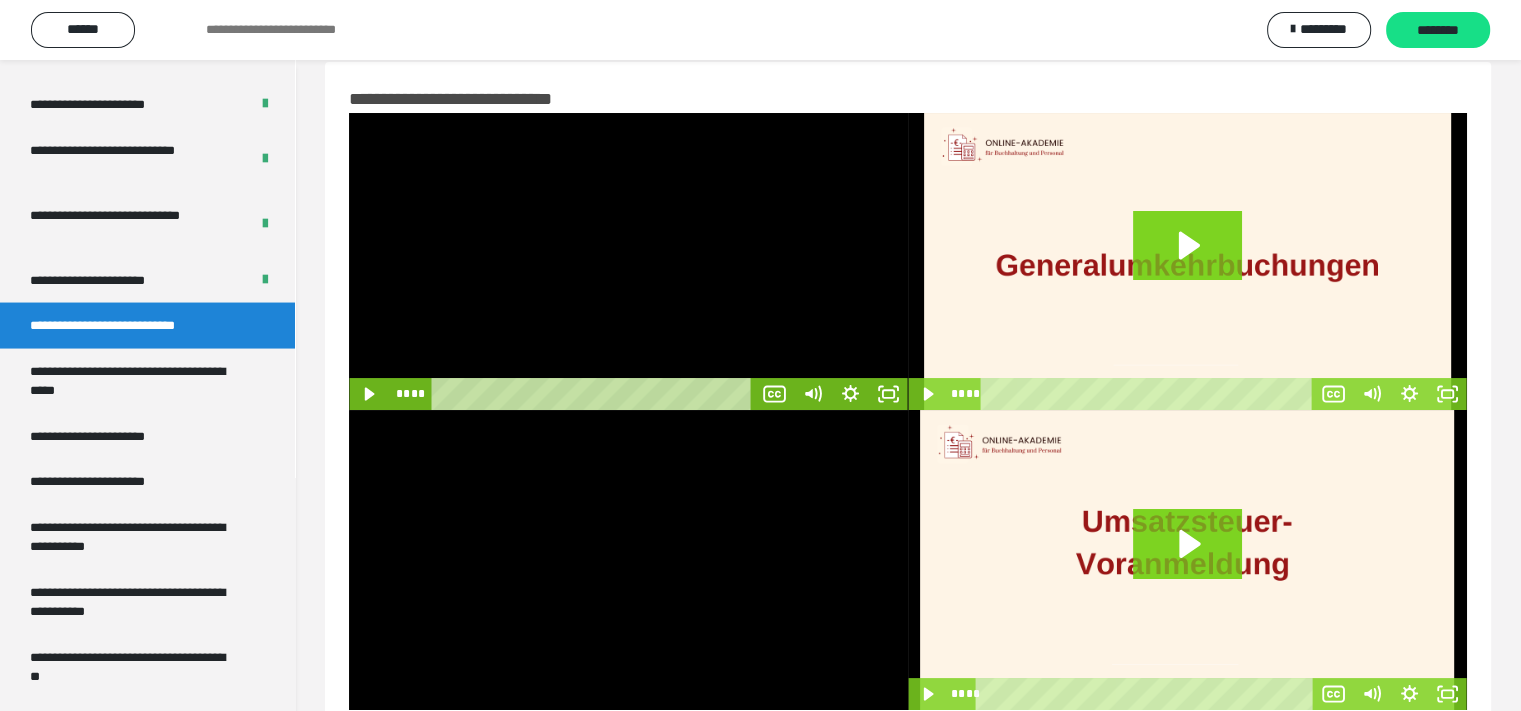 scroll, scrollTop: 0, scrollLeft: 0, axis: both 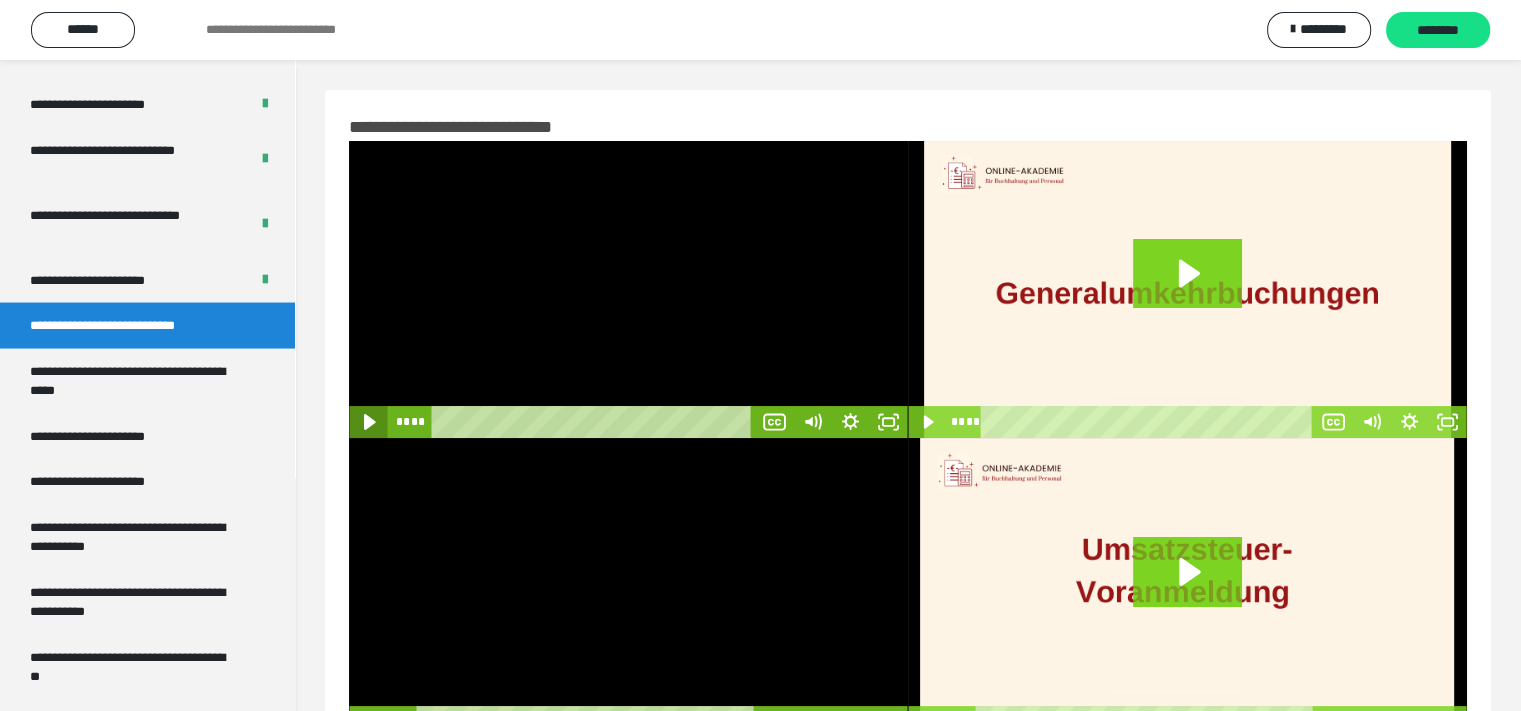 click 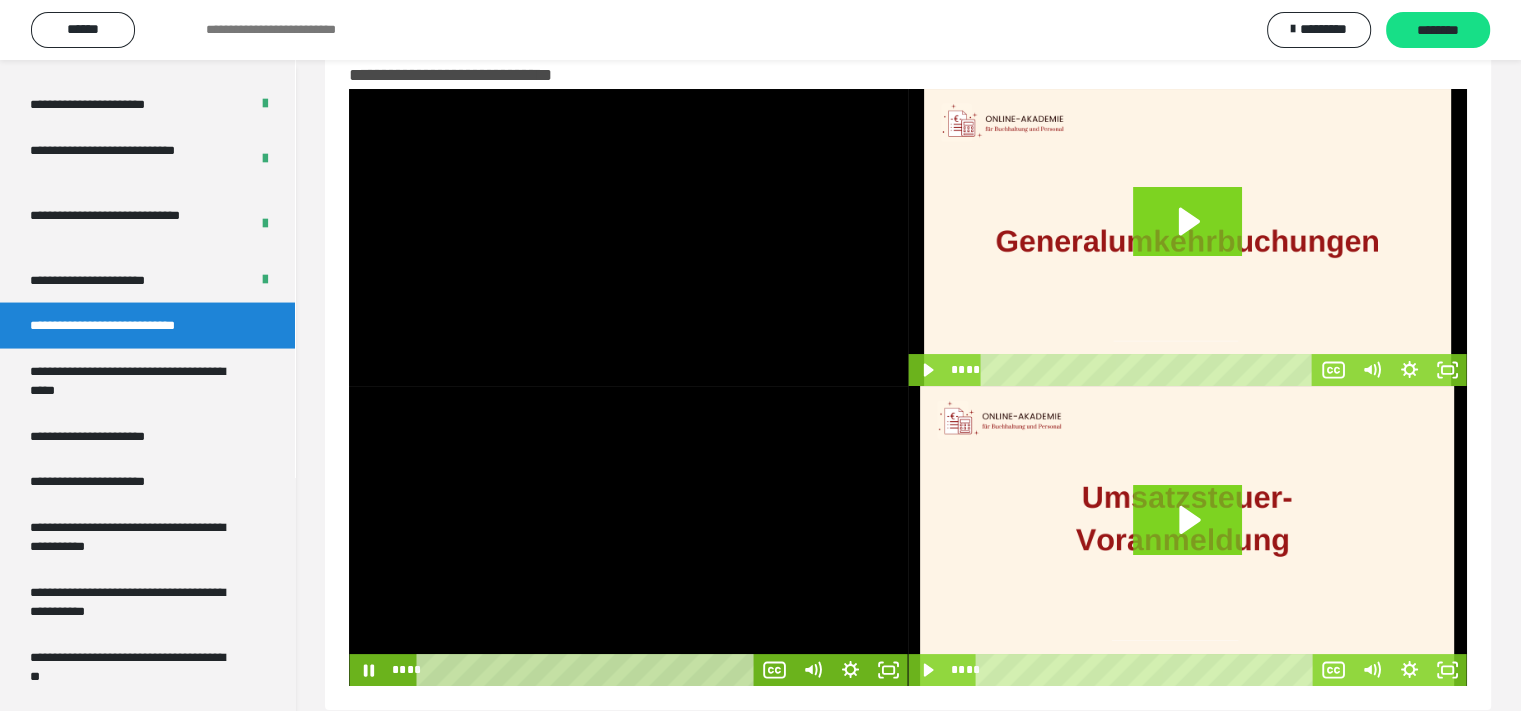scroll, scrollTop: 80, scrollLeft: 0, axis: vertical 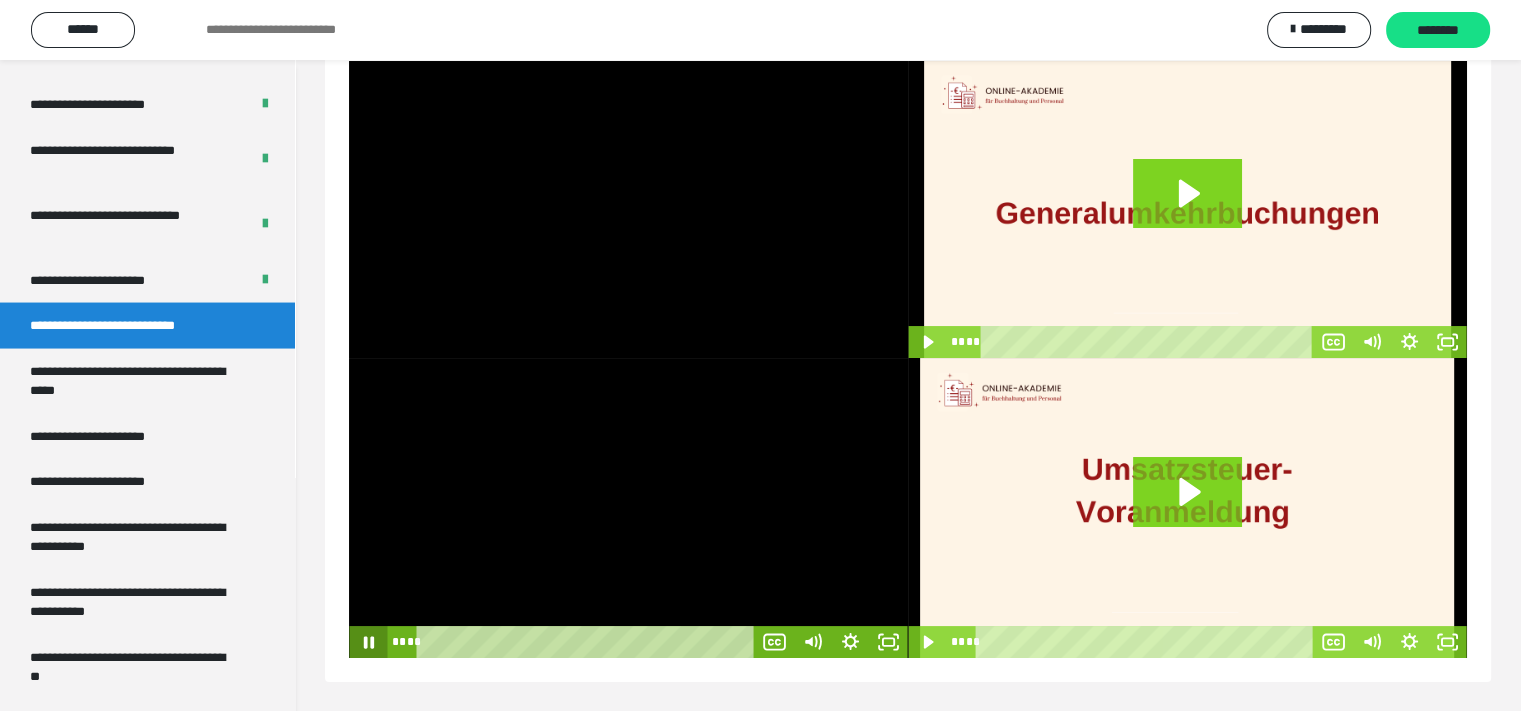 click 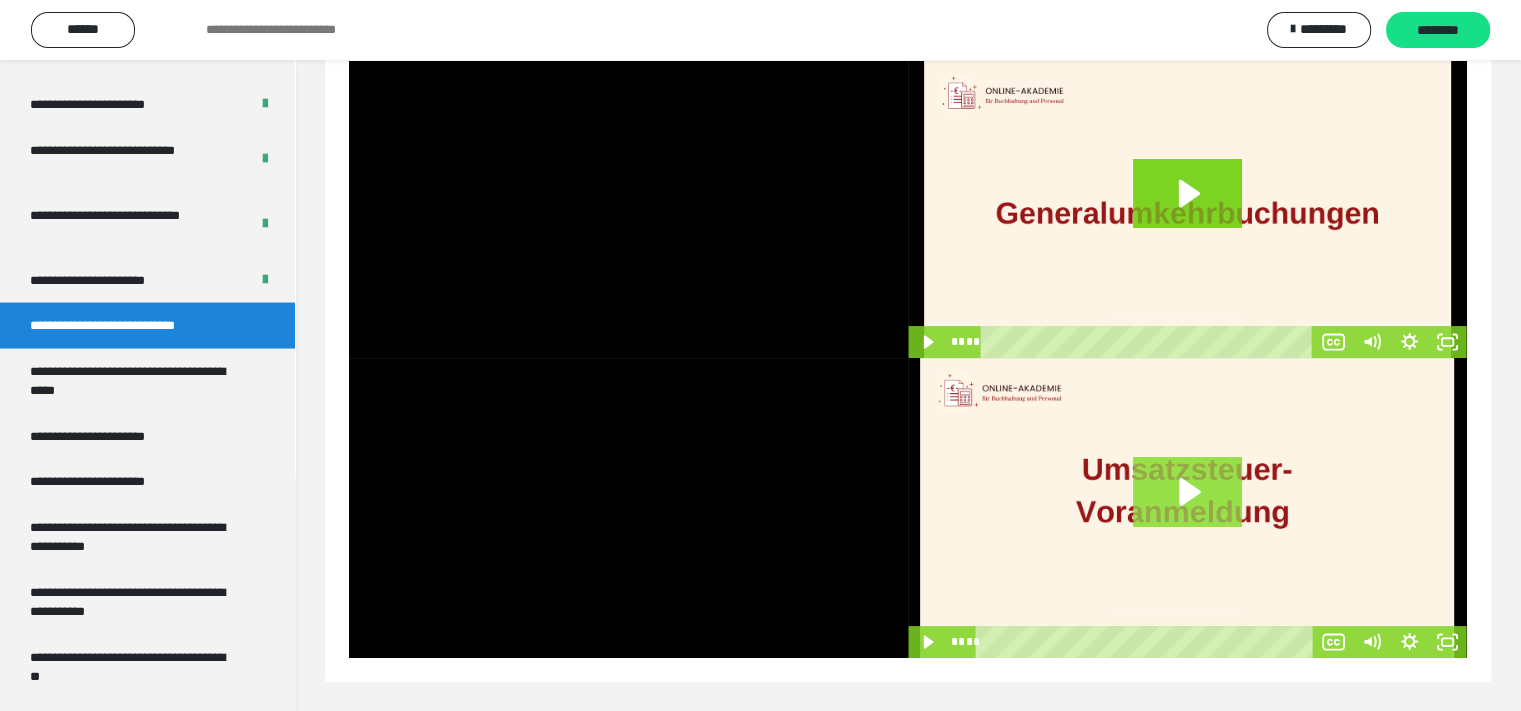 scroll, scrollTop: 0, scrollLeft: 0, axis: both 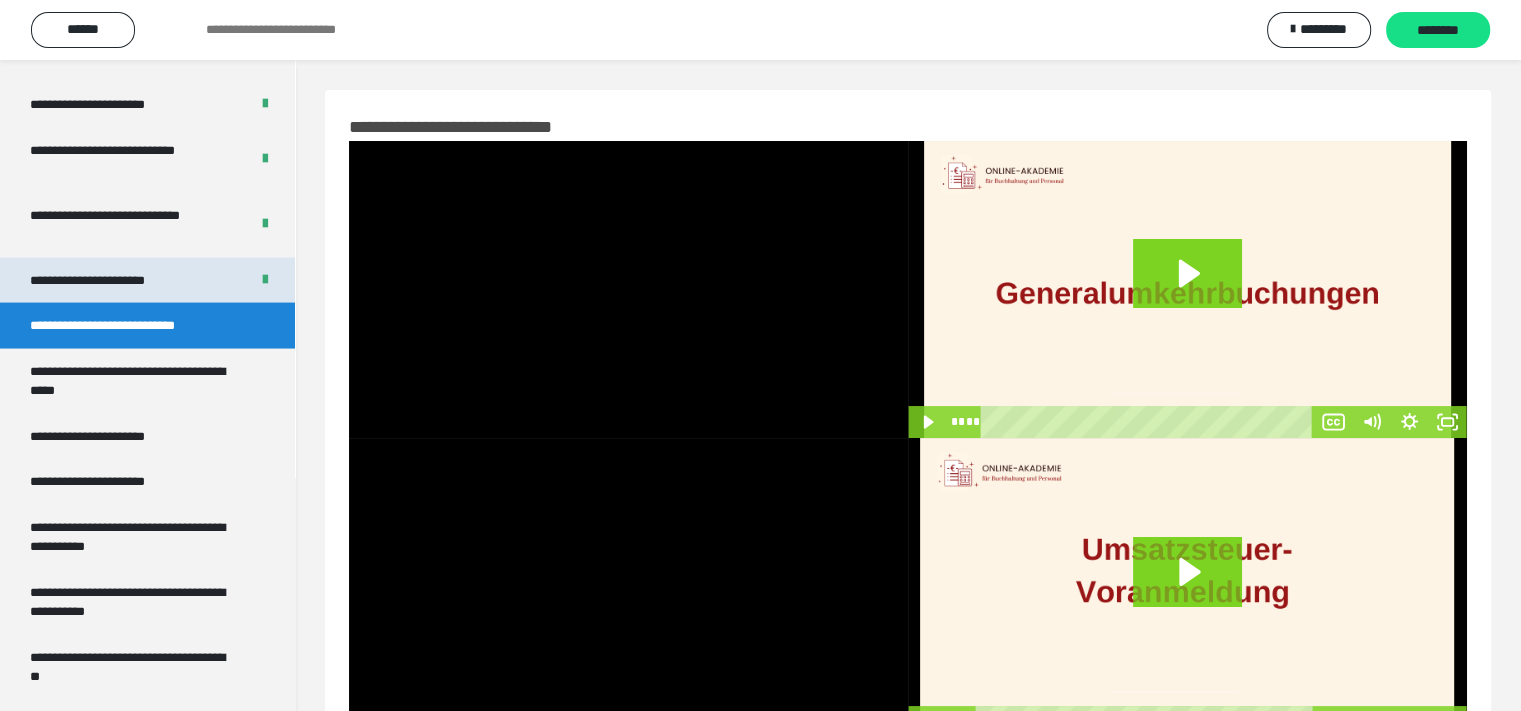 click on "**********" at bounding box center [109, 281] 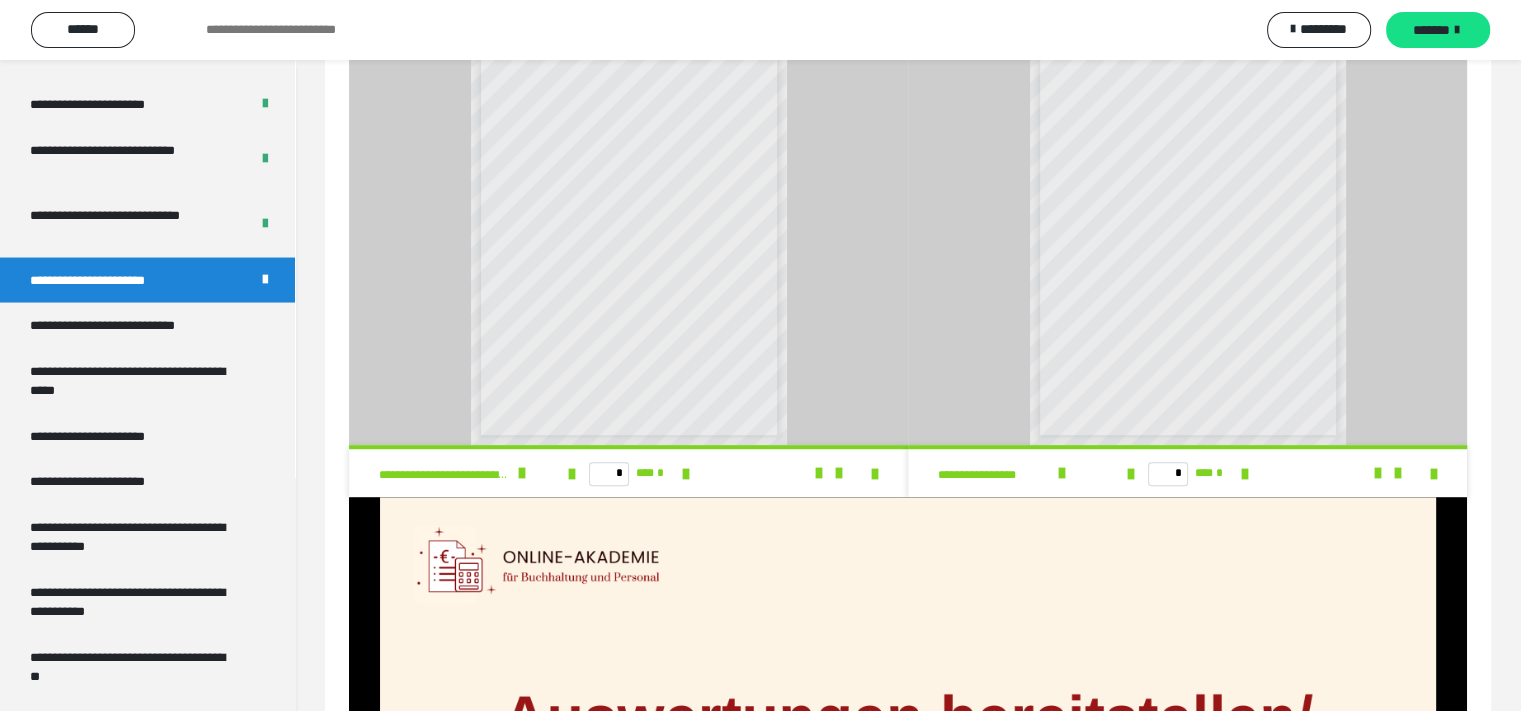 scroll, scrollTop: 1492, scrollLeft: 0, axis: vertical 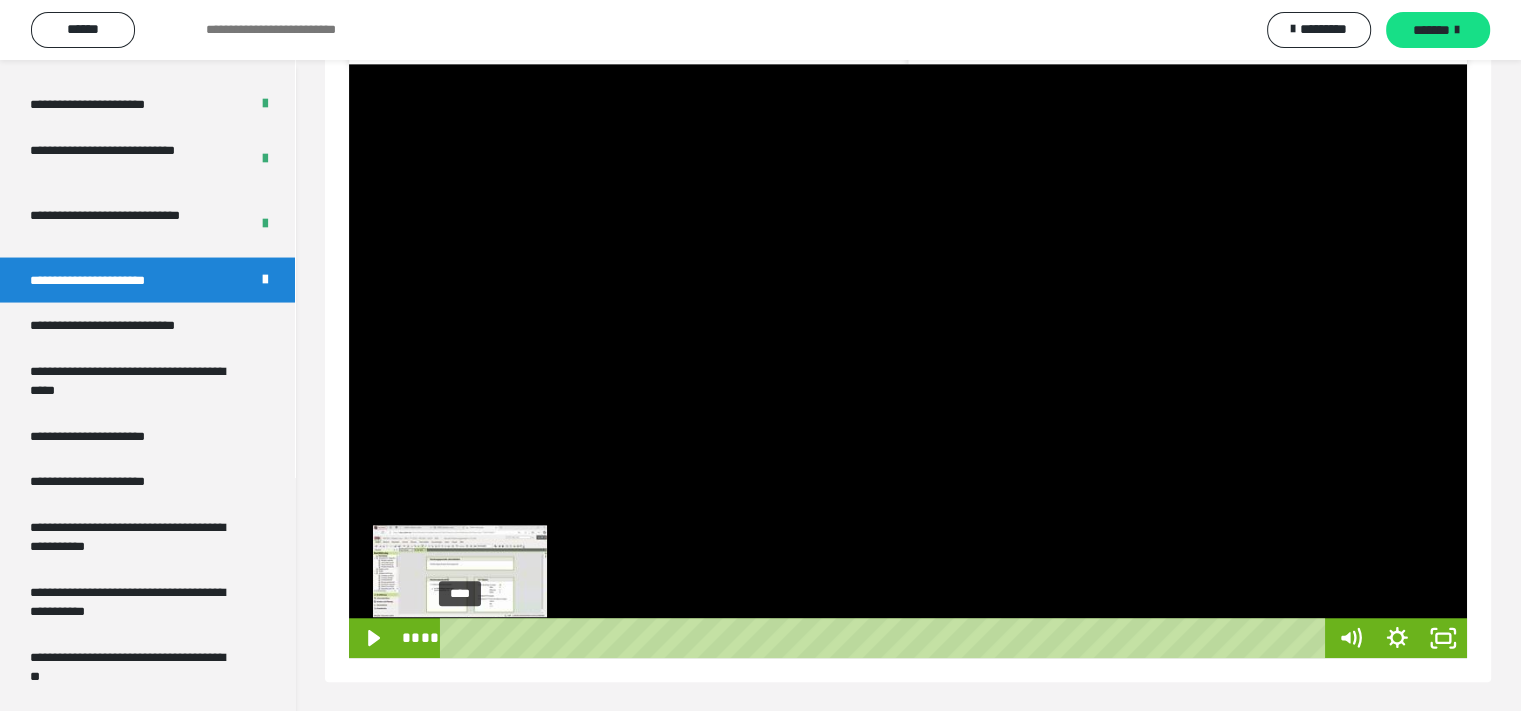 click on "****" at bounding box center (887, 638) 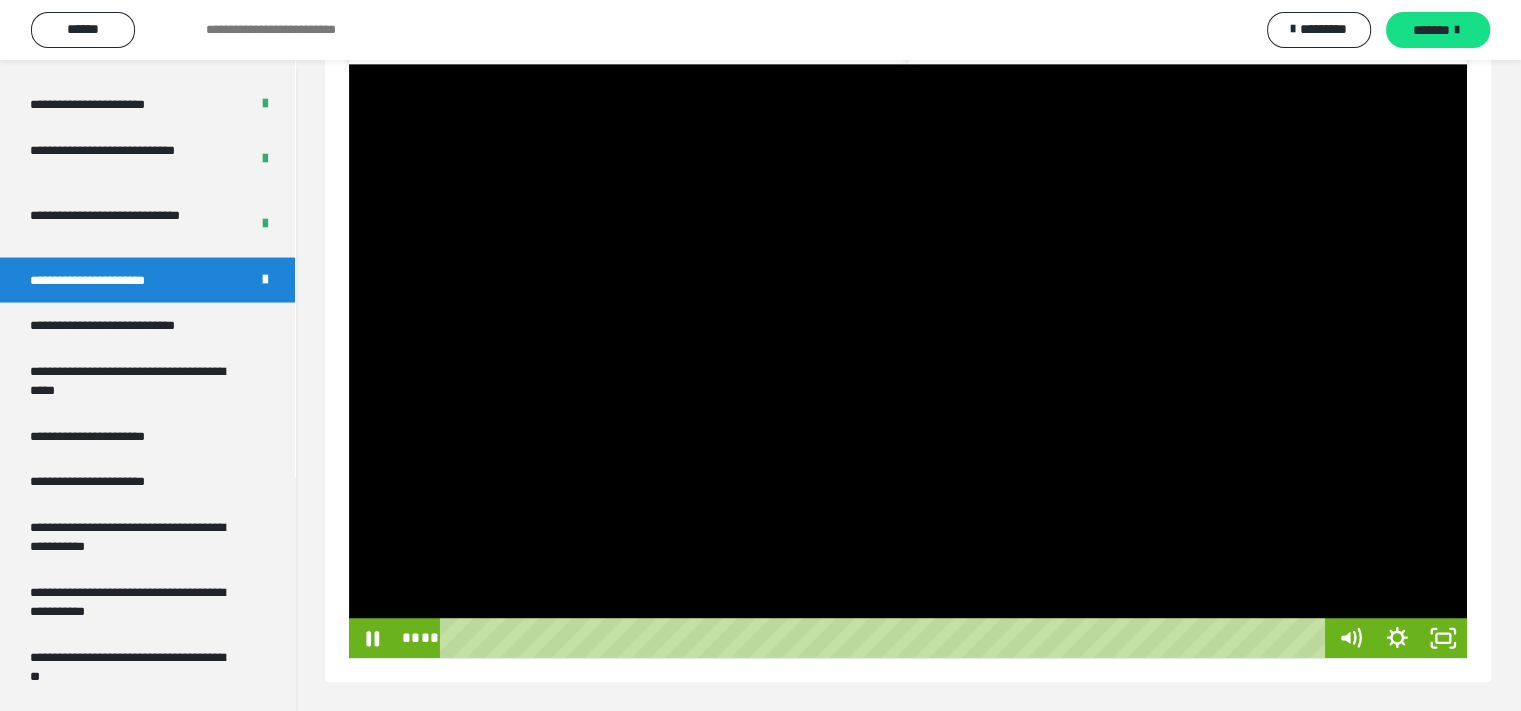 click at bounding box center (908, 361) 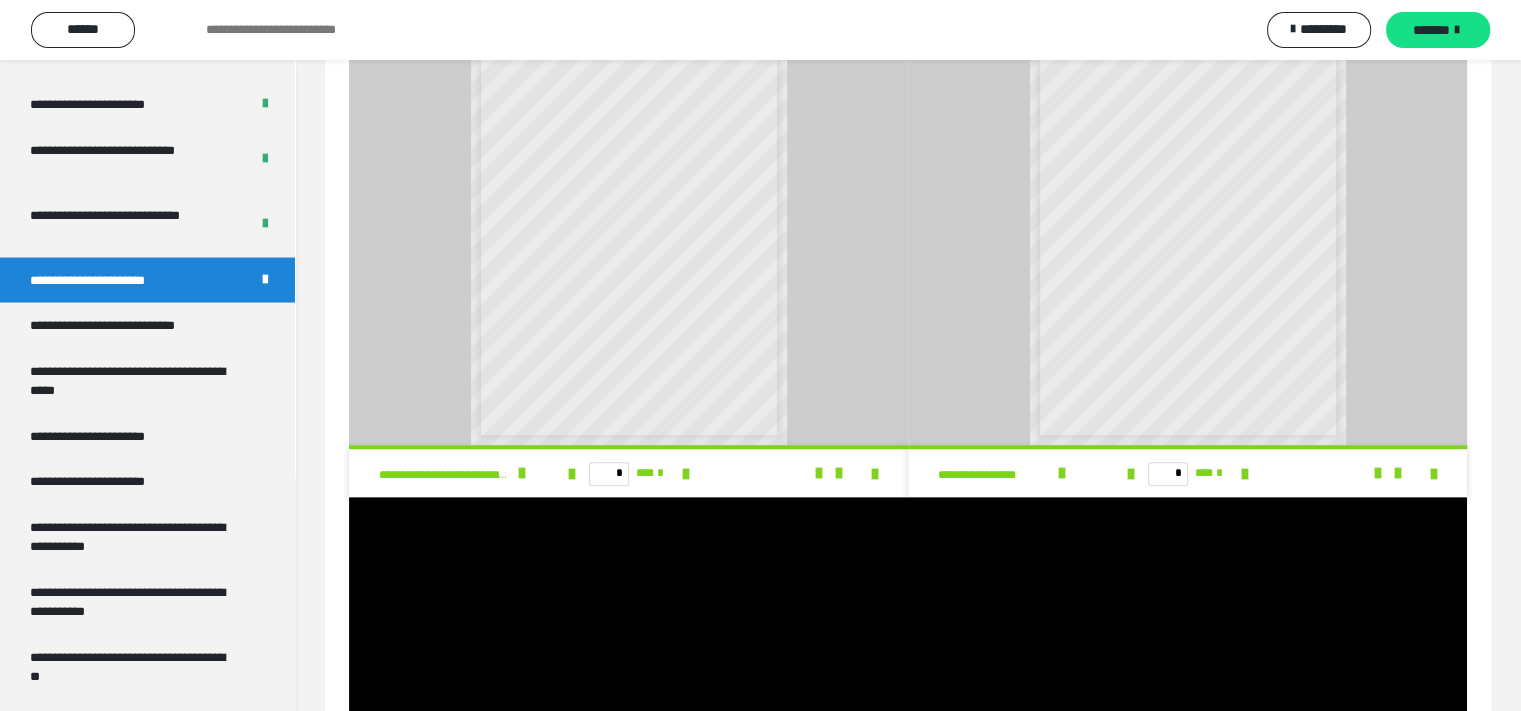 scroll, scrollTop: 1492, scrollLeft: 0, axis: vertical 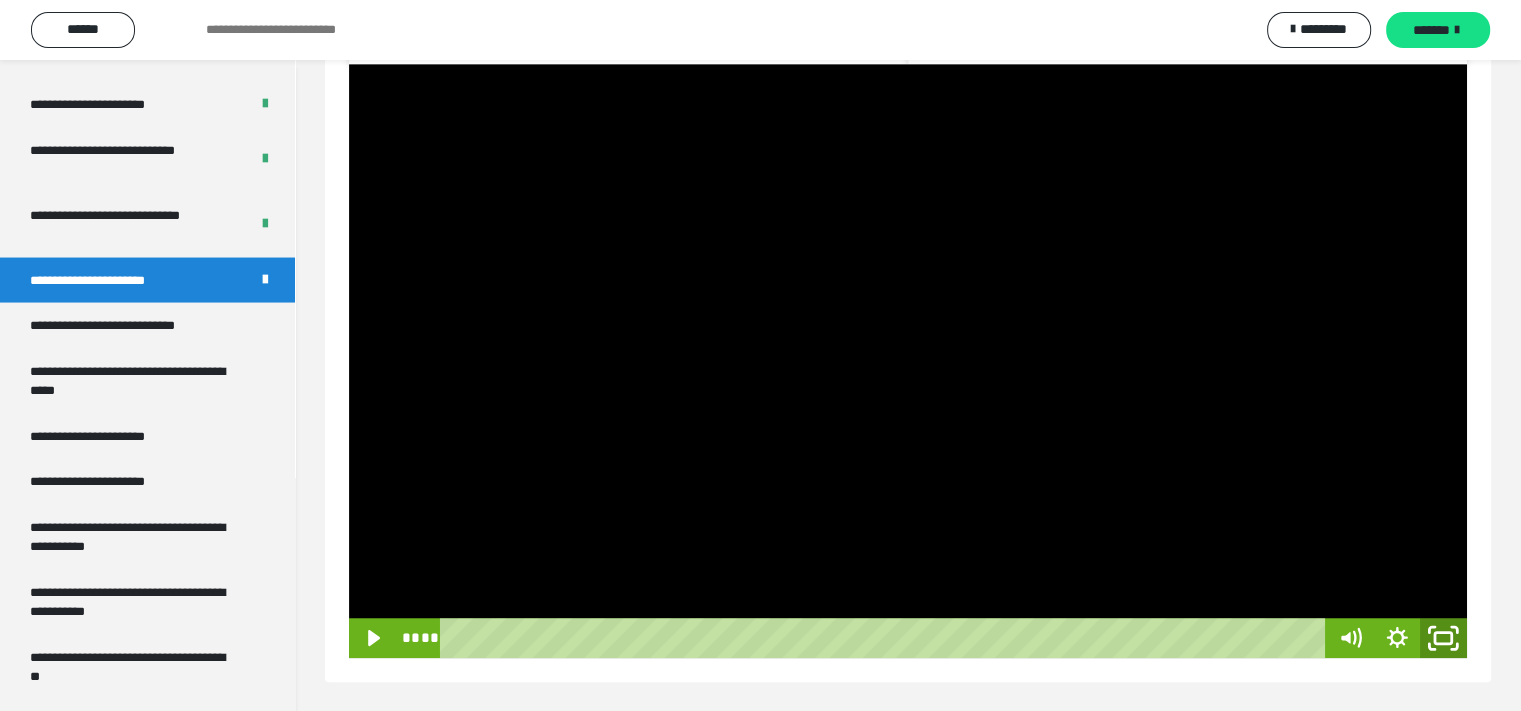 click 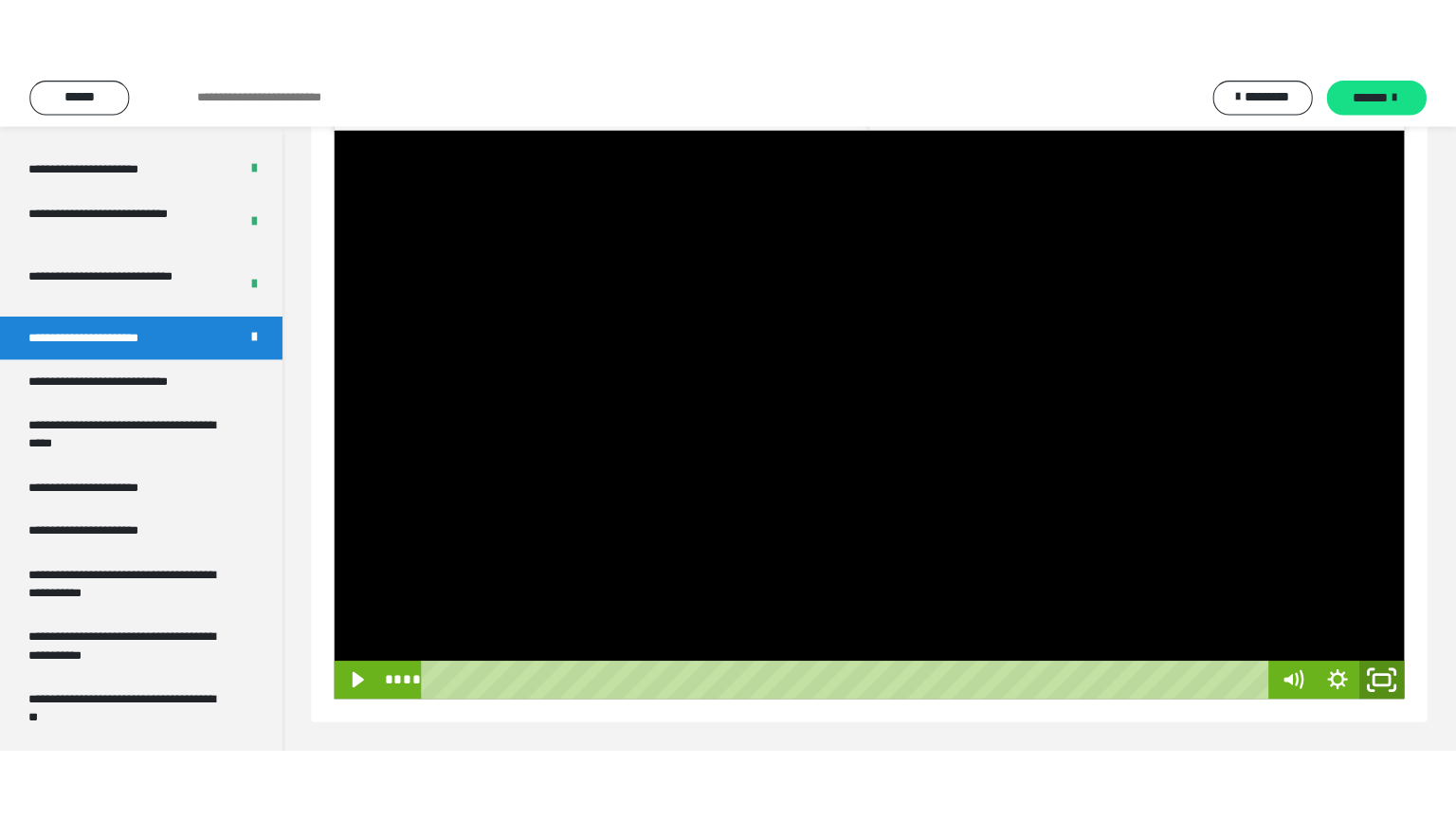 scroll, scrollTop: 1278, scrollLeft: 0, axis: vertical 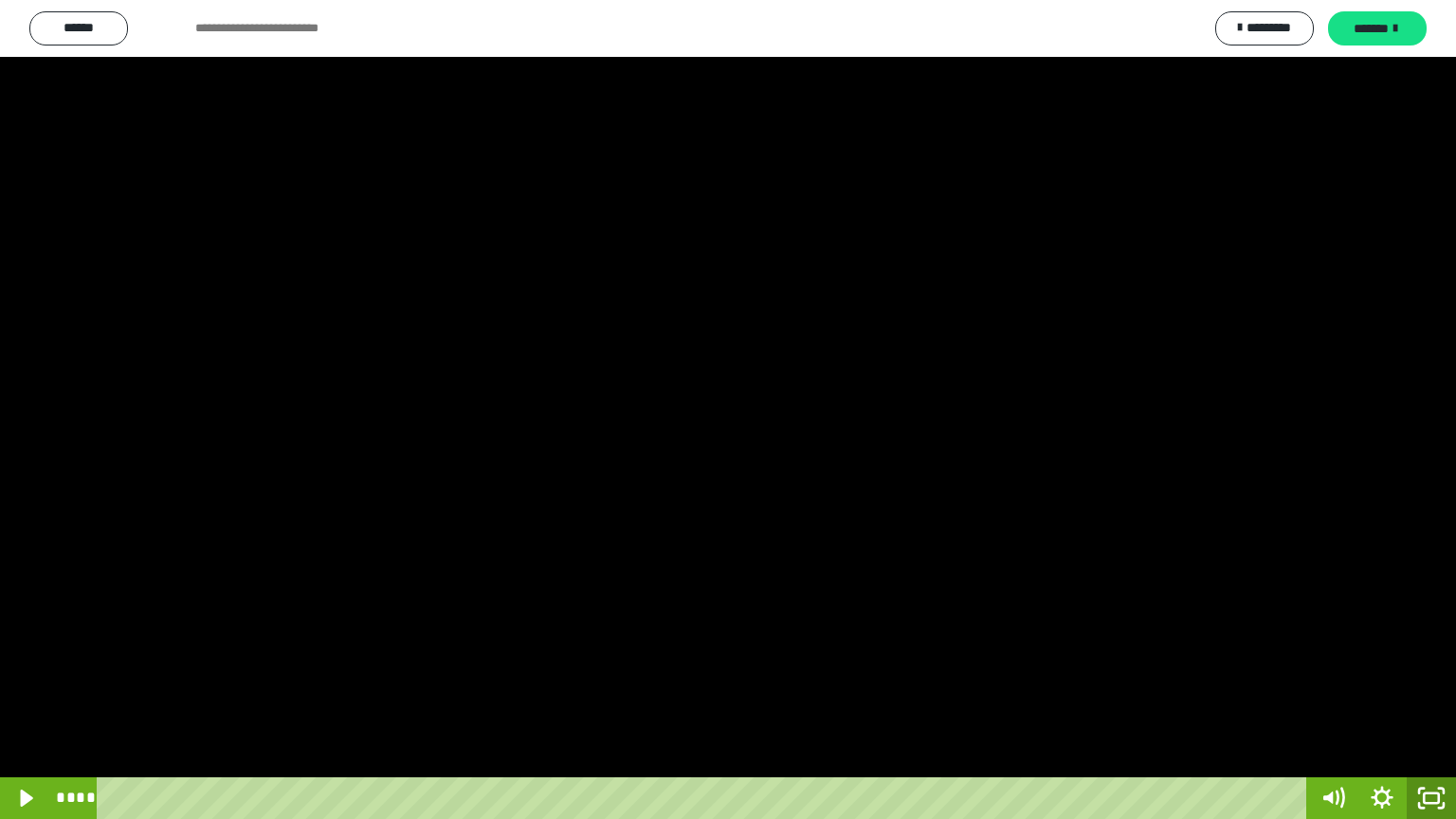 click 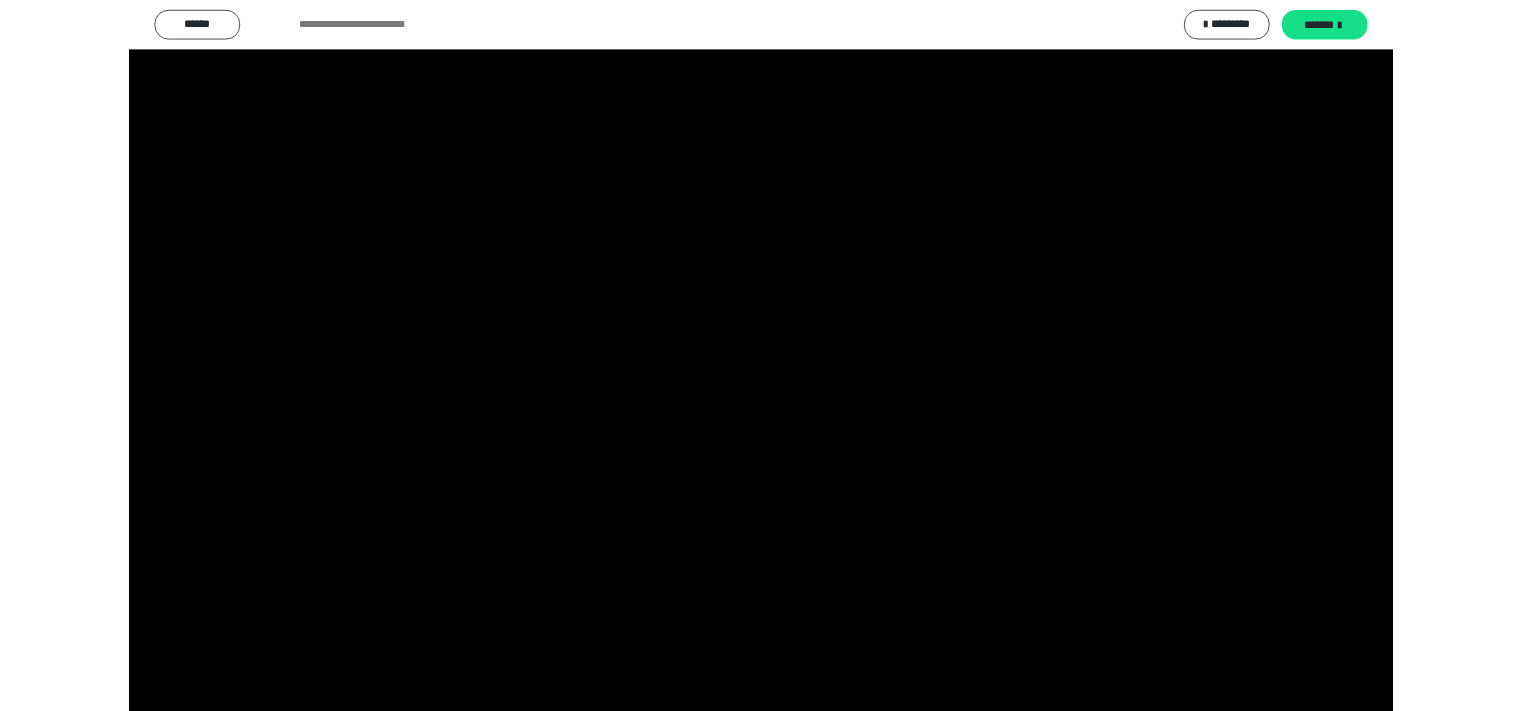 scroll, scrollTop: 3900, scrollLeft: 0, axis: vertical 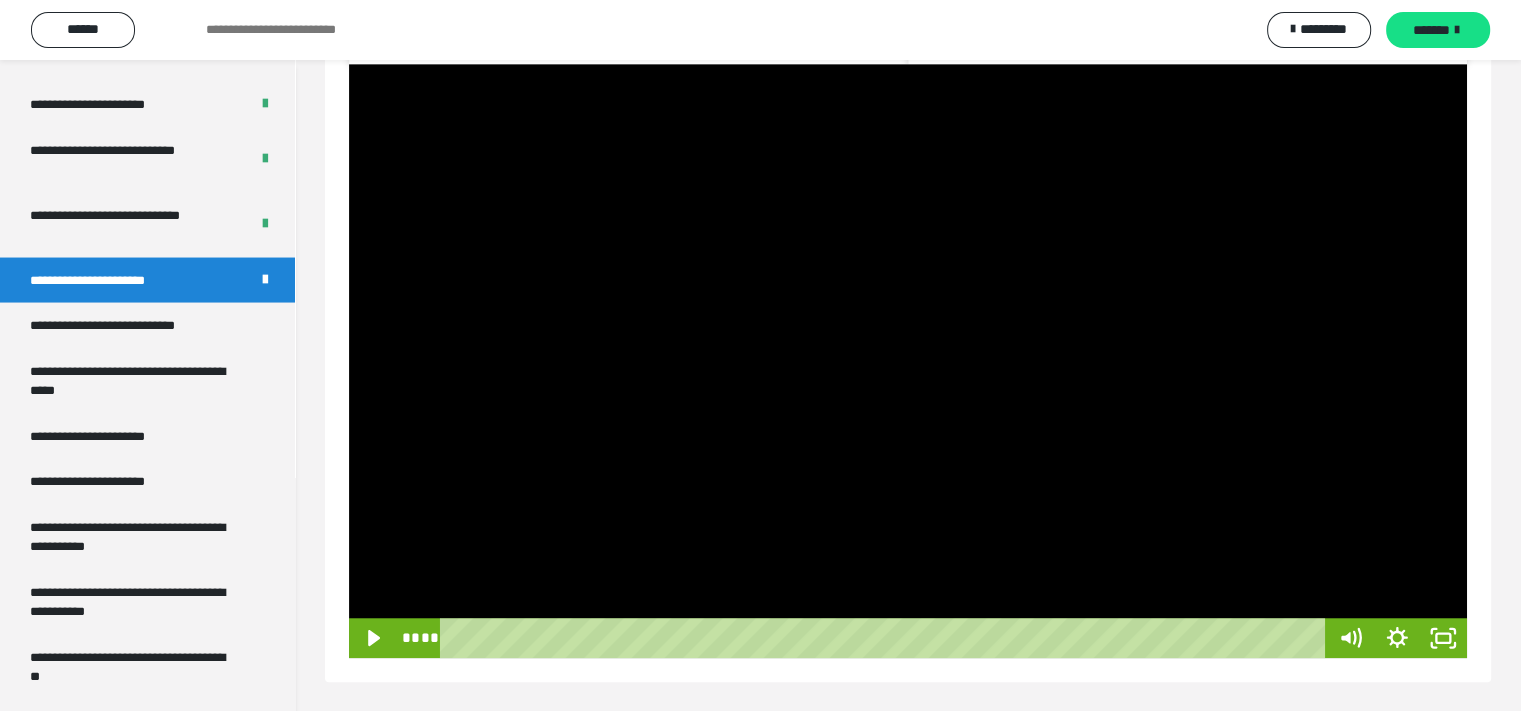 click at bounding box center (908, 361) 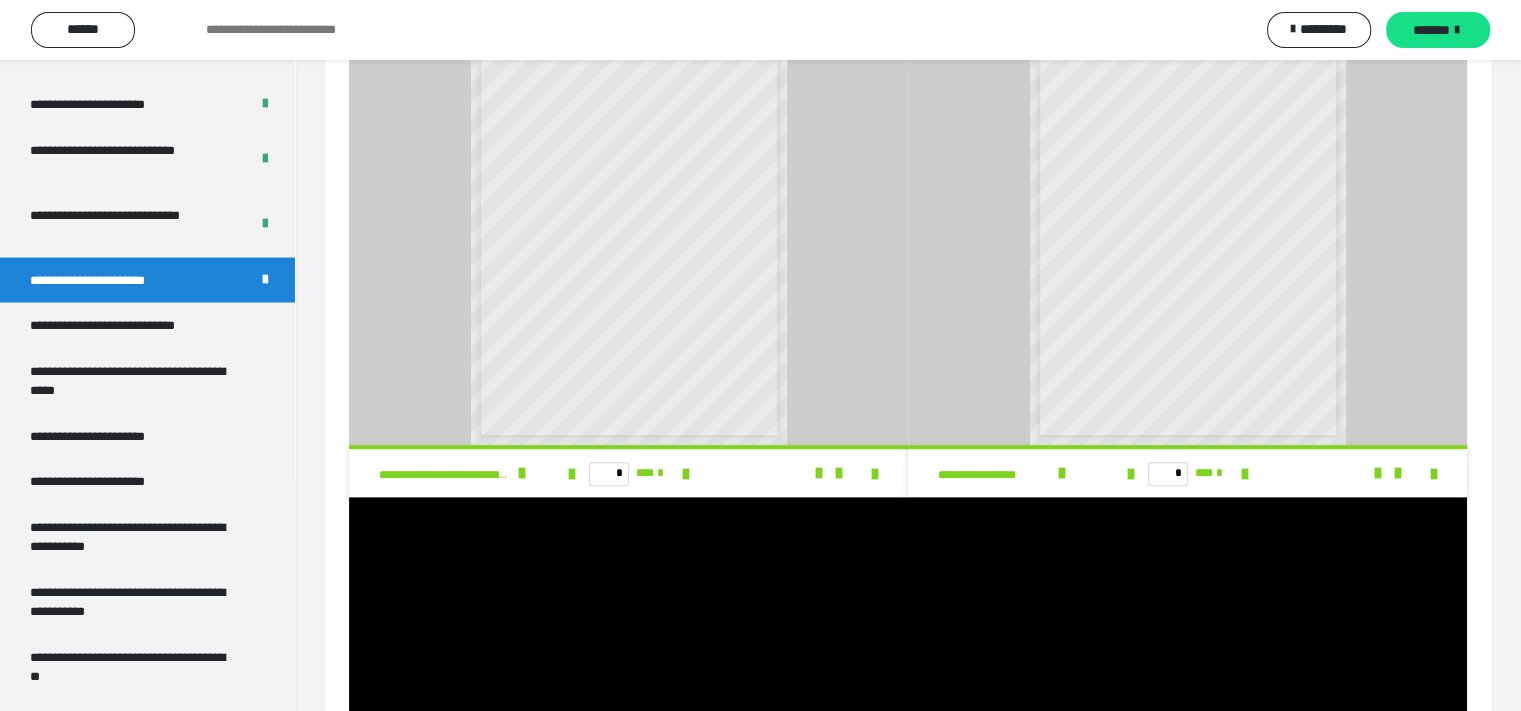 scroll, scrollTop: 626, scrollLeft: 0, axis: vertical 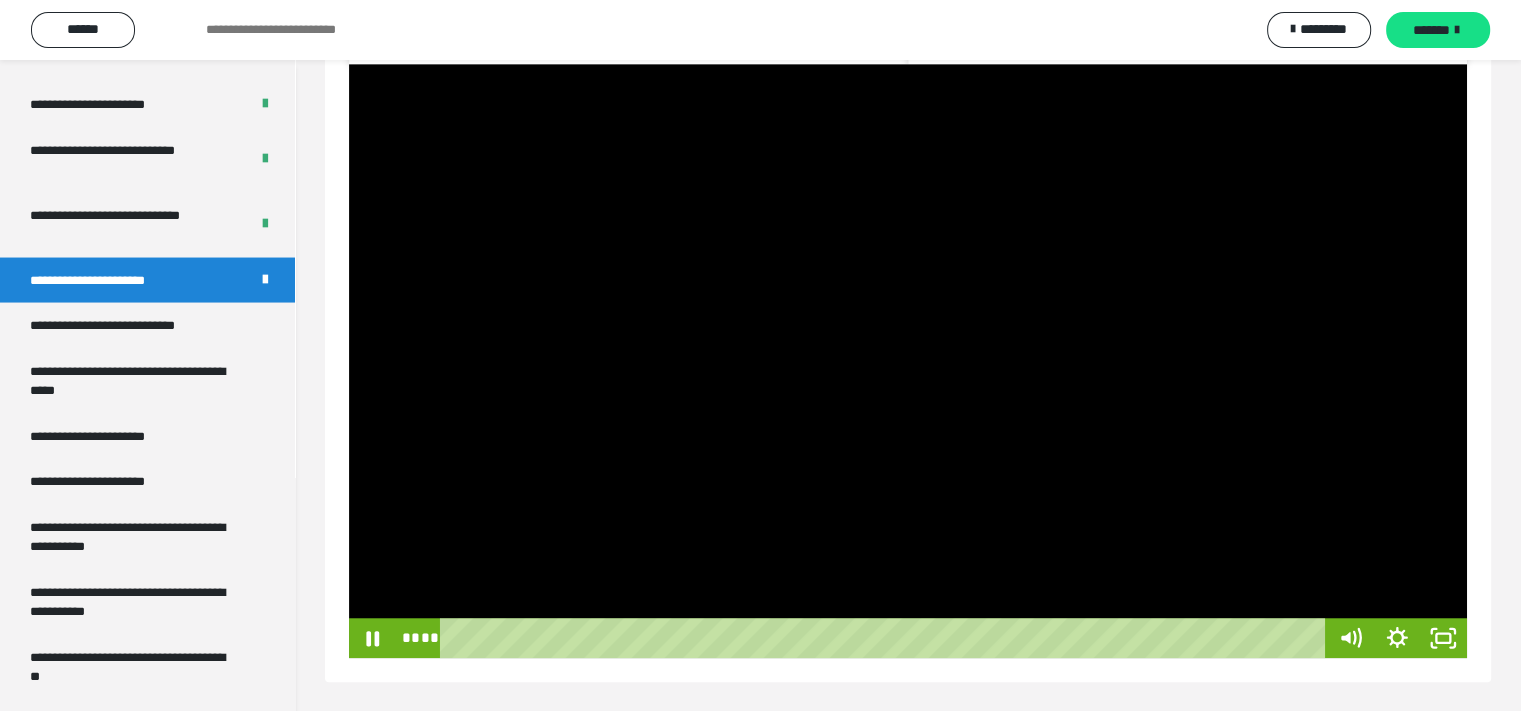 click at bounding box center [908, 361] 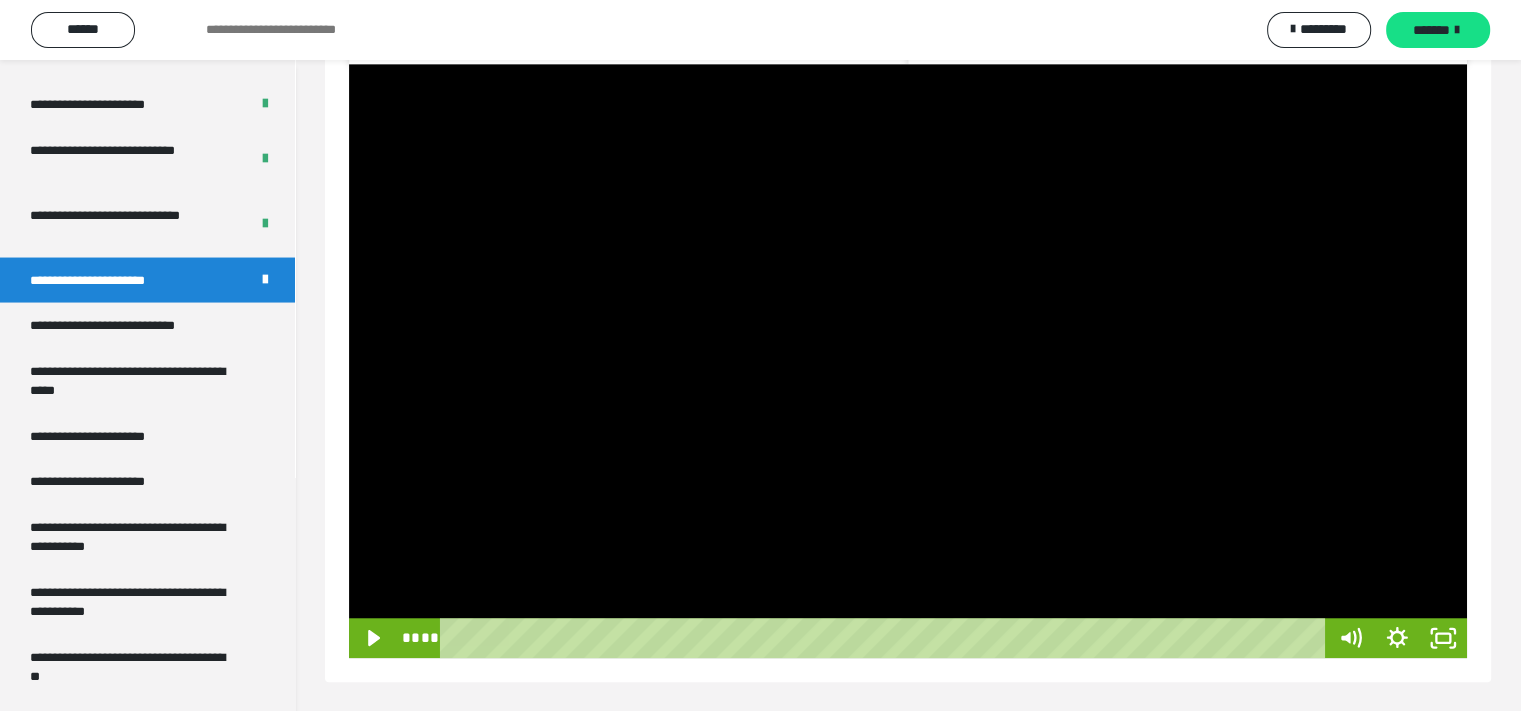 drag, startPoint x: 464, startPoint y: 637, endPoint x: 415, endPoint y: 636, distance: 49.010204 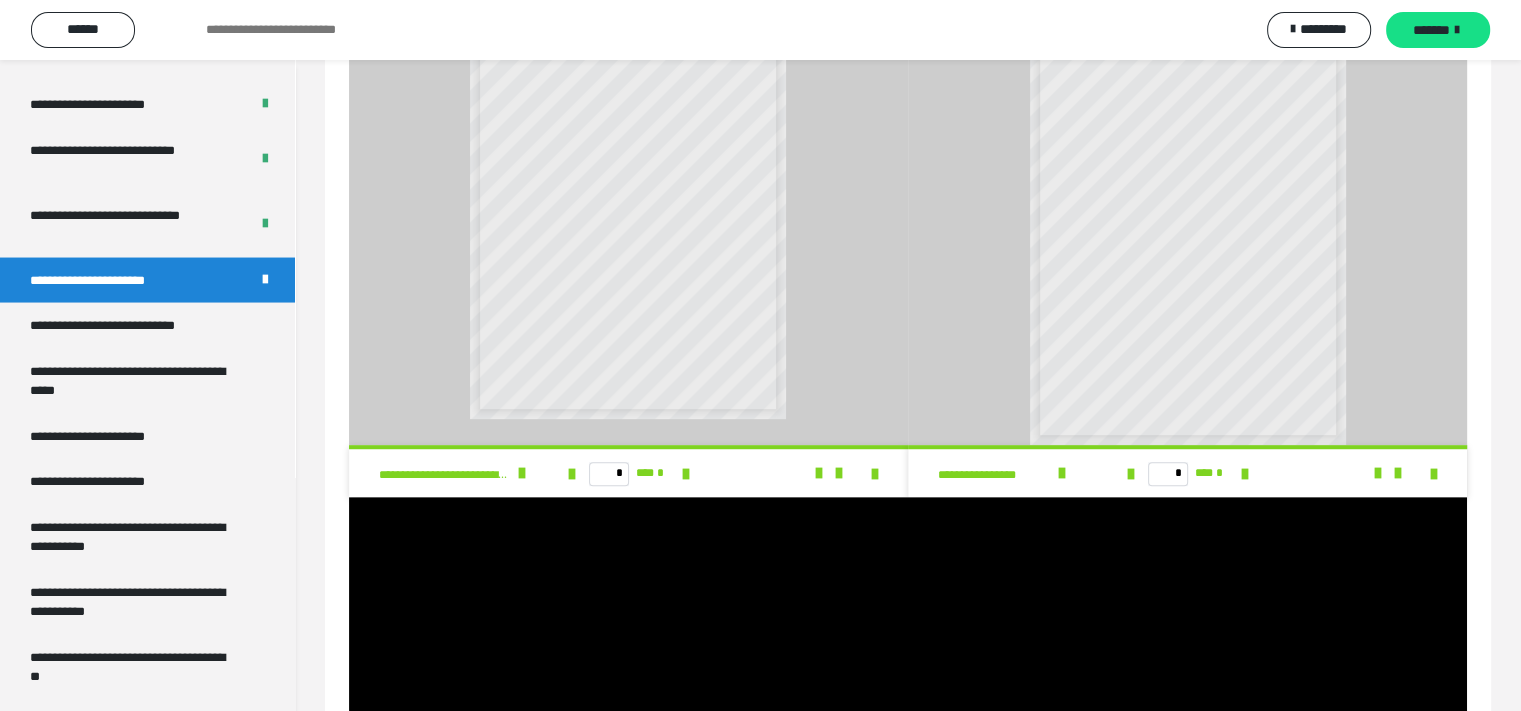 scroll, scrollTop: 1492, scrollLeft: 0, axis: vertical 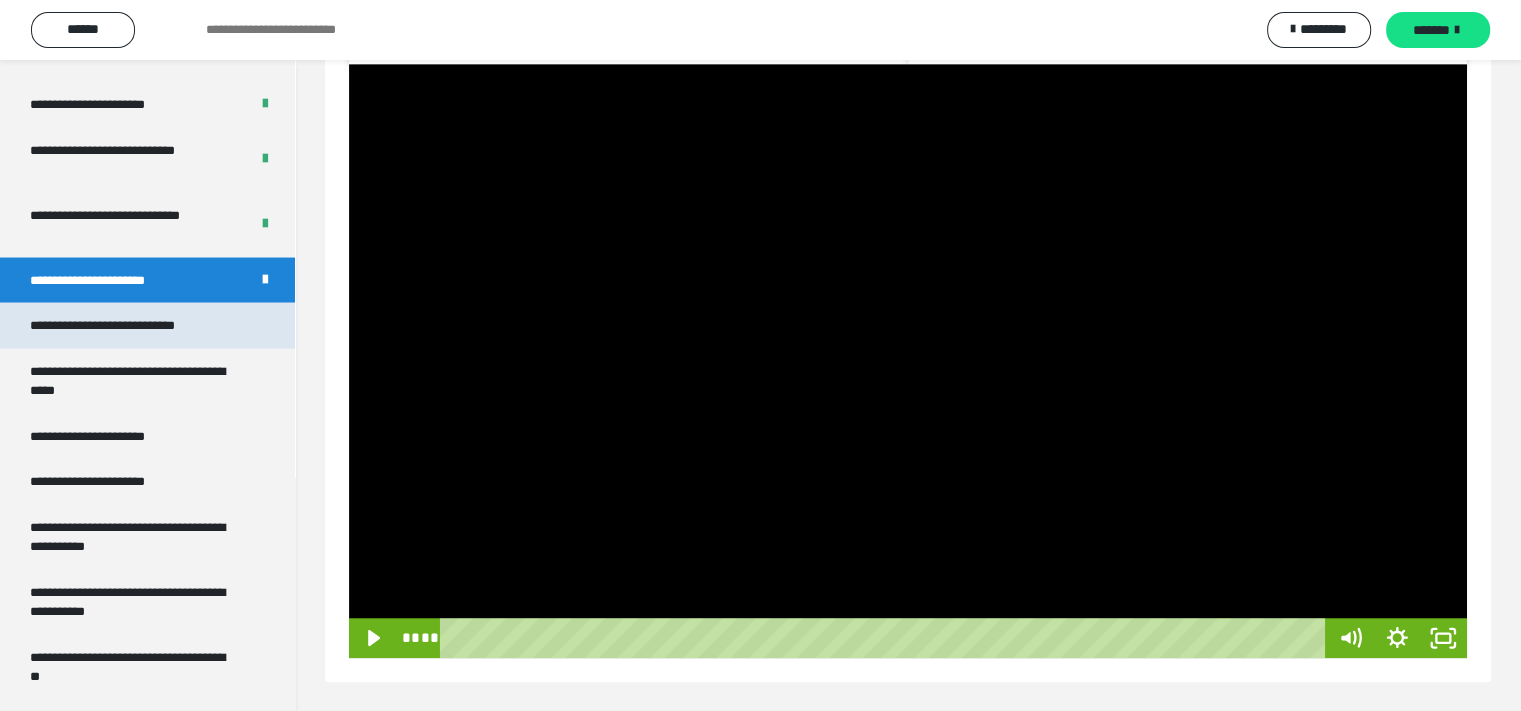 click on "**********" at bounding box center [129, 326] 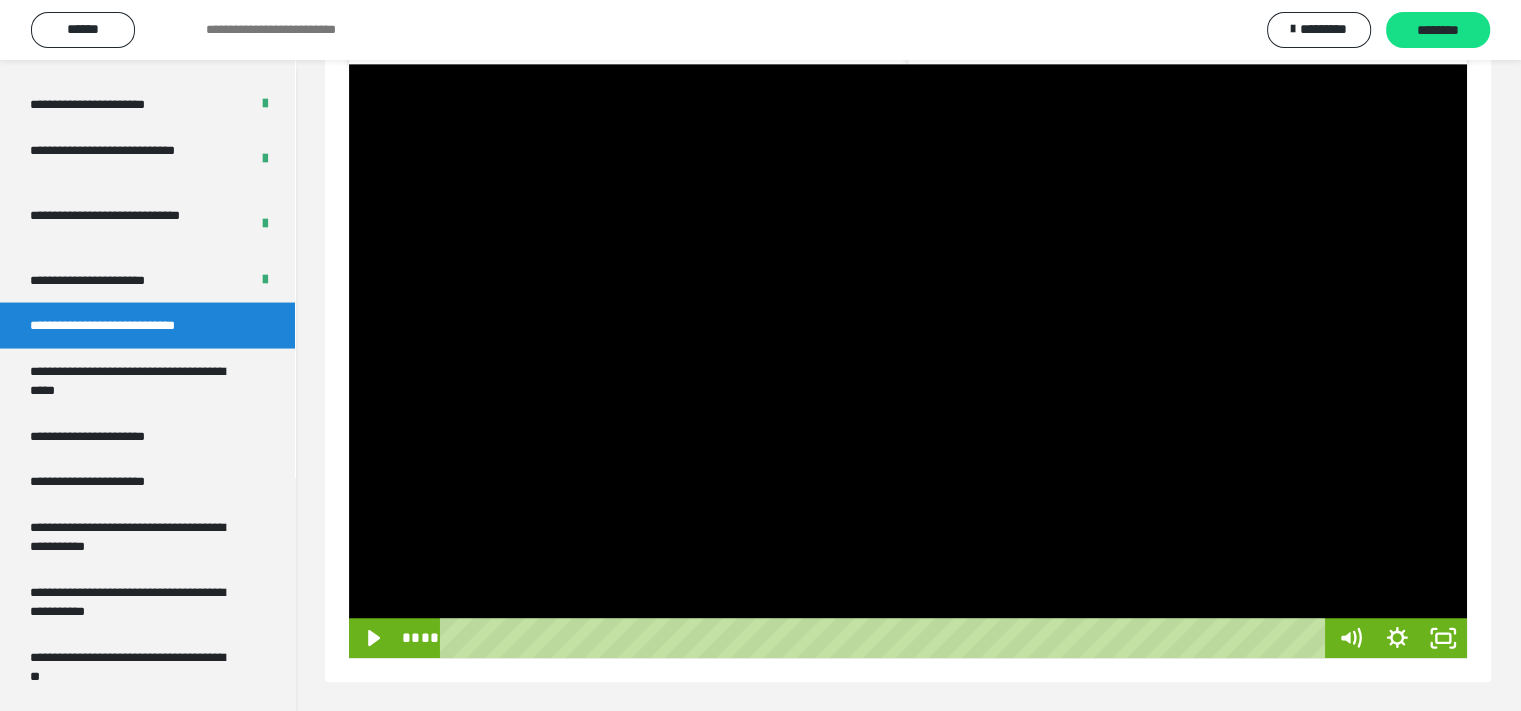 scroll, scrollTop: 0, scrollLeft: 0, axis: both 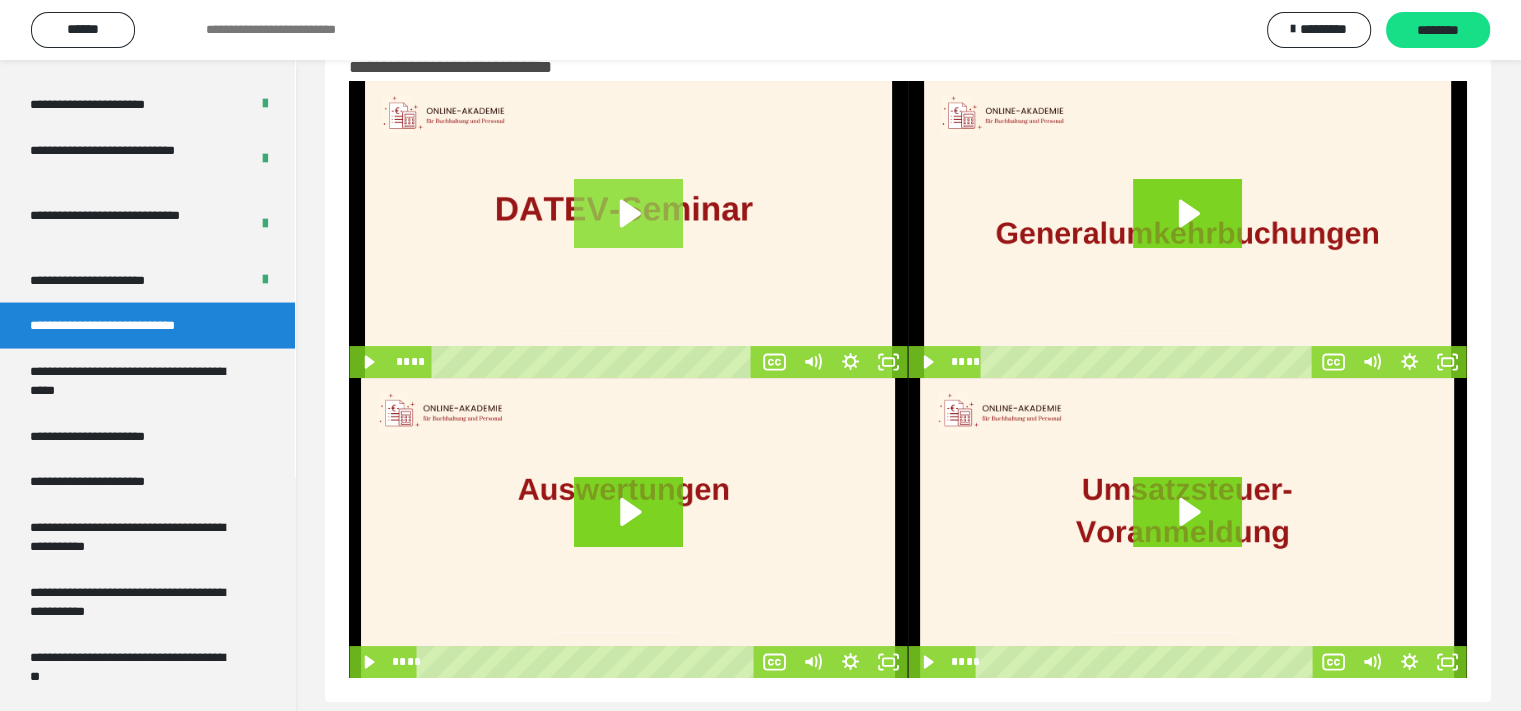 click 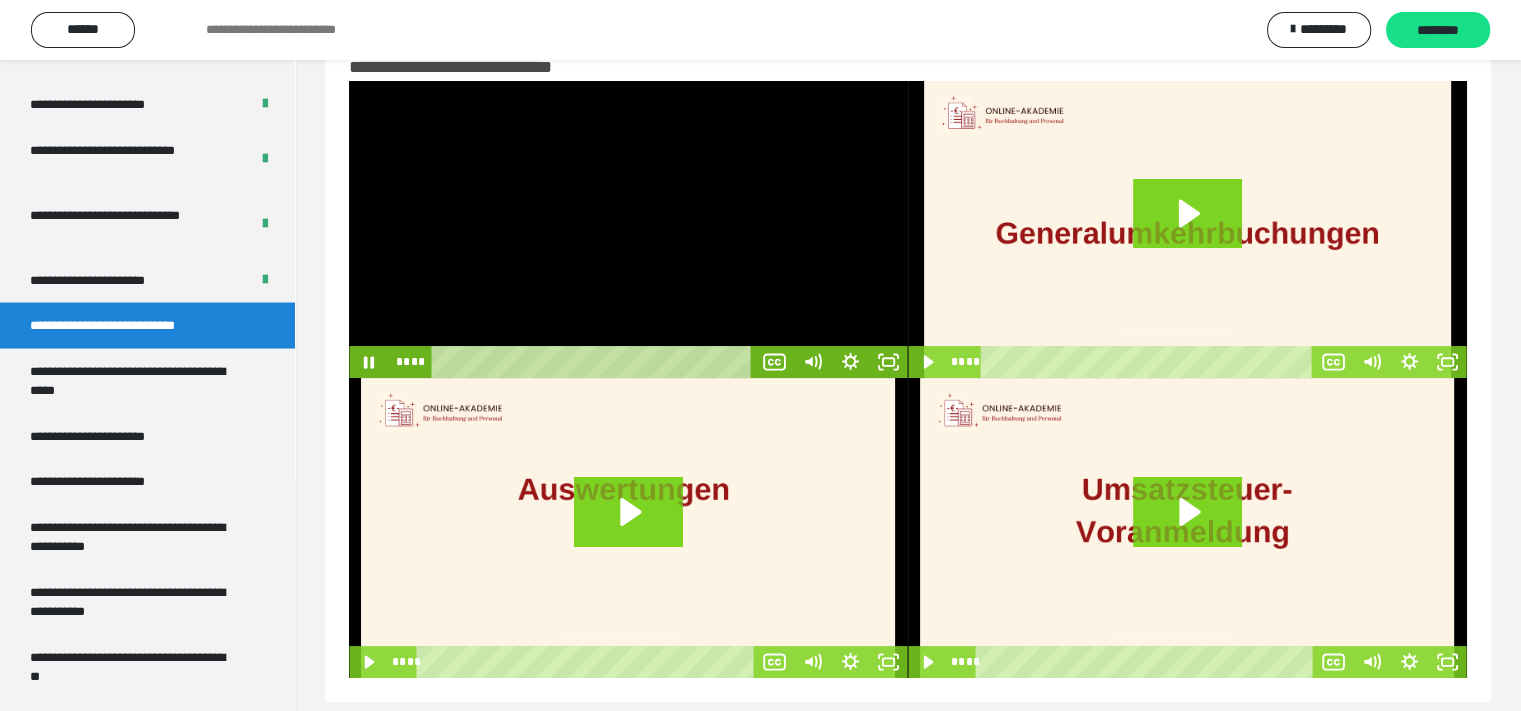 click at bounding box center (628, 229) 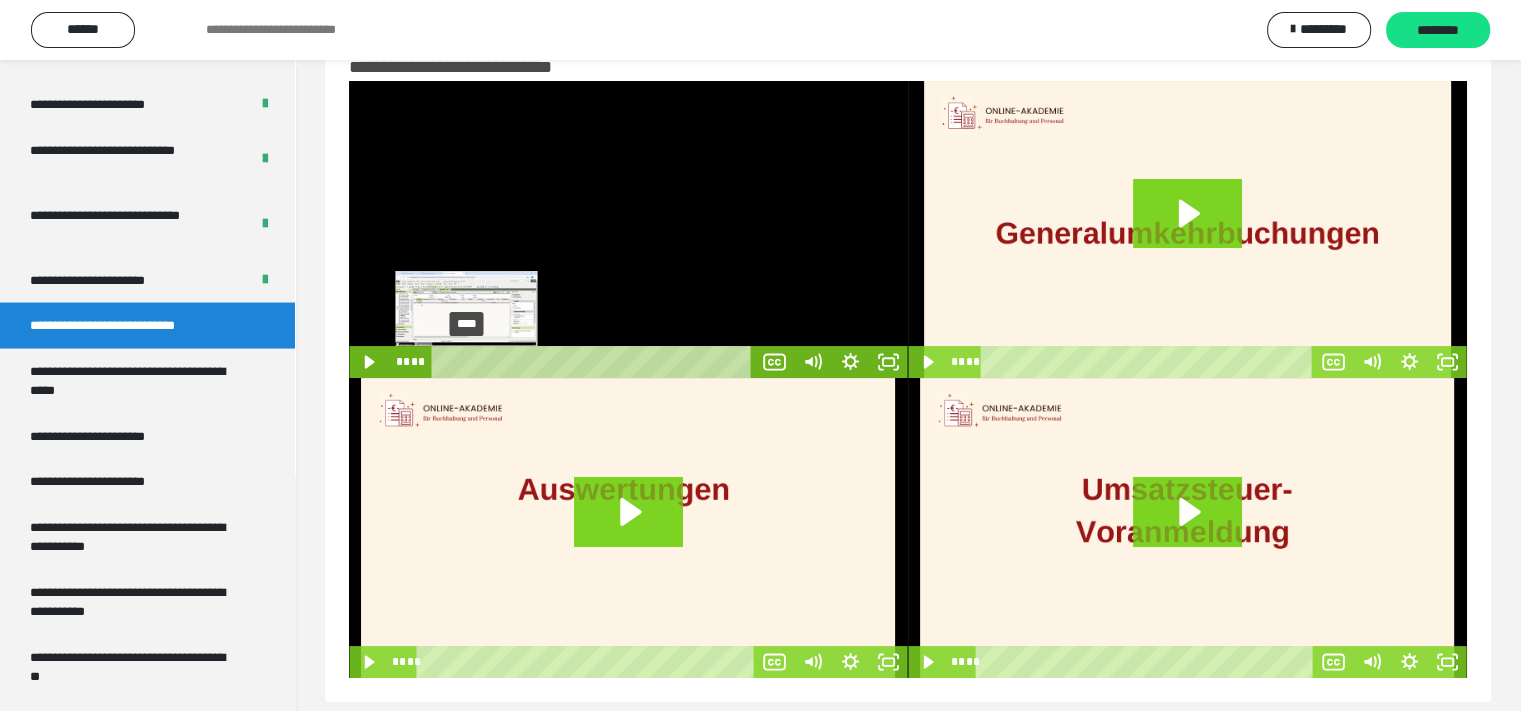 click on "****" at bounding box center (596, 362) 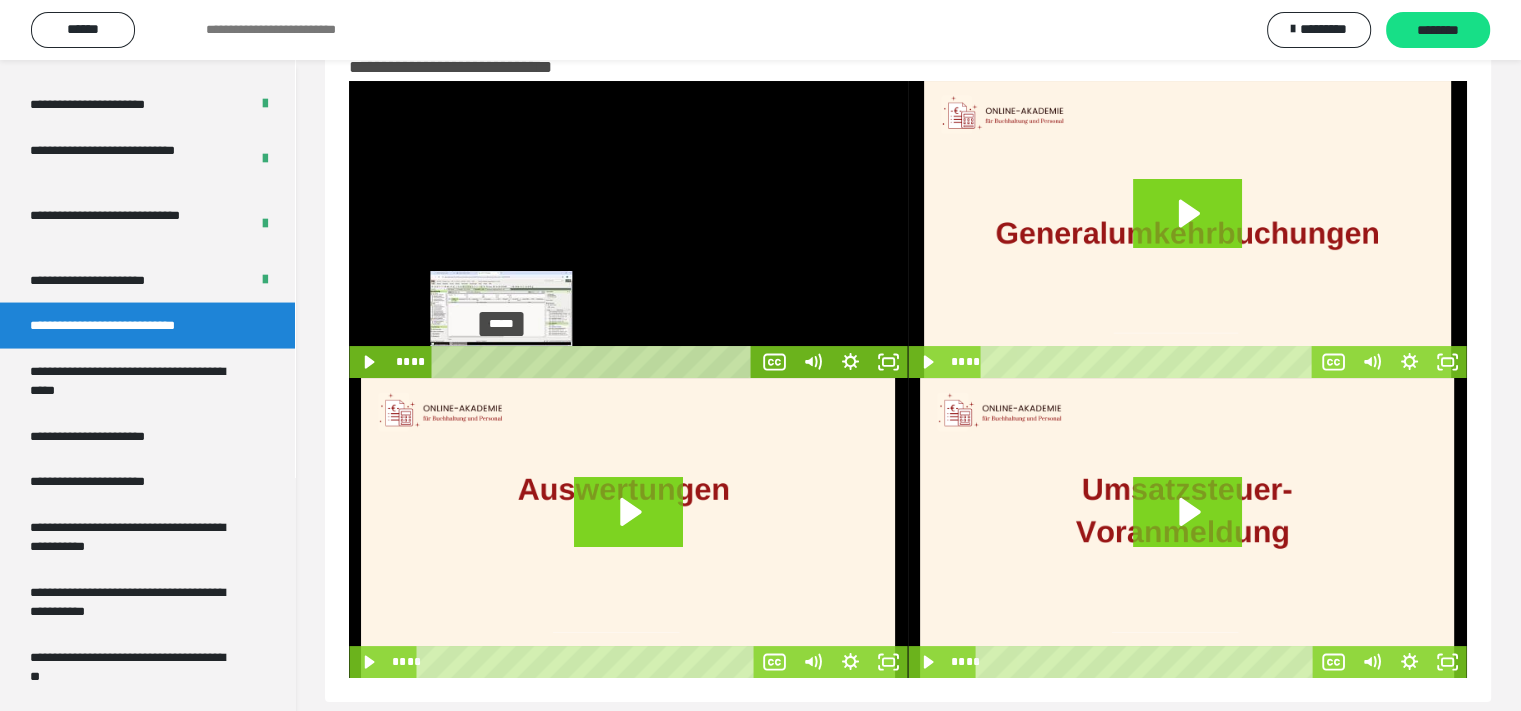 click on "*****" at bounding box center [596, 362] 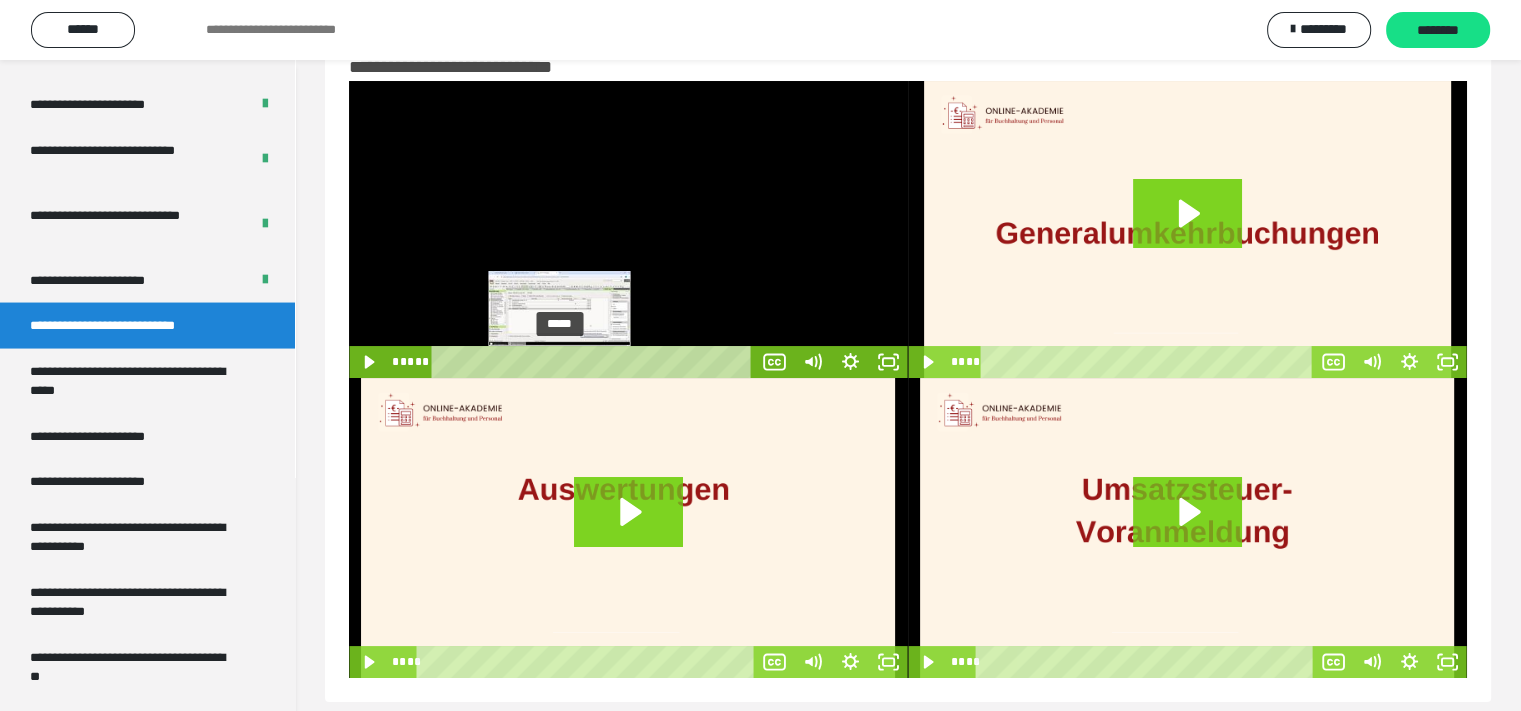 click on "*****" at bounding box center (596, 362) 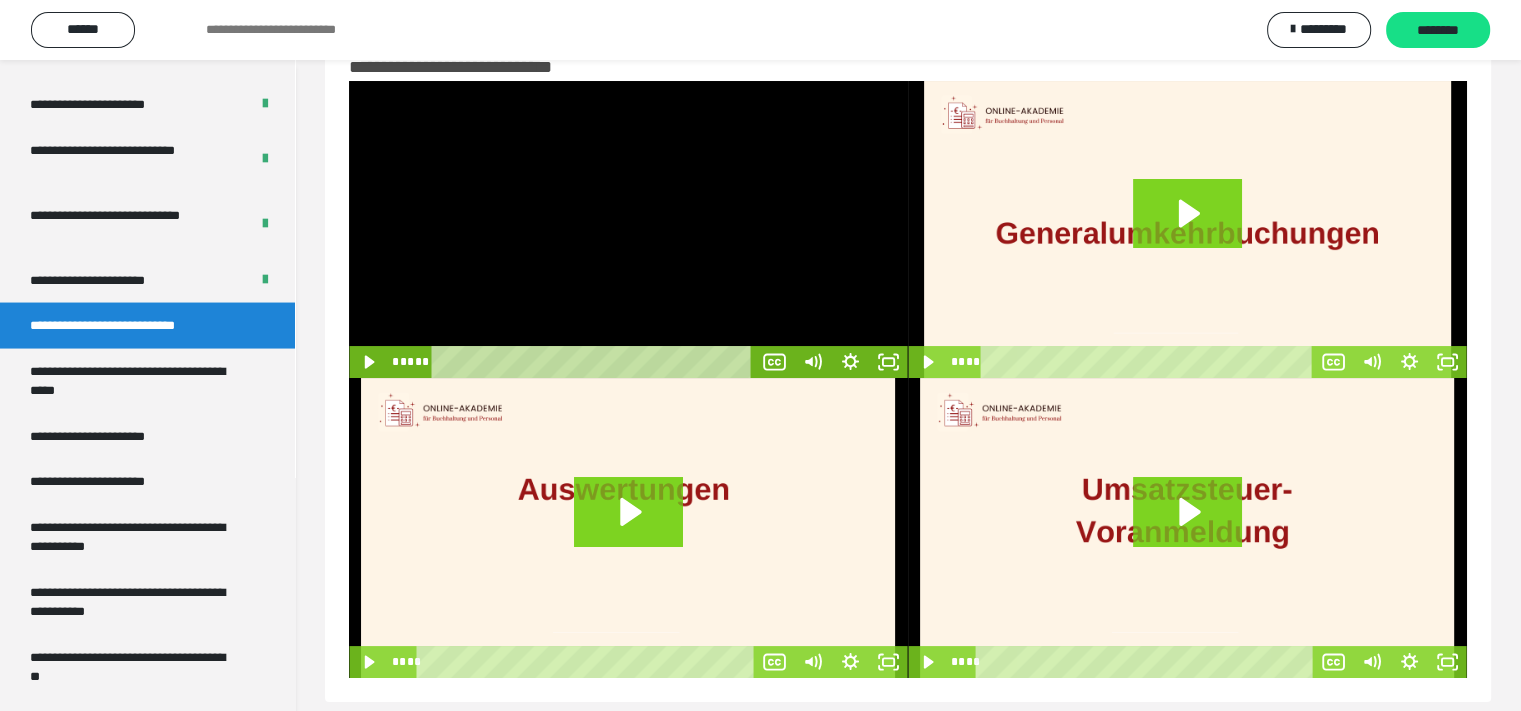 click at bounding box center (628, 229) 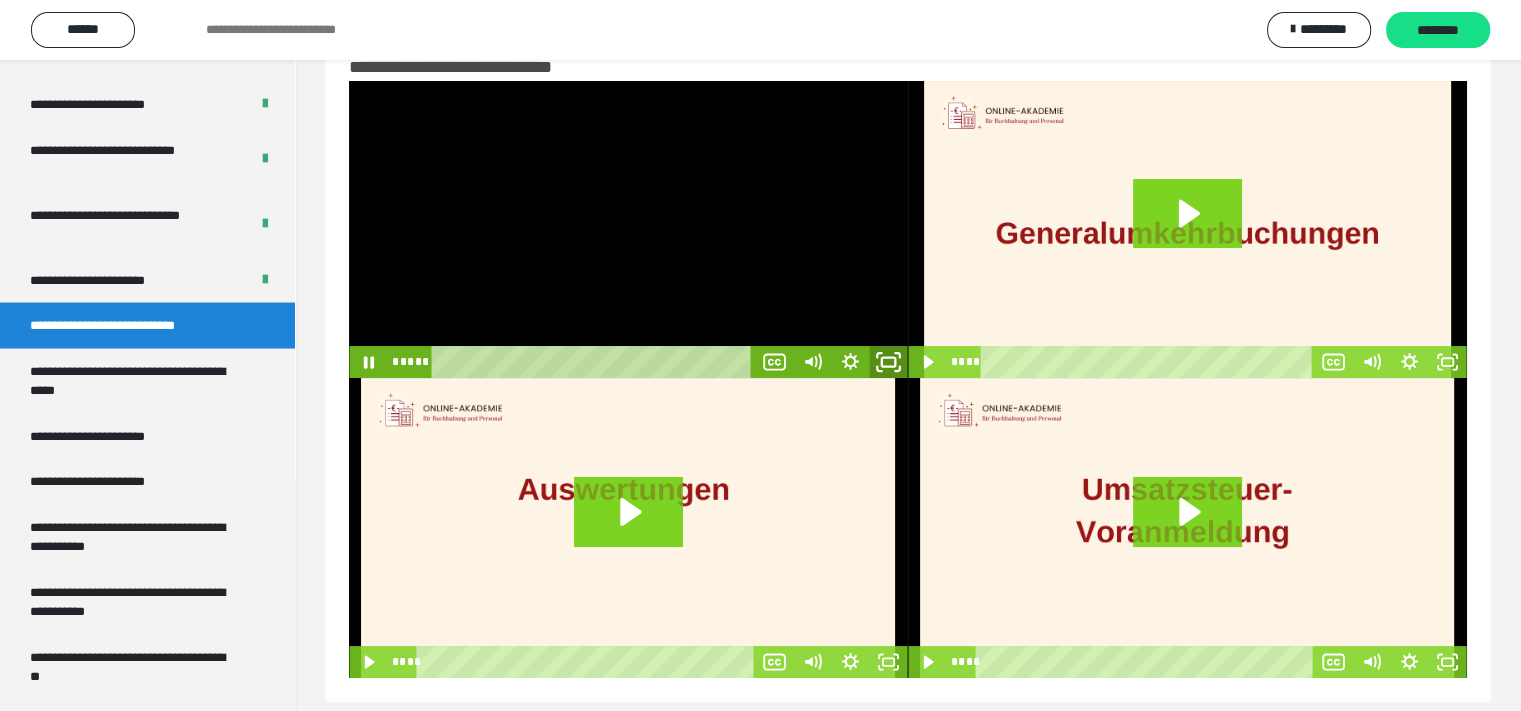 click 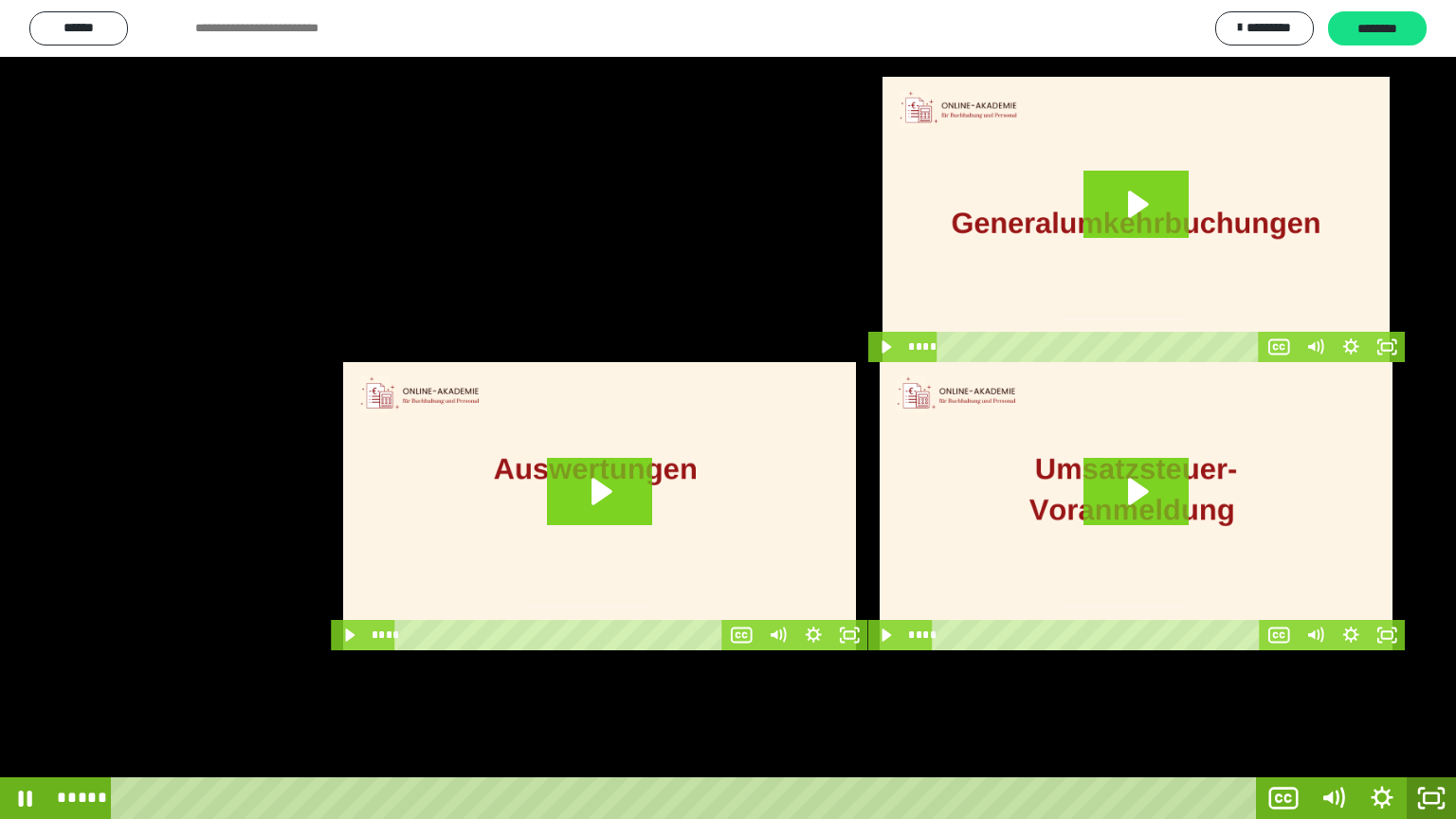 click 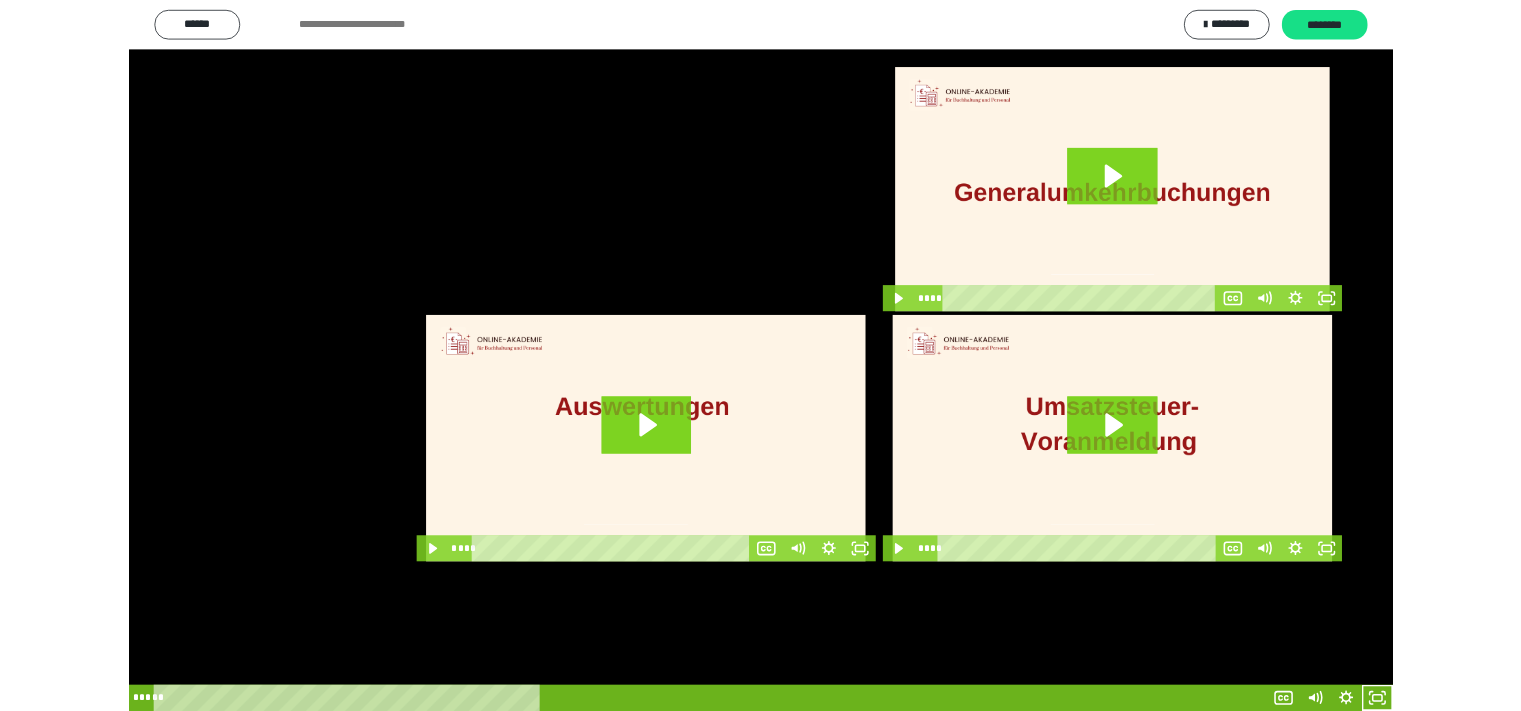 scroll, scrollTop: 3900, scrollLeft: 0, axis: vertical 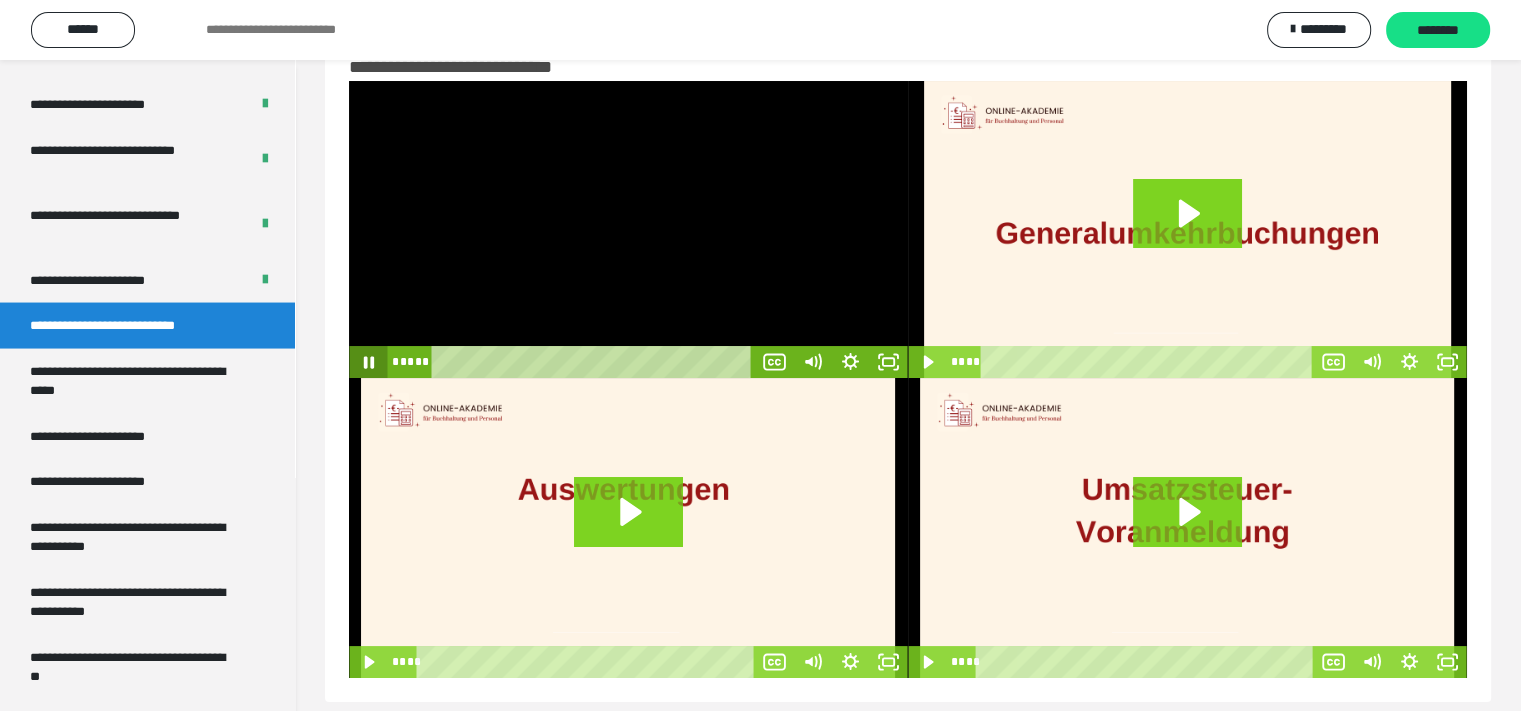 click 